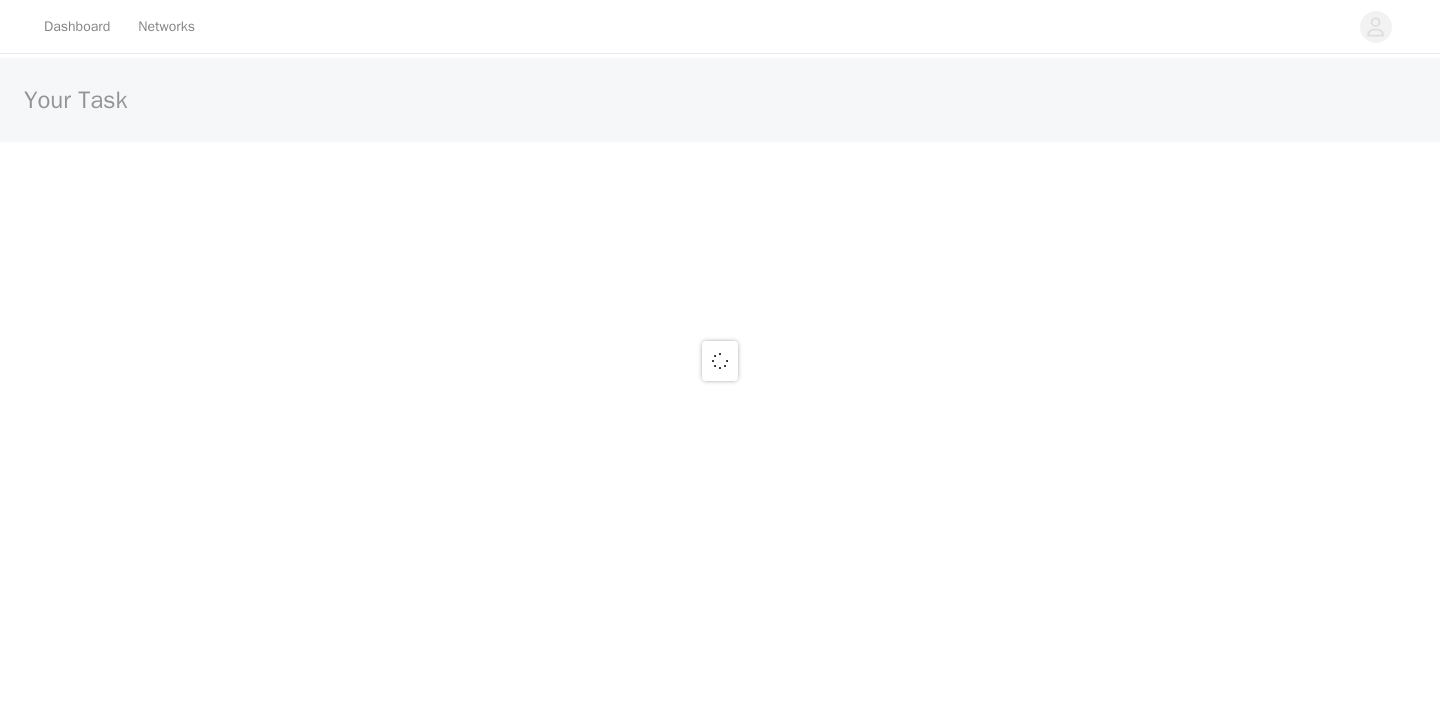 scroll, scrollTop: 0, scrollLeft: 0, axis: both 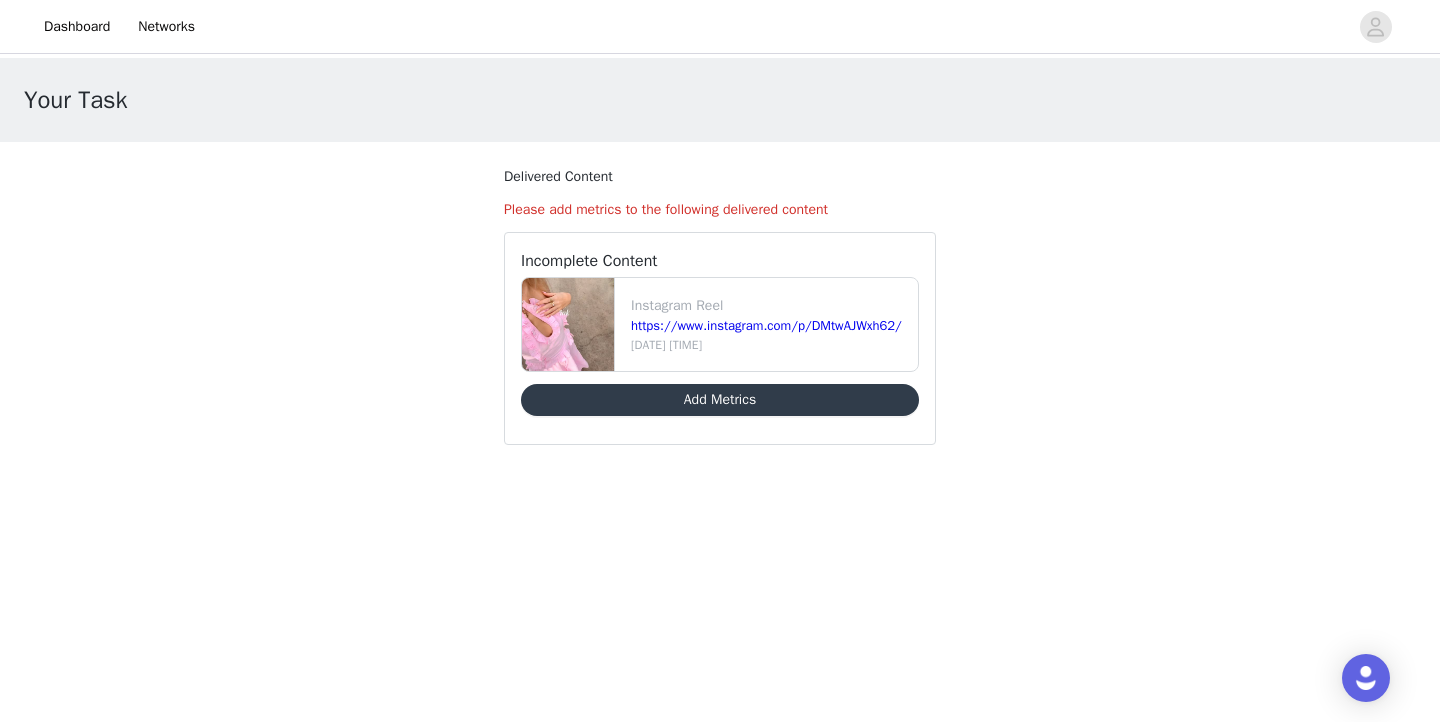 click on "Add Metrics" at bounding box center [720, 400] 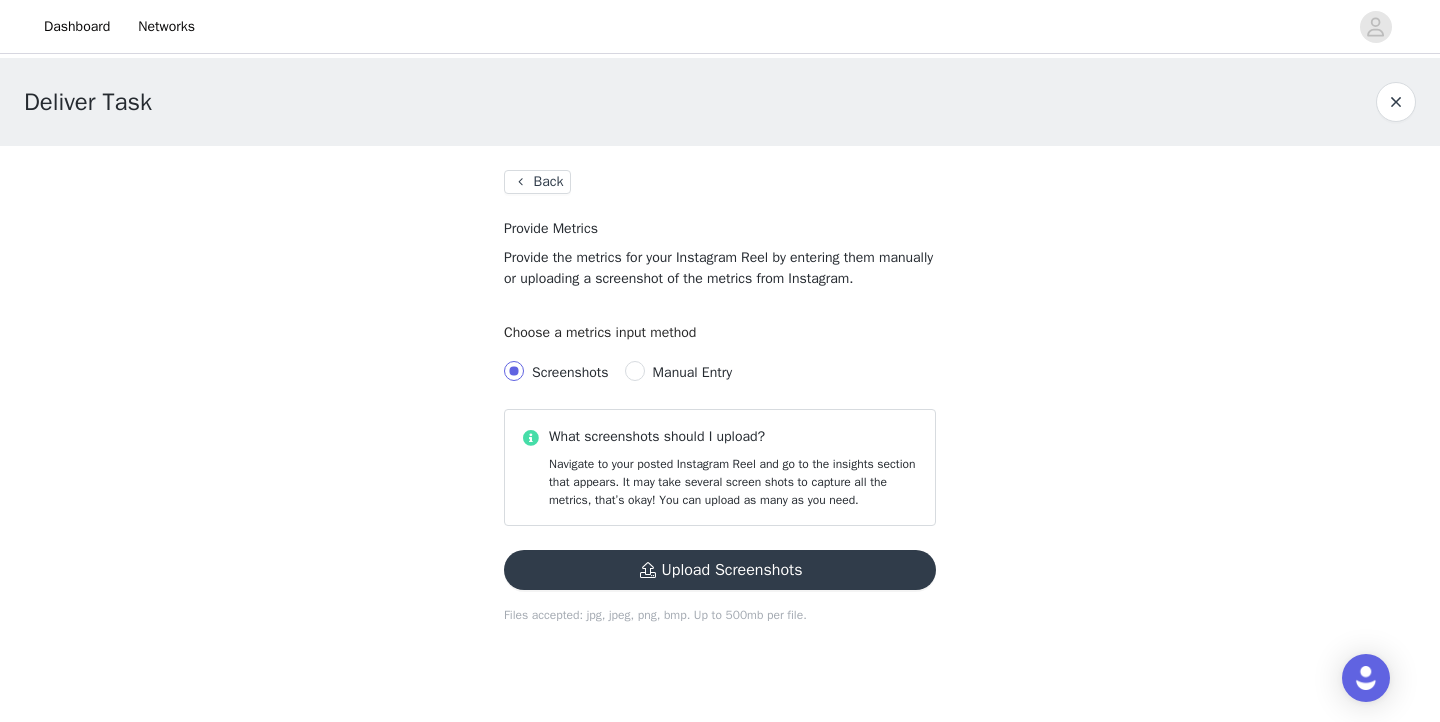 click on "Manual Entry" at bounding box center (692, 372) 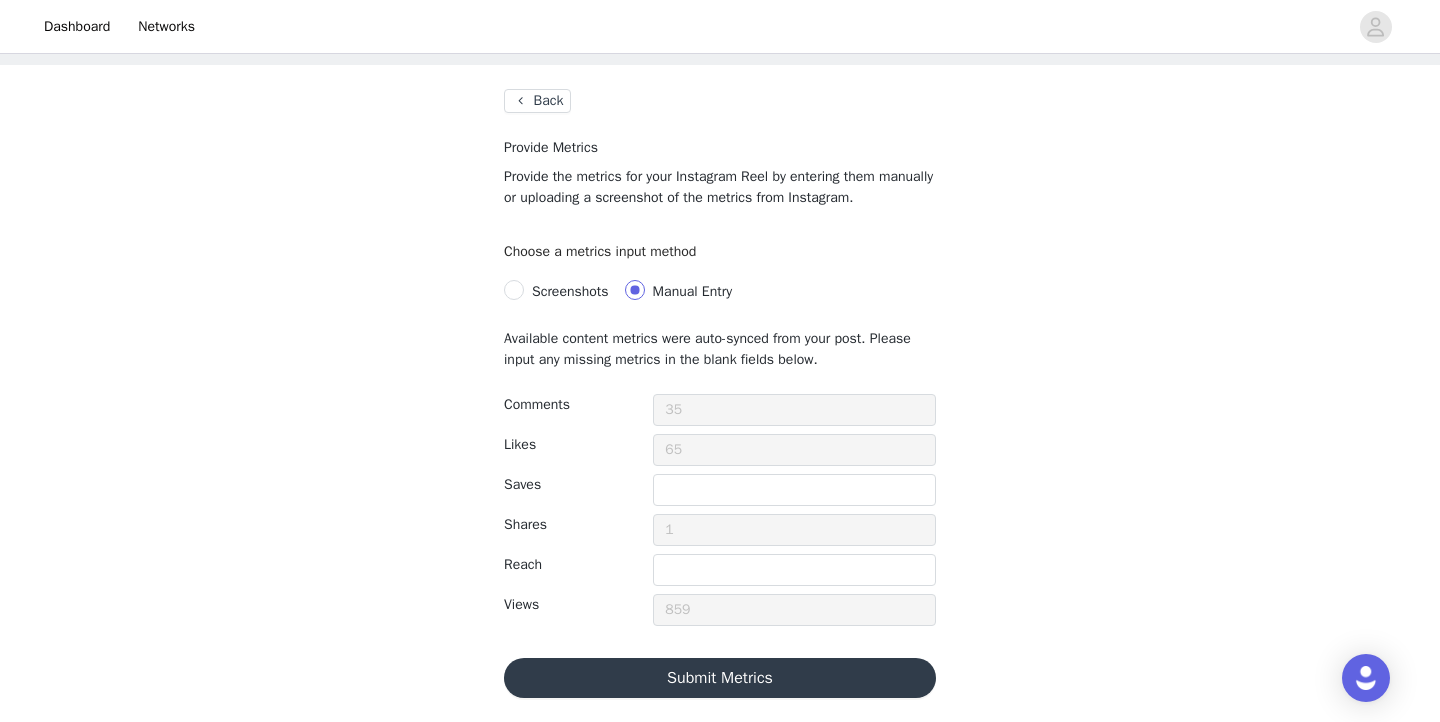 scroll, scrollTop: 80, scrollLeft: 0, axis: vertical 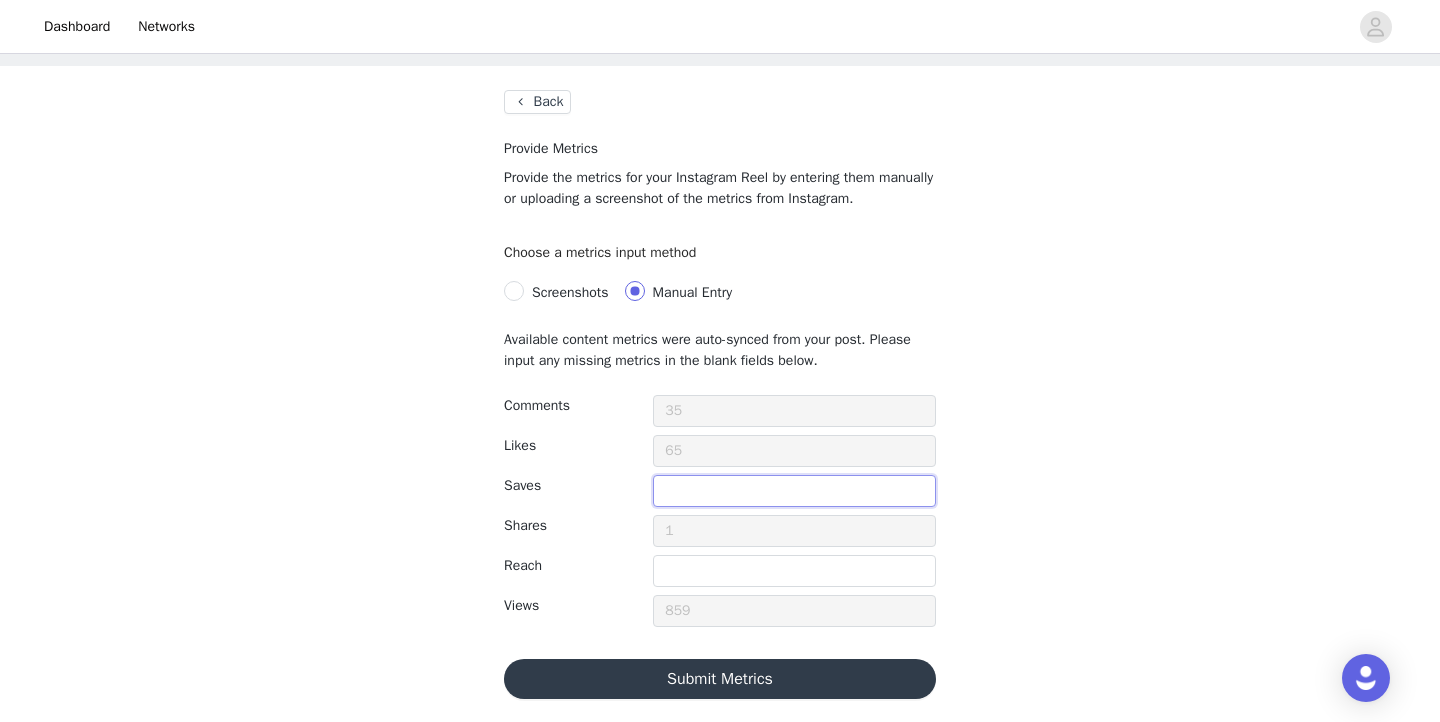 click at bounding box center (794, 491) 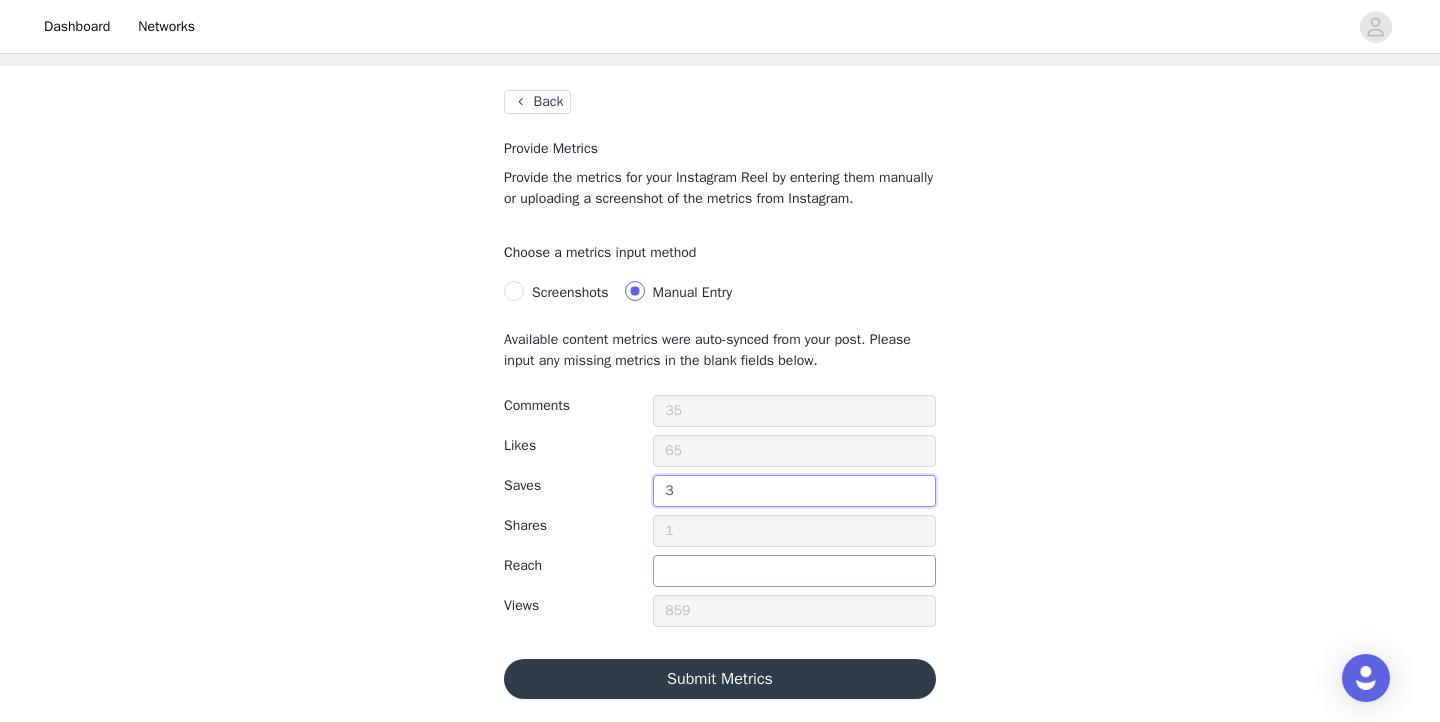 type on "3" 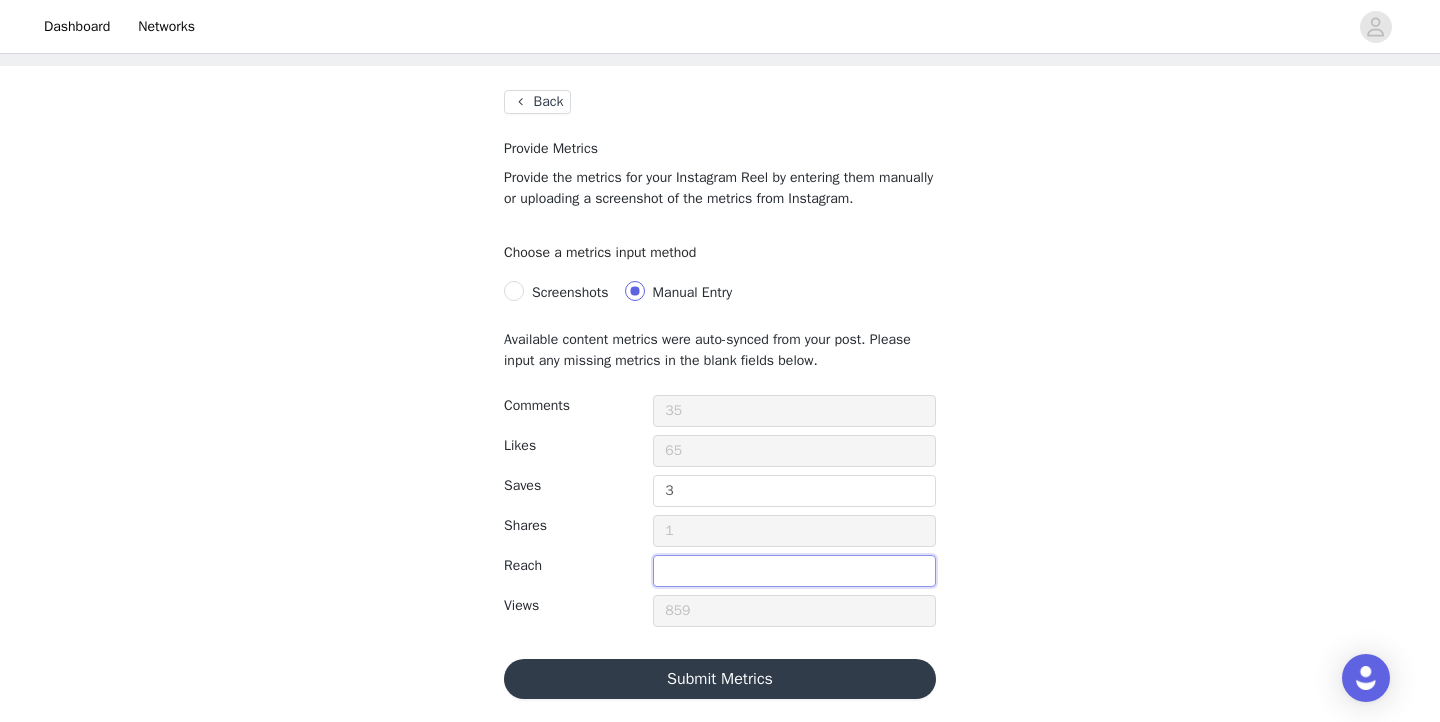 click at bounding box center (794, 571) 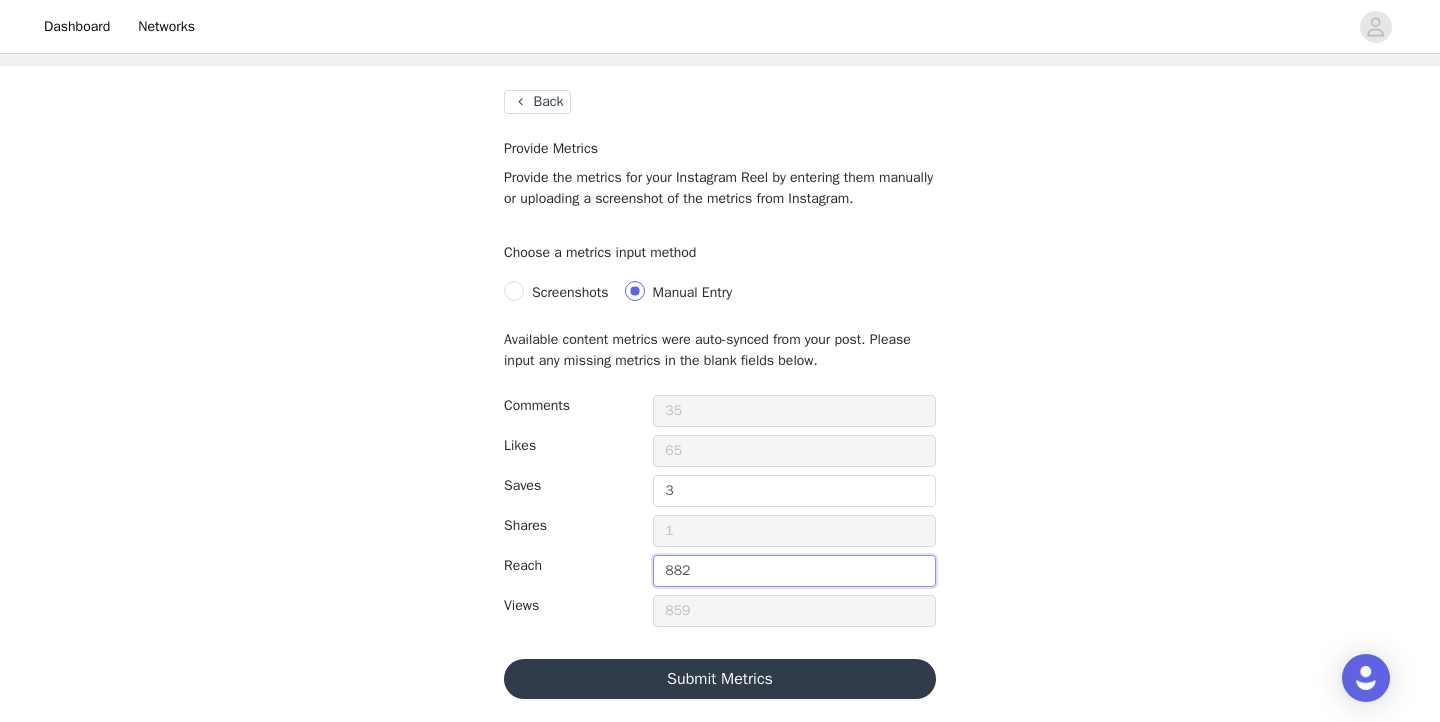 type on "882" 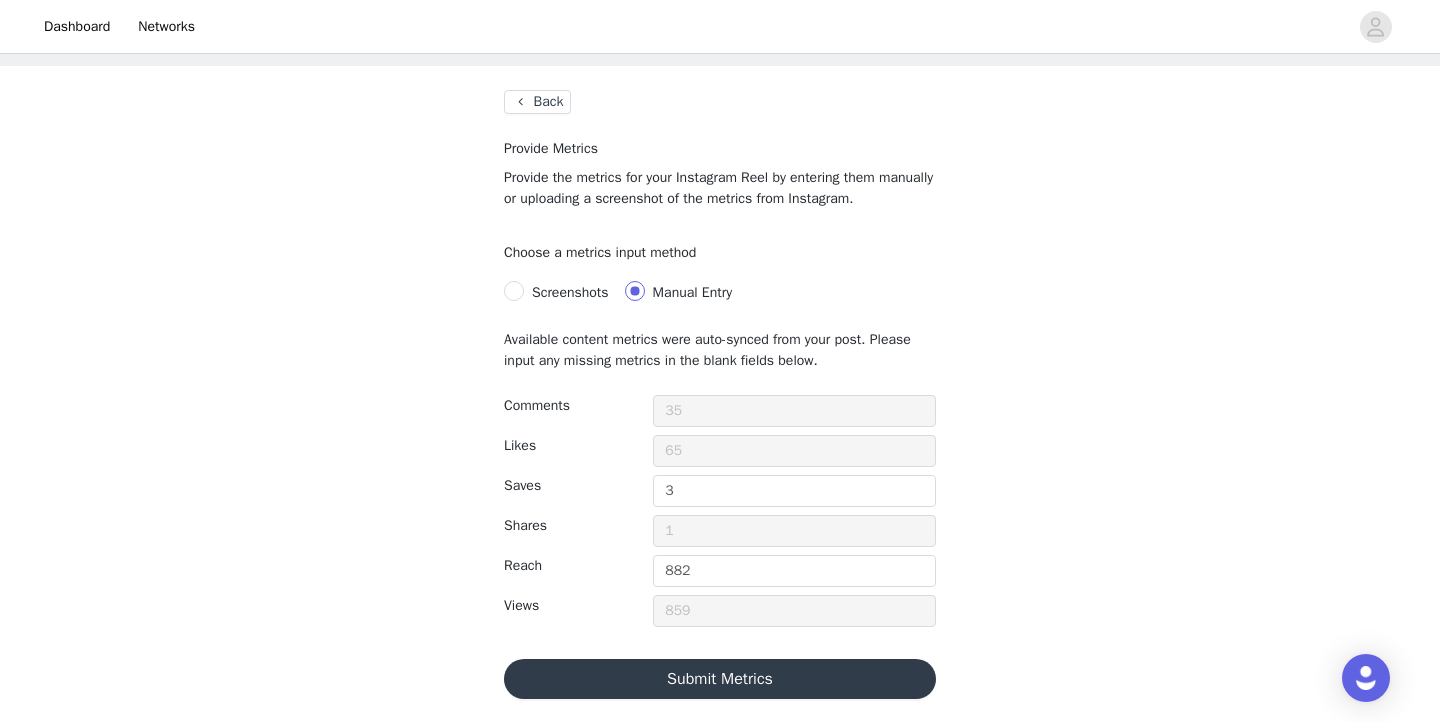 click on "Submit Metrics" at bounding box center [720, 679] 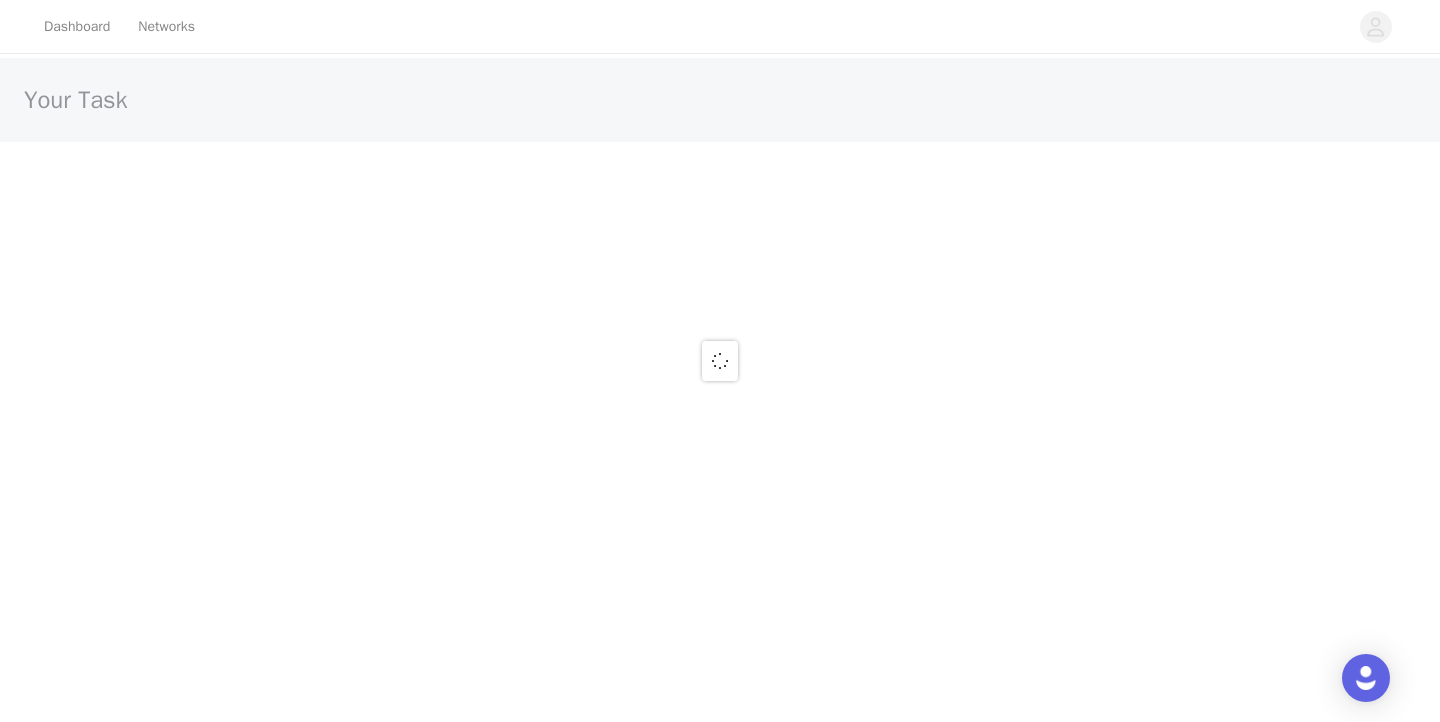scroll, scrollTop: 0, scrollLeft: 0, axis: both 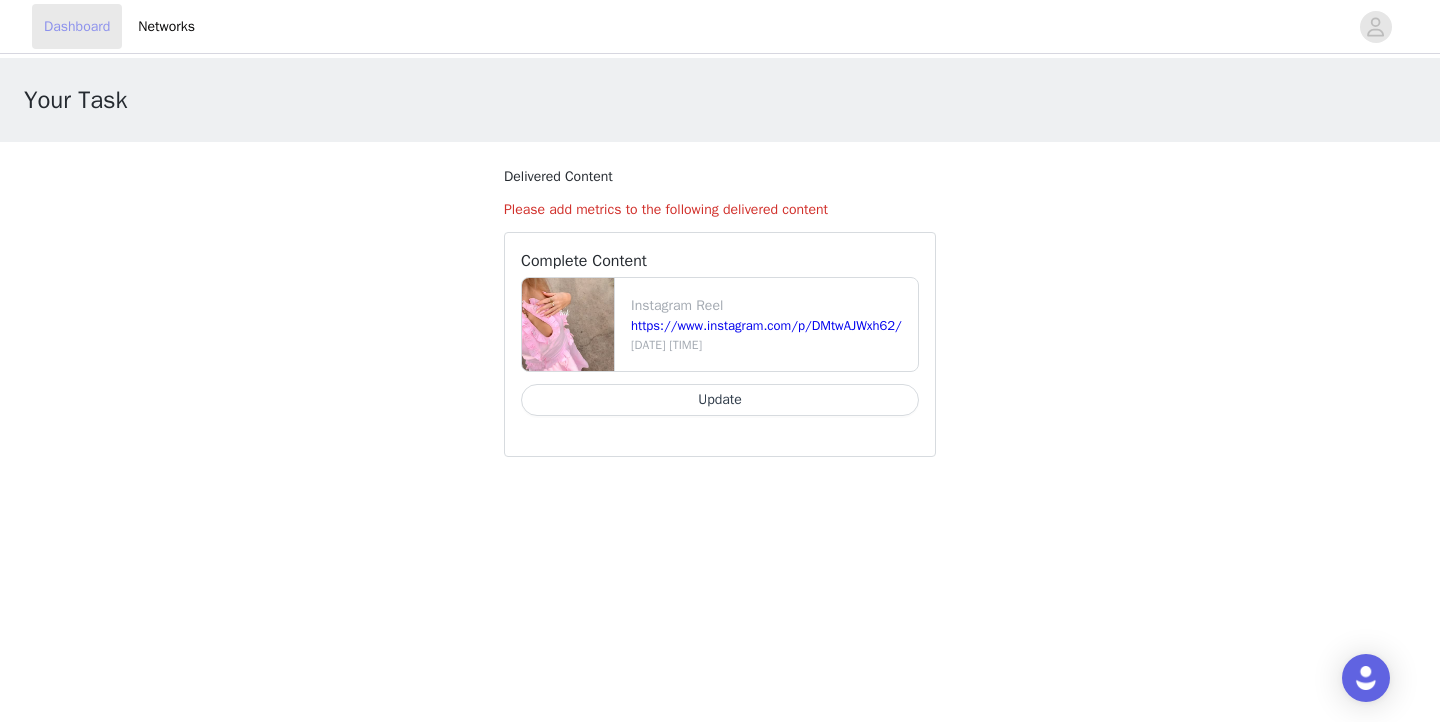 click on "Dashboard" at bounding box center [77, 26] 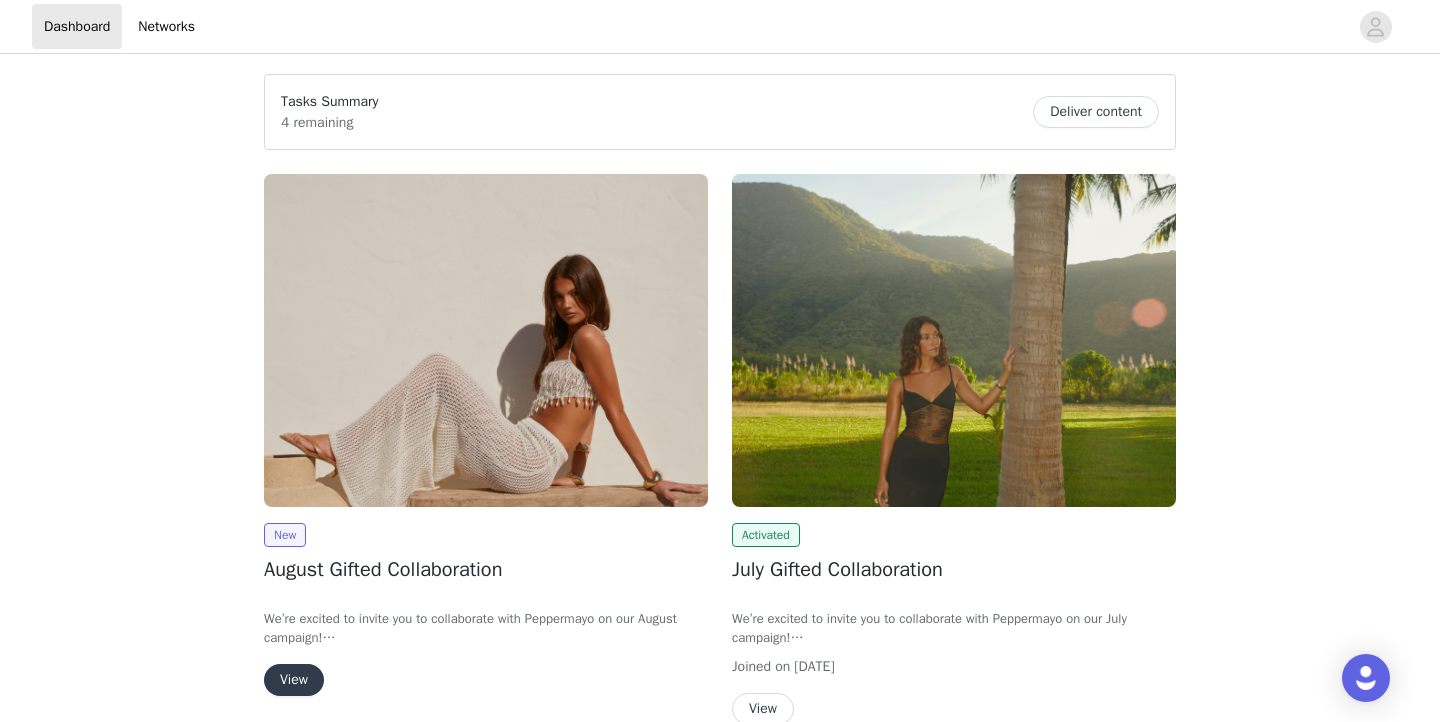 click on "View" at bounding box center [294, 680] 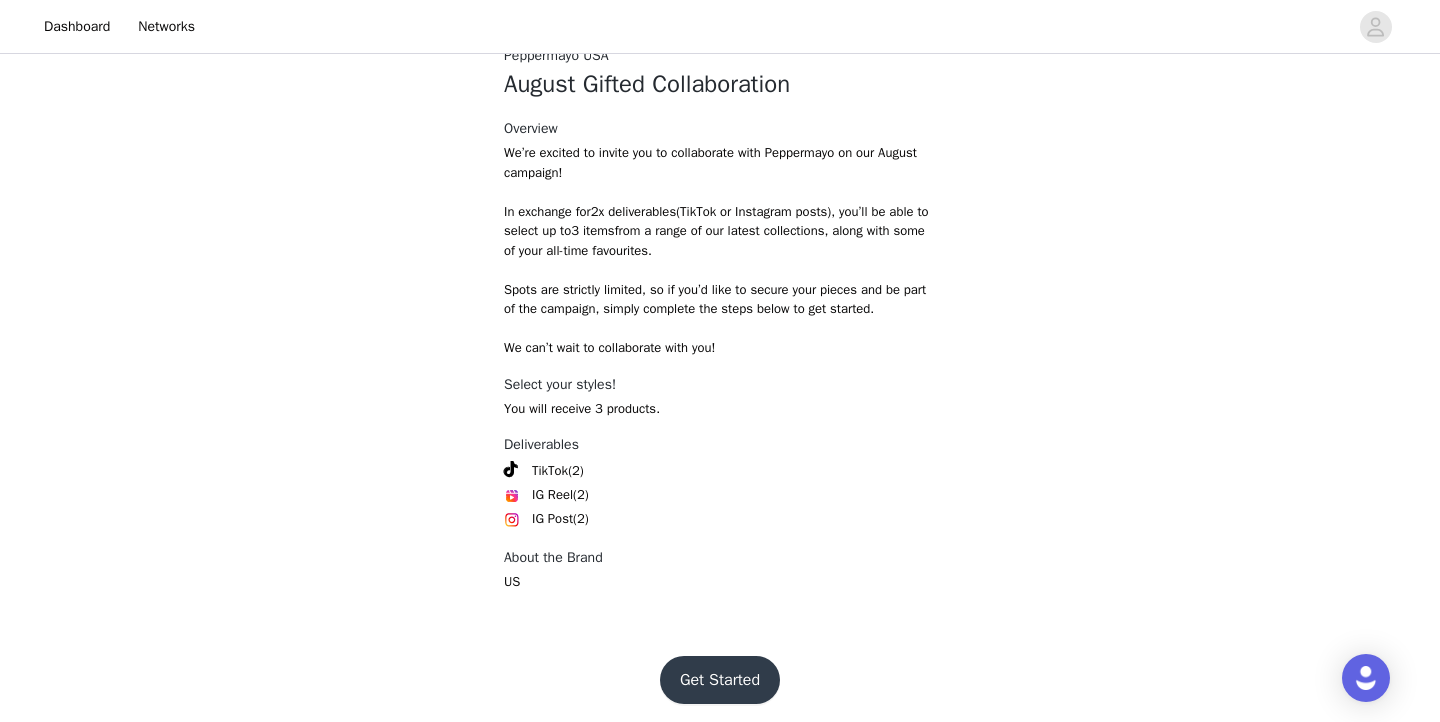 scroll, scrollTop: 740, scrollLeft: 0, axis: vertical 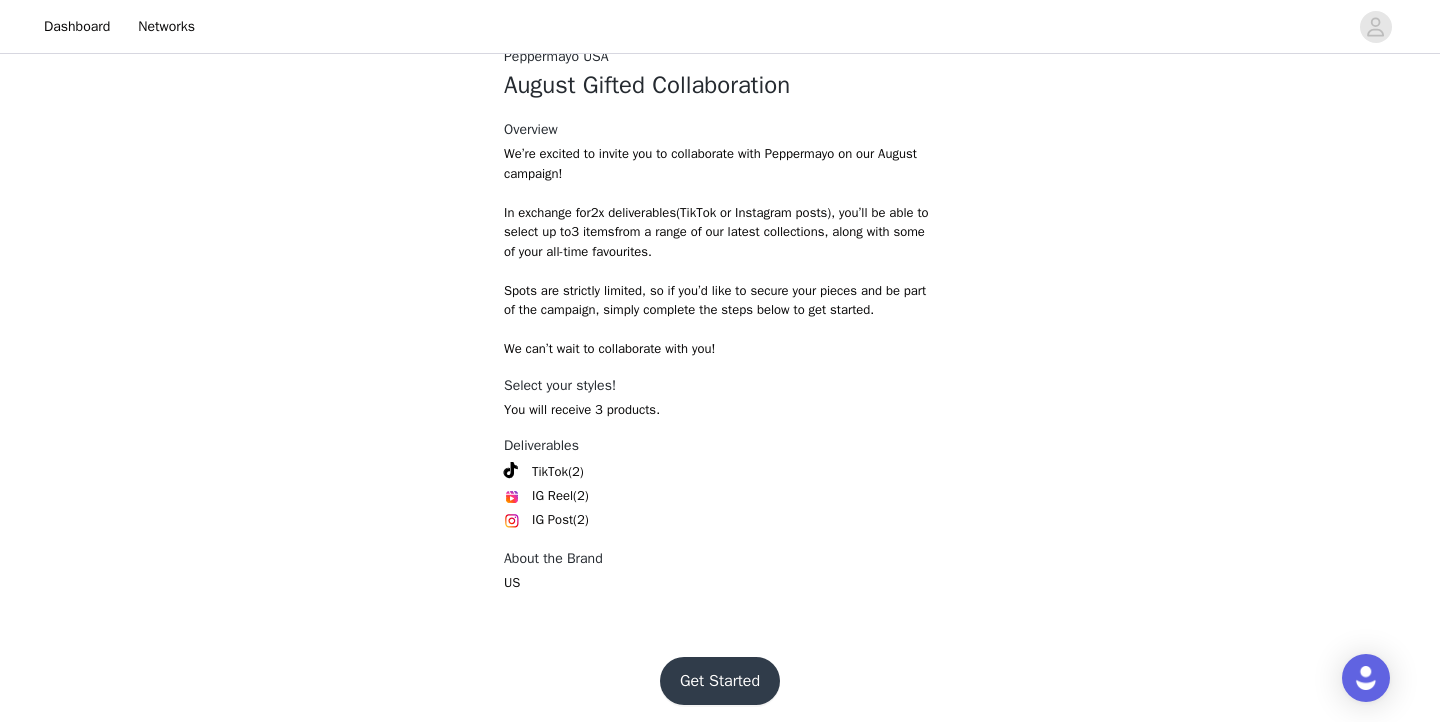 click on "Get Started" at bounding box center [720, 681] 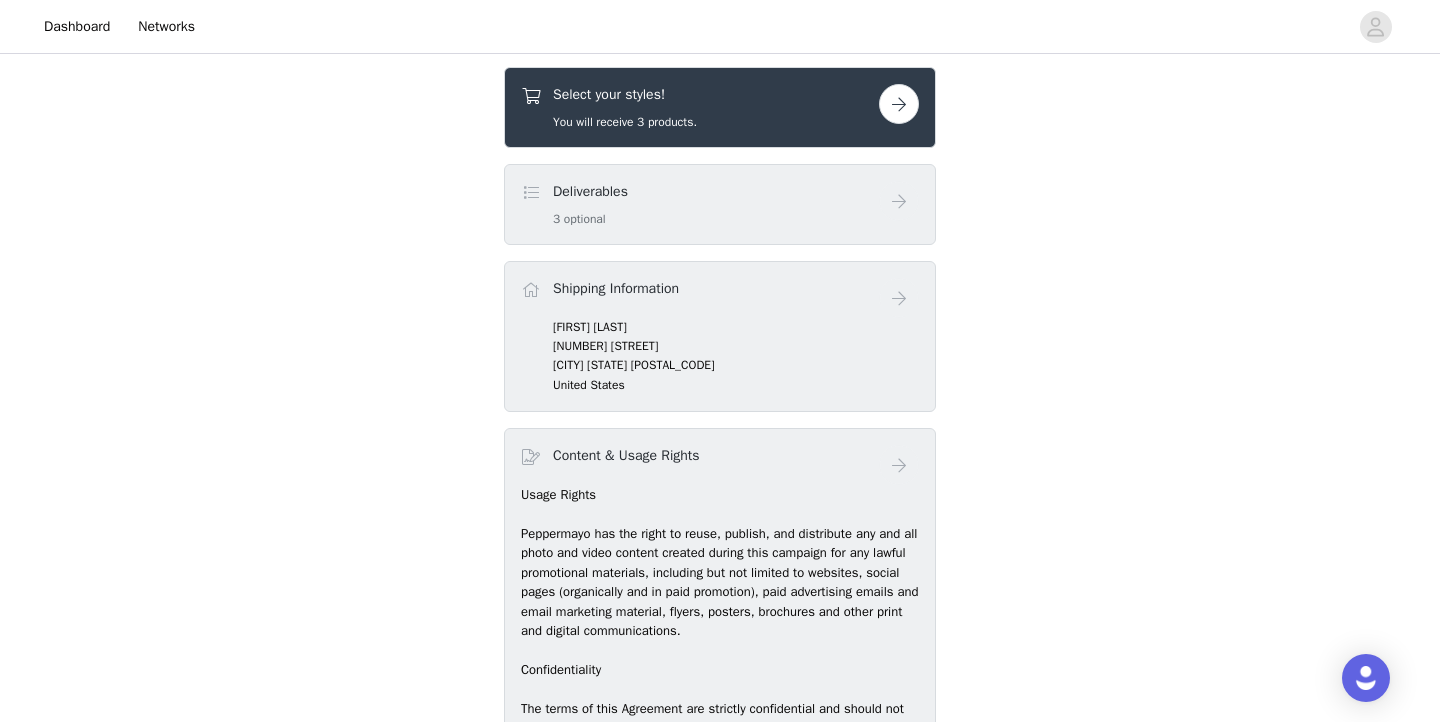 scroll, scrollTop: 739, scrollLeft: 0, axis: vertical 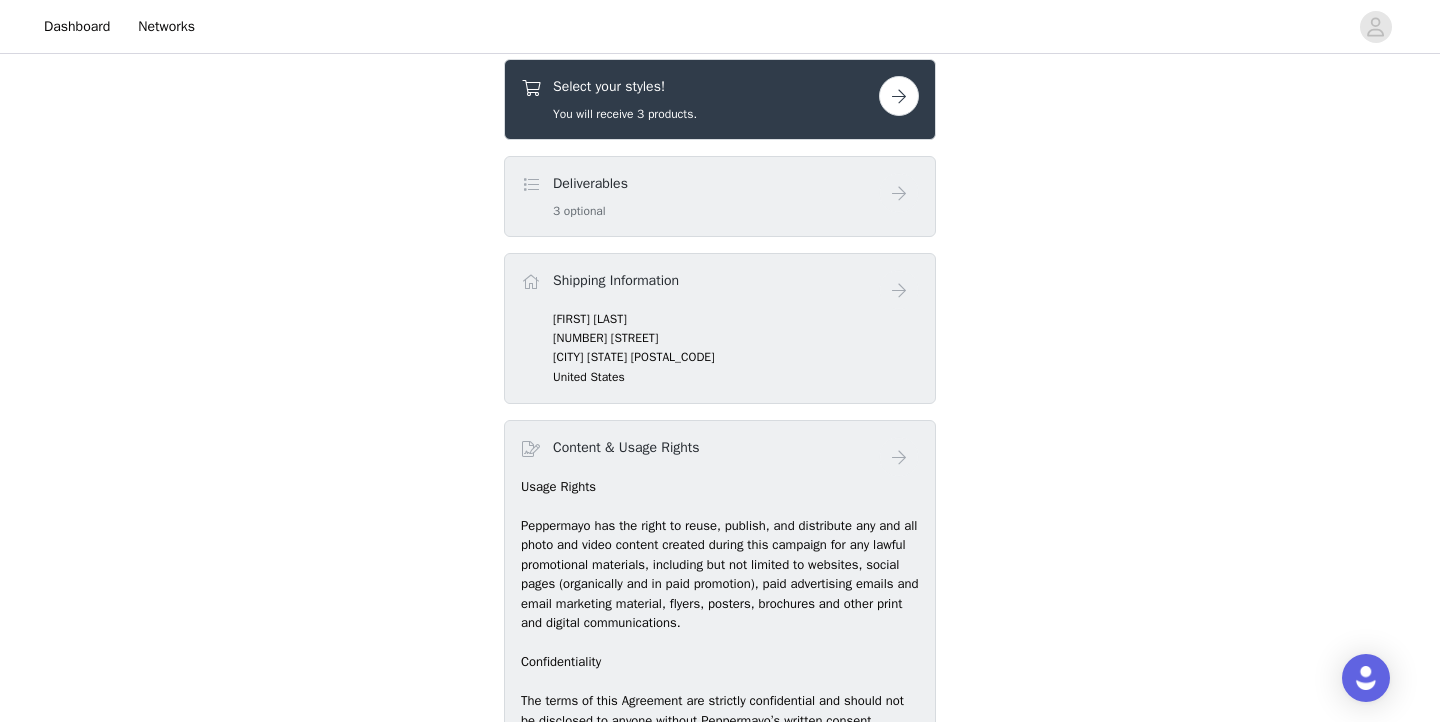 click on "Select your styles!   You will receive 3 products." at bounding box center (700, 99) 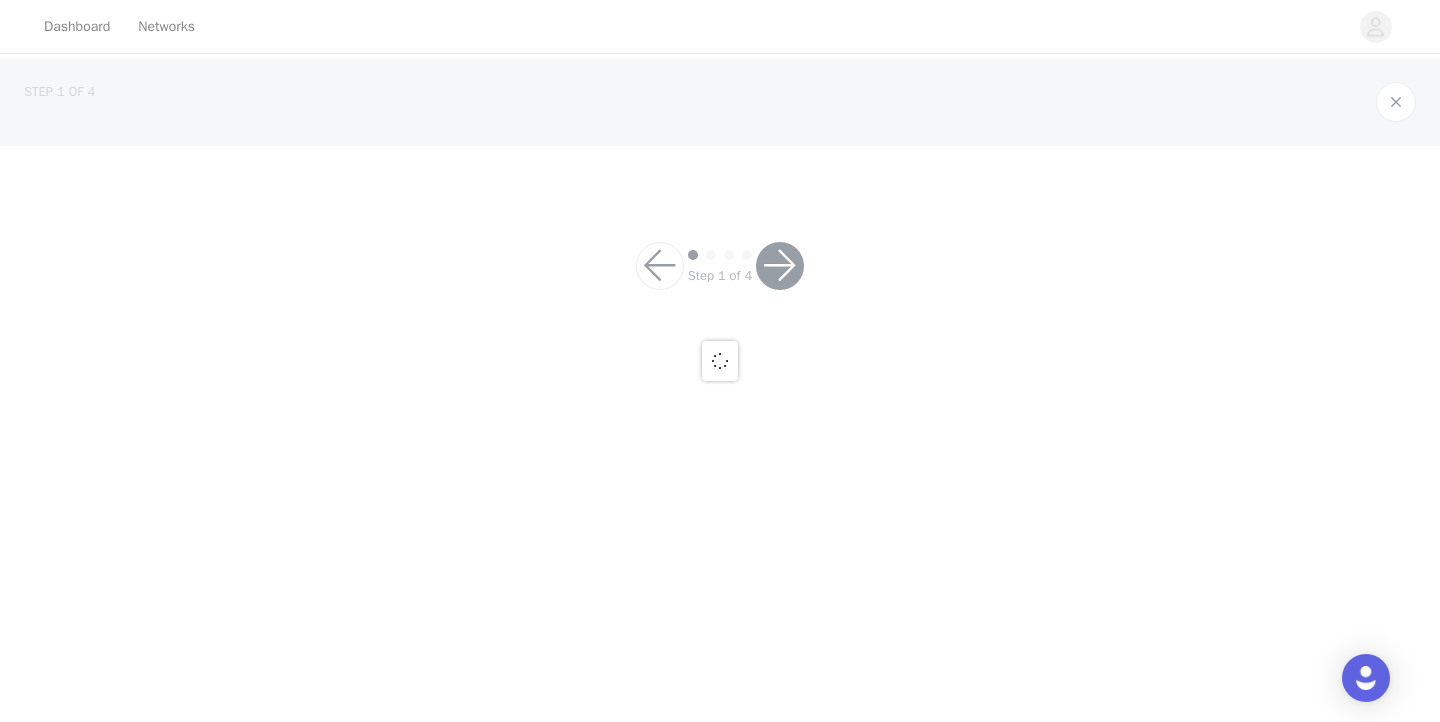 scroll, scrollTop: 0, scrollLeft: 0, axis: both 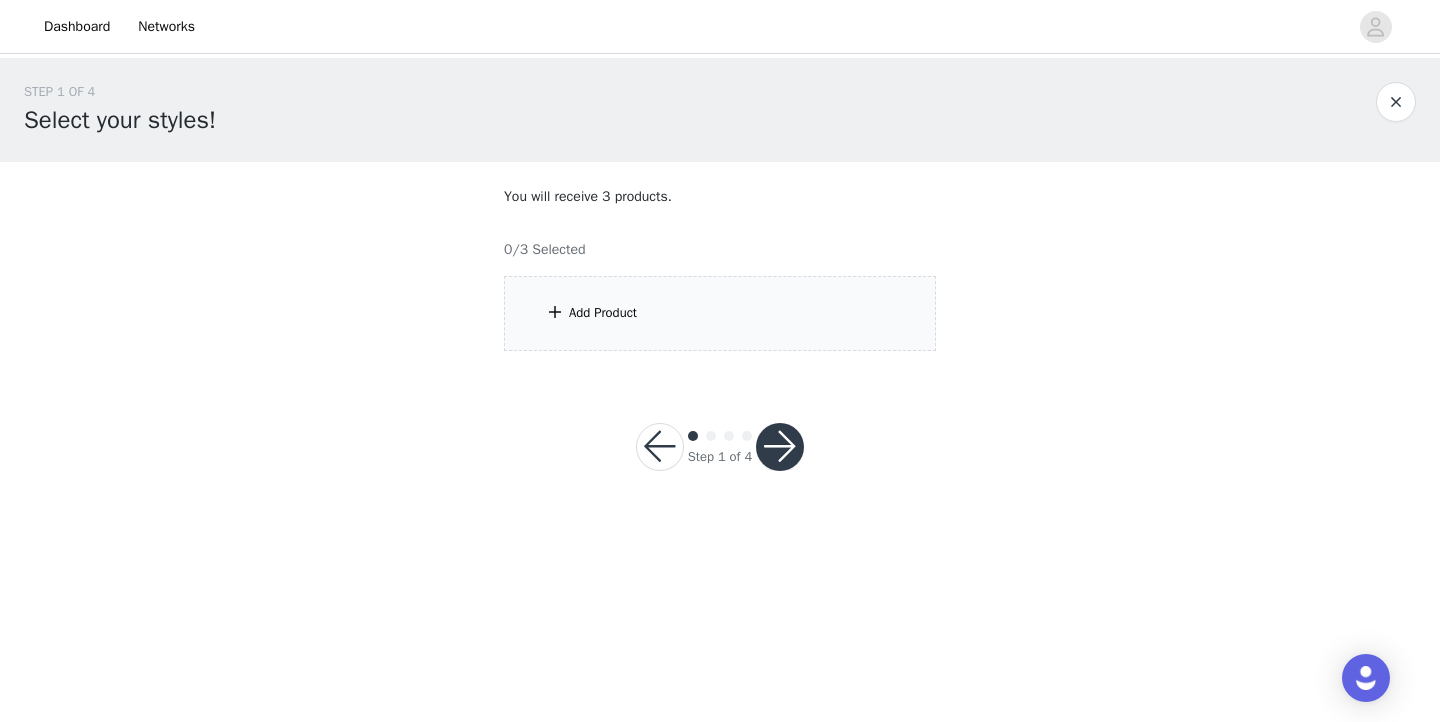 click on "Add Product" at bounding box center [720, 313] 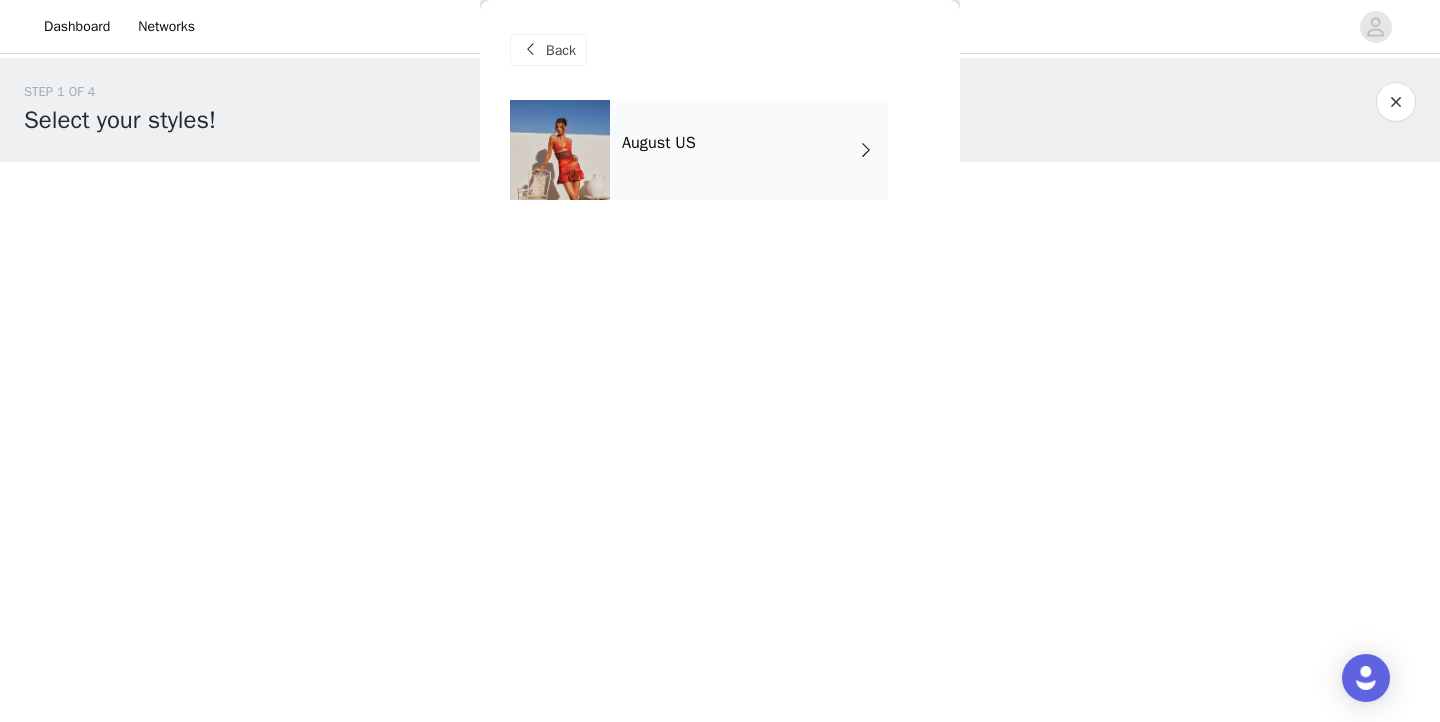 click on "August US" at bounding box center (749, 150) 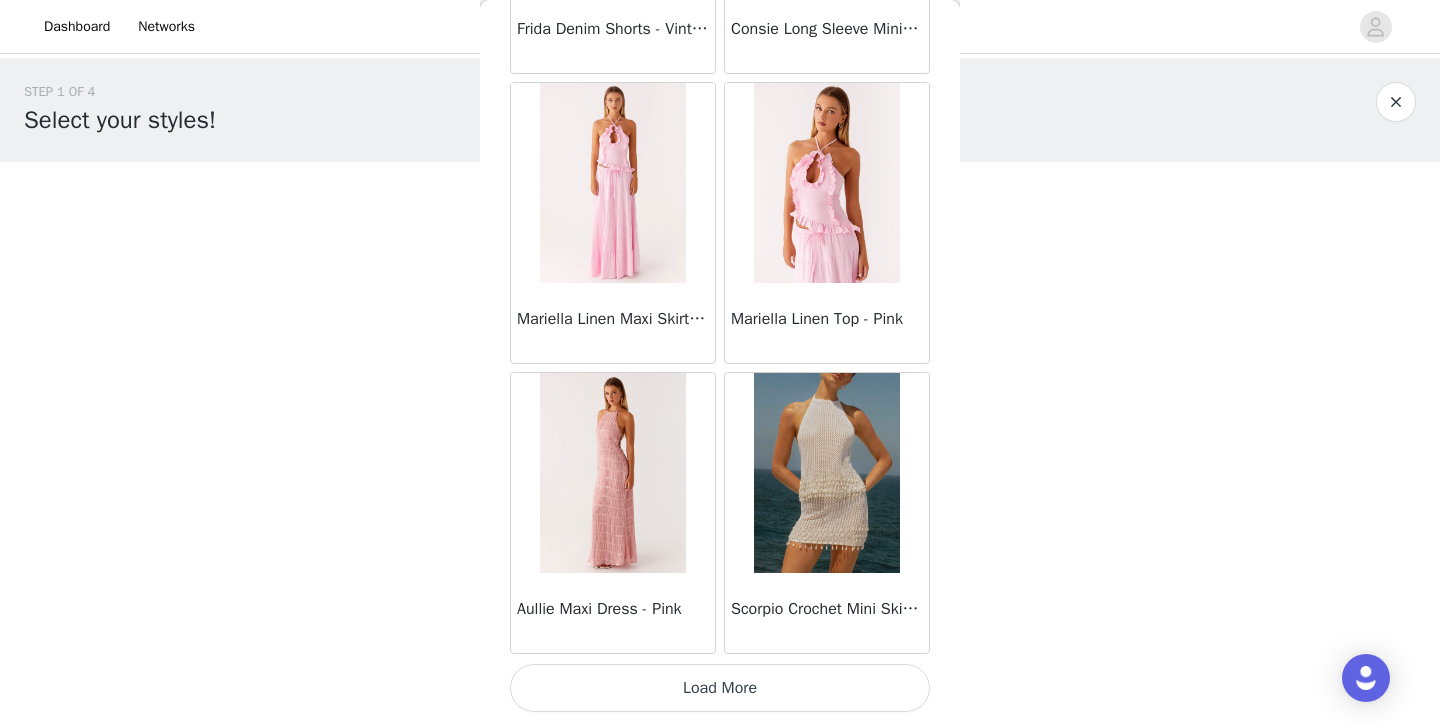 scroll, scrollTop: 2338, scrollLeft: 0, axis: vertical 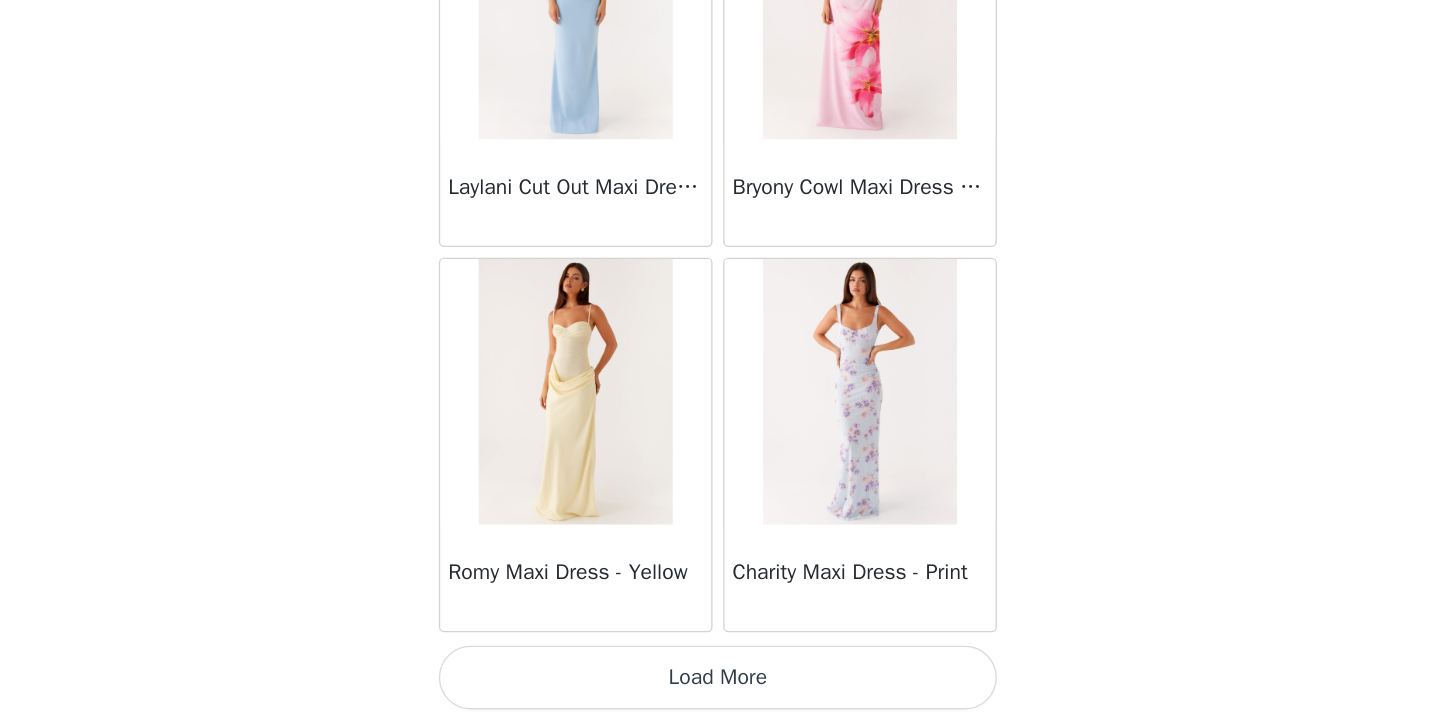 click on "Load More" at bounding box center (720, 688) 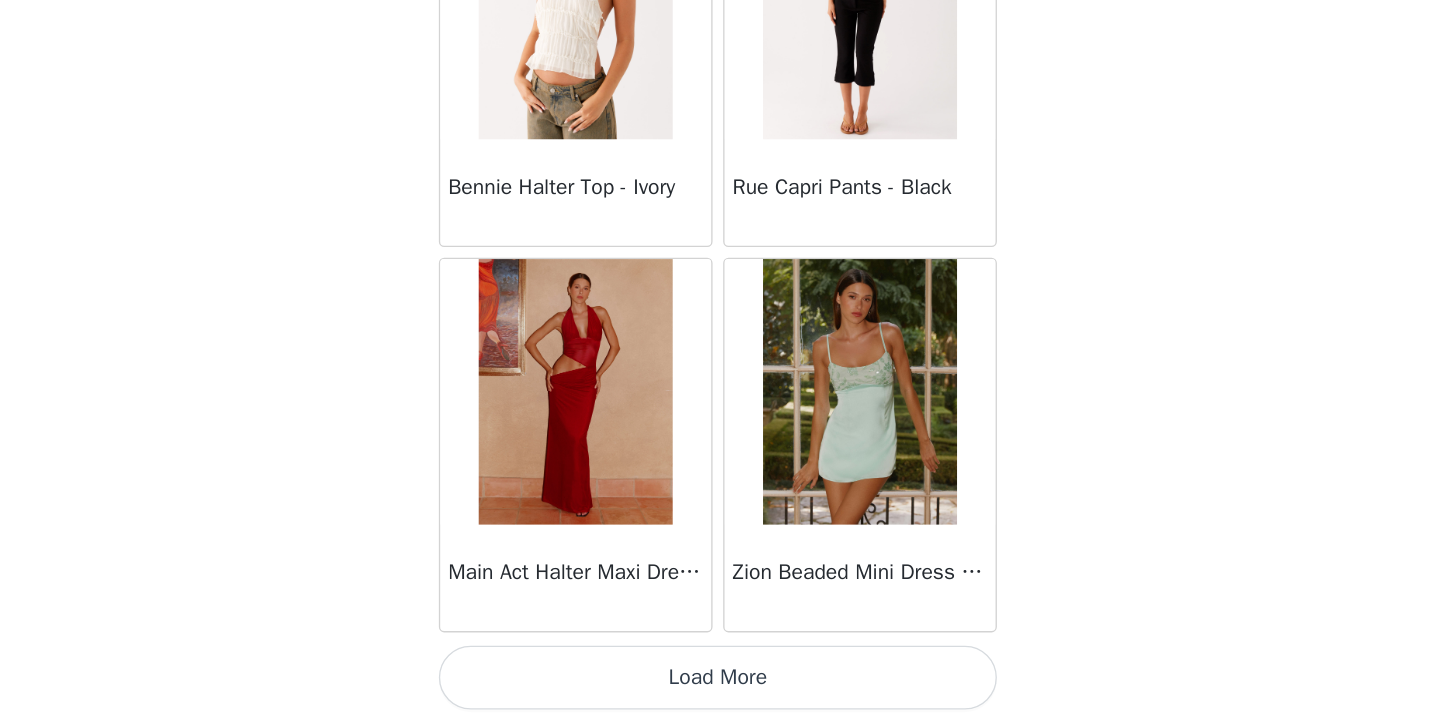 scroll, scrollTop: 8138, scrollLeft: 0, axis: vertical 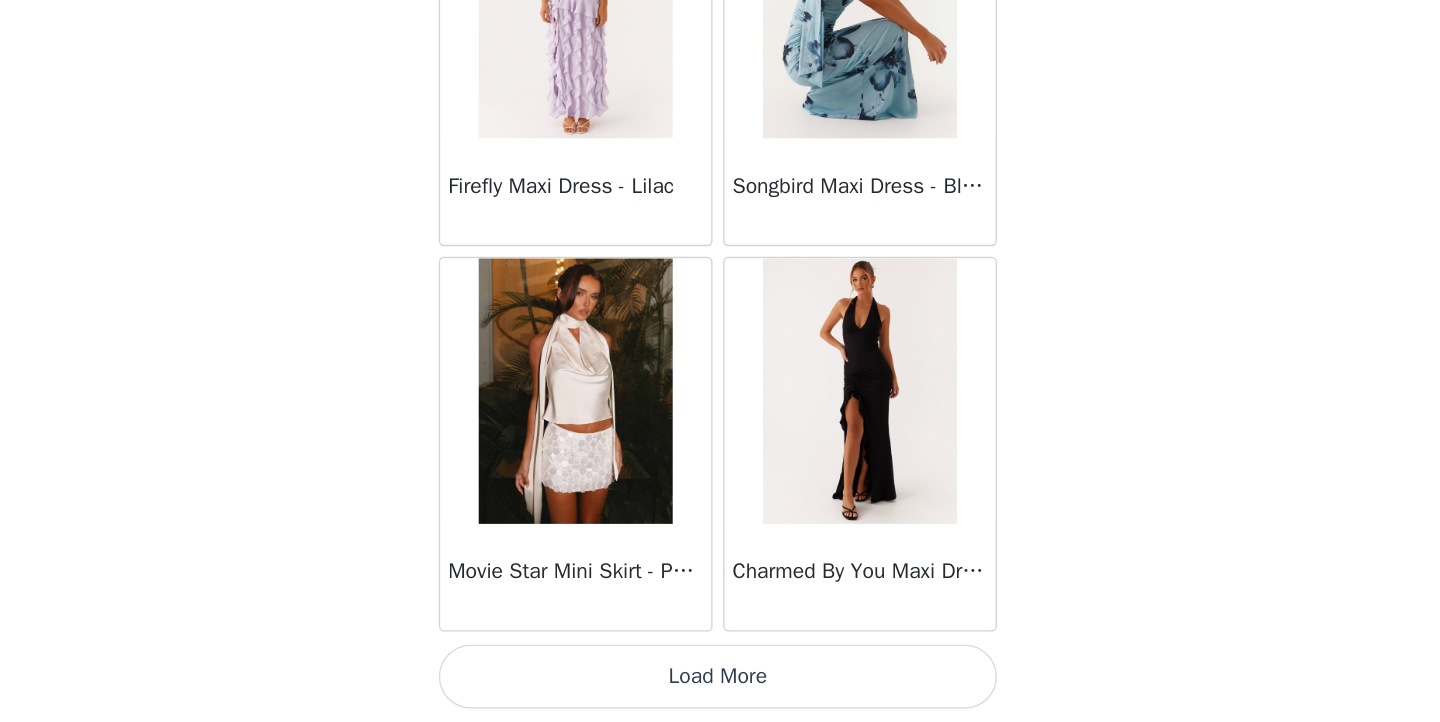 click on "Load More" at bounding box center (720, 688) 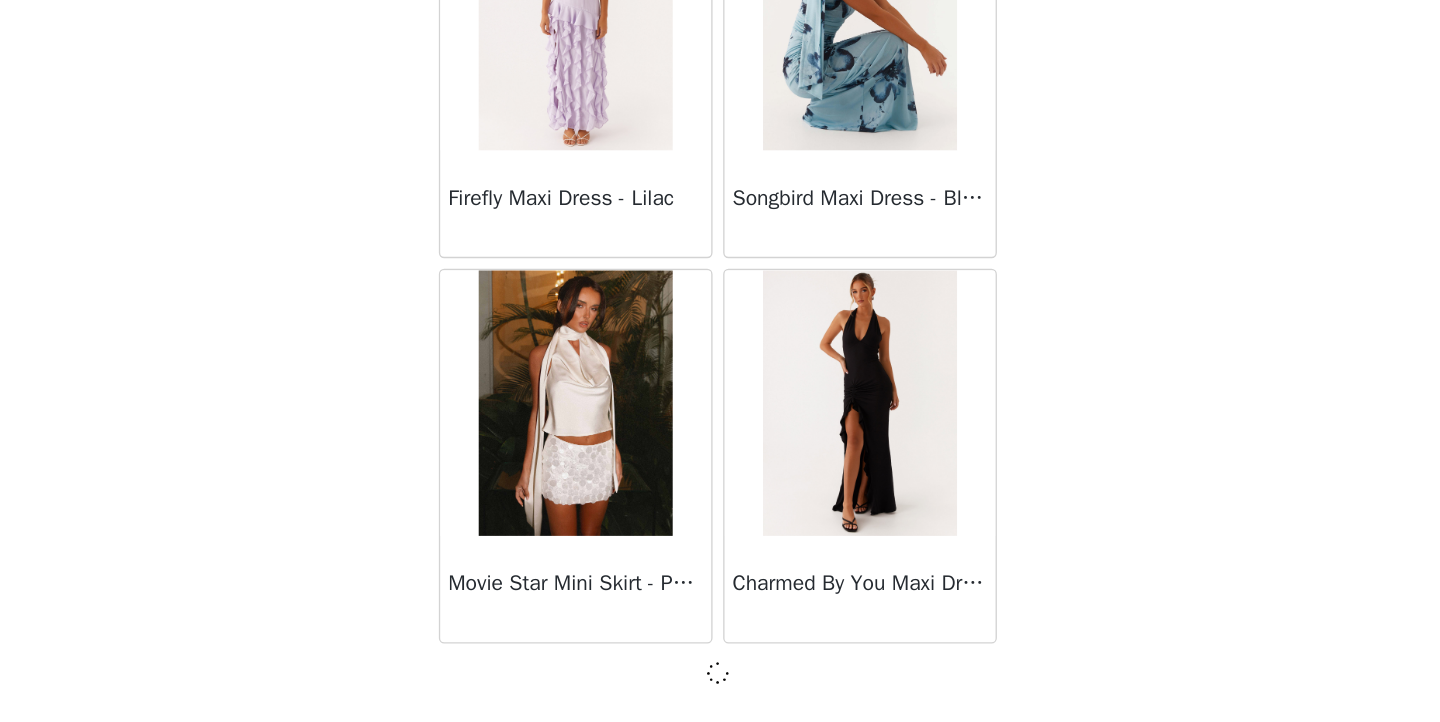 scroll, scrollTop: 11029, scrollLeft: 0, axis: vertical 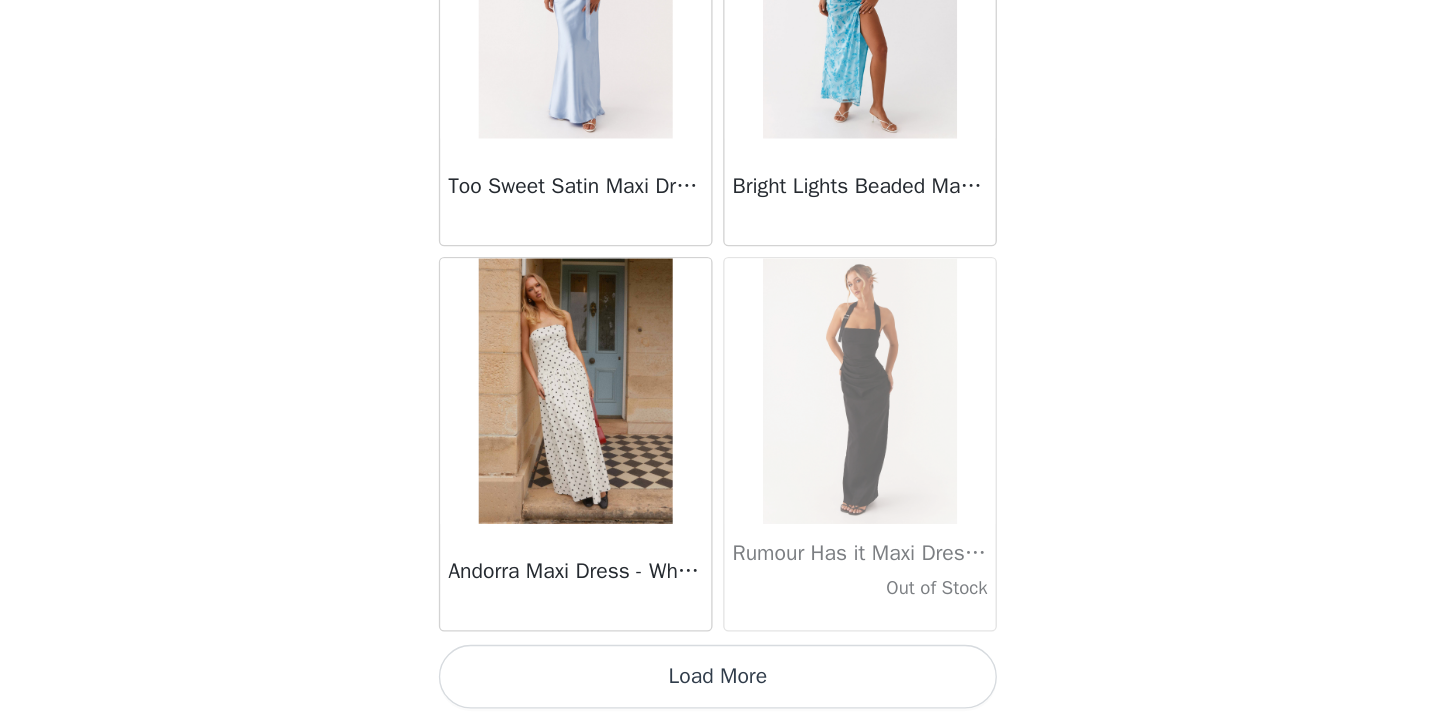 click on "Load More" at bounding box center (720, 688) 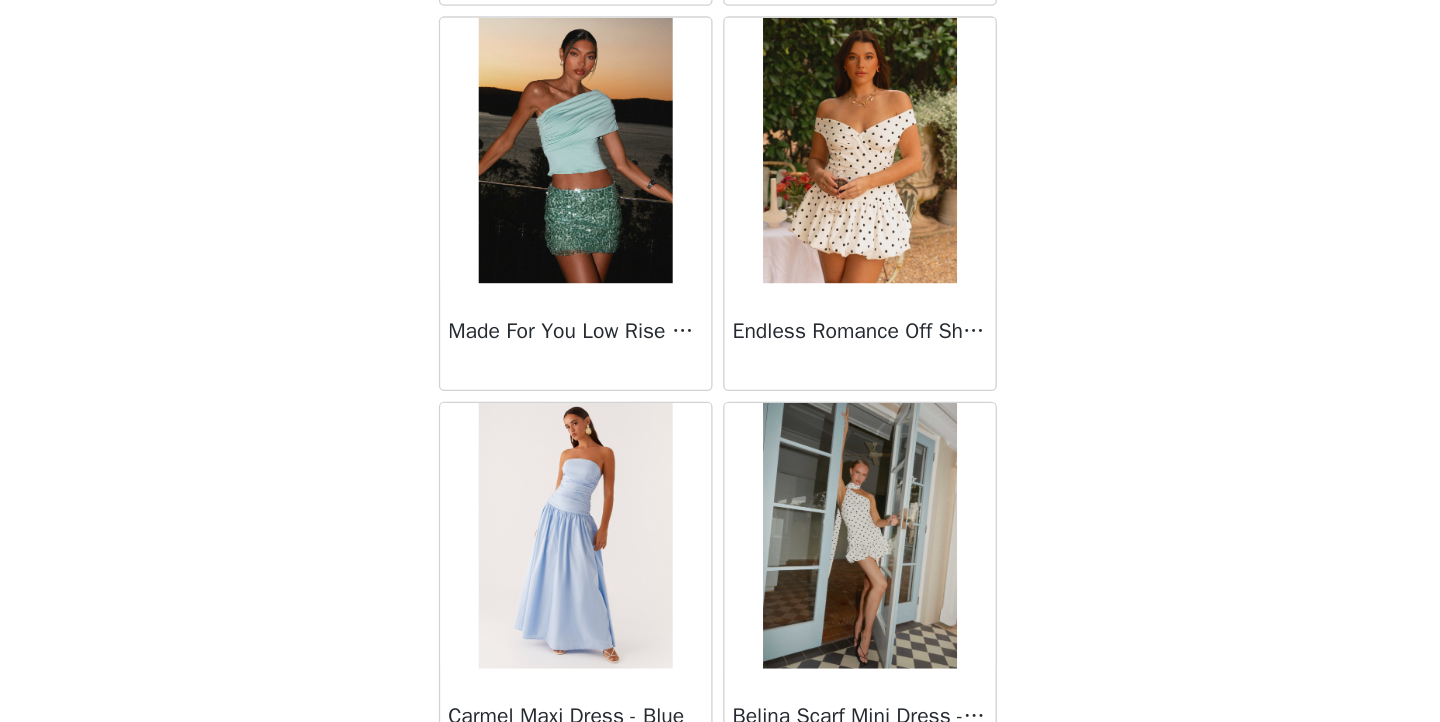 scroll, scrollTop: 16455, scrollLeft: 0, axis: vertical 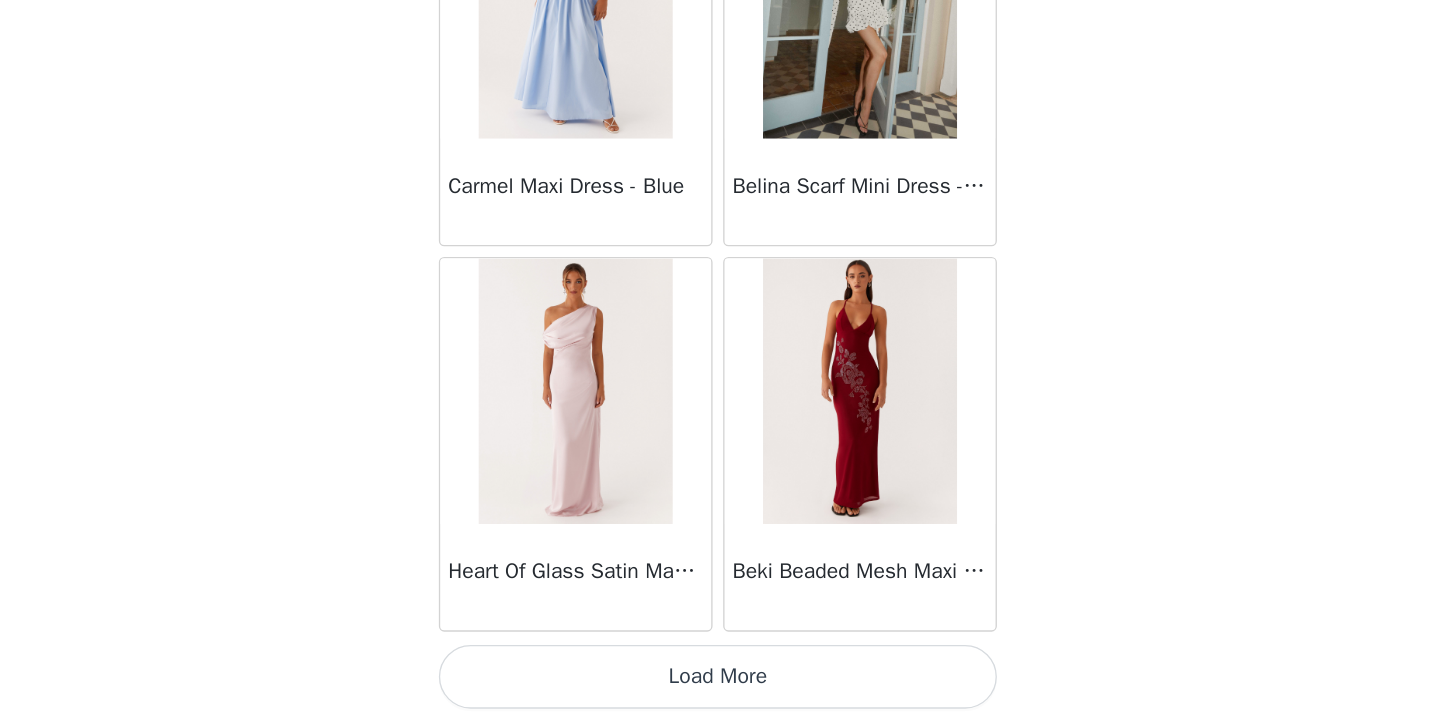 click on "Load More" at bounding box center [720, 688] 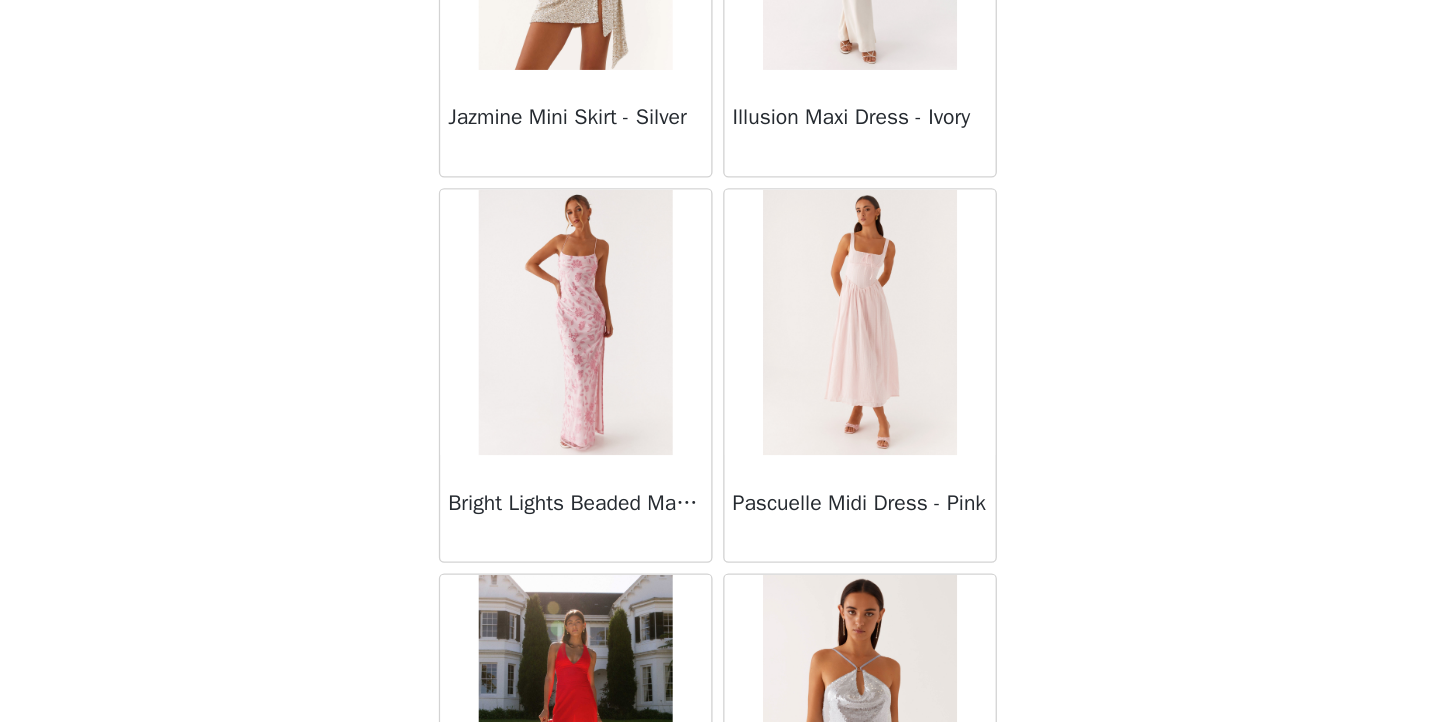 scroll, scrollTop: 18052, scrollLeft: 0, axis: vertical 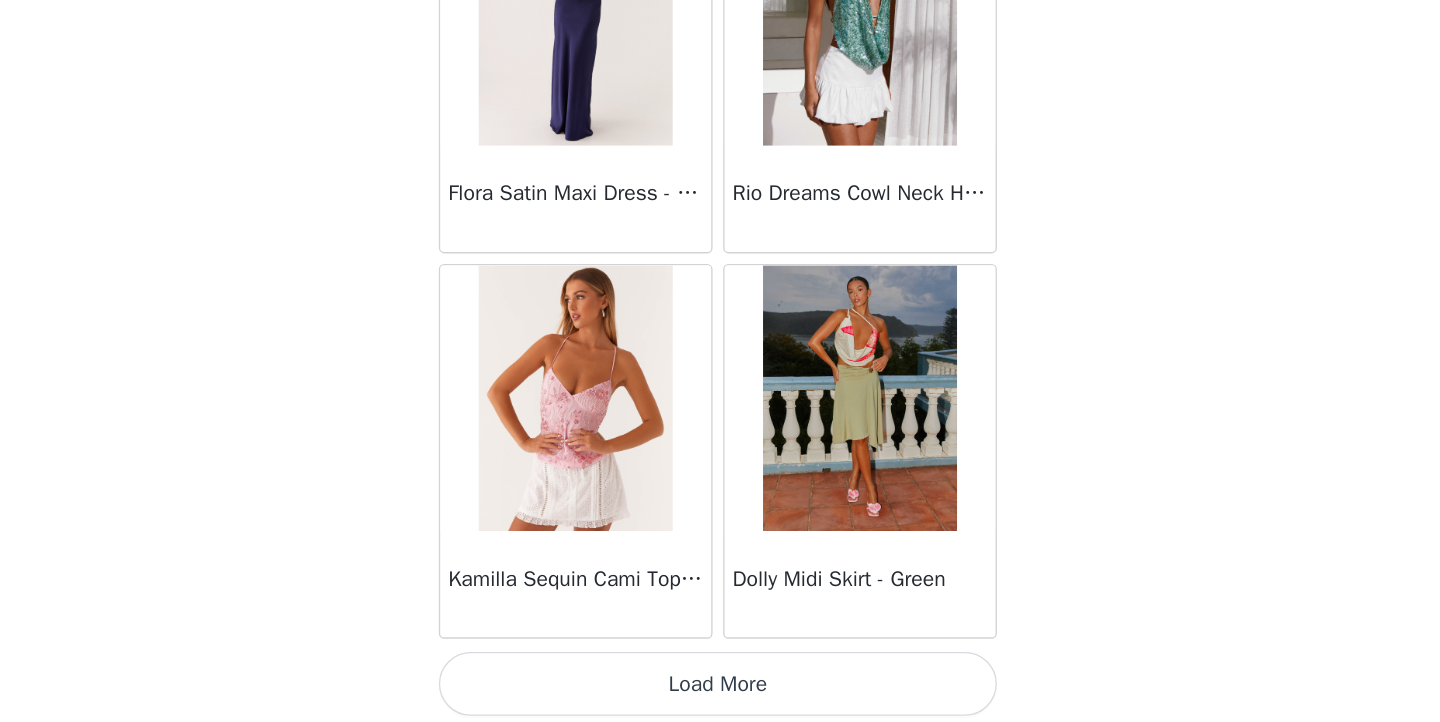 click on "Load More" at bounding box center [720, 693] 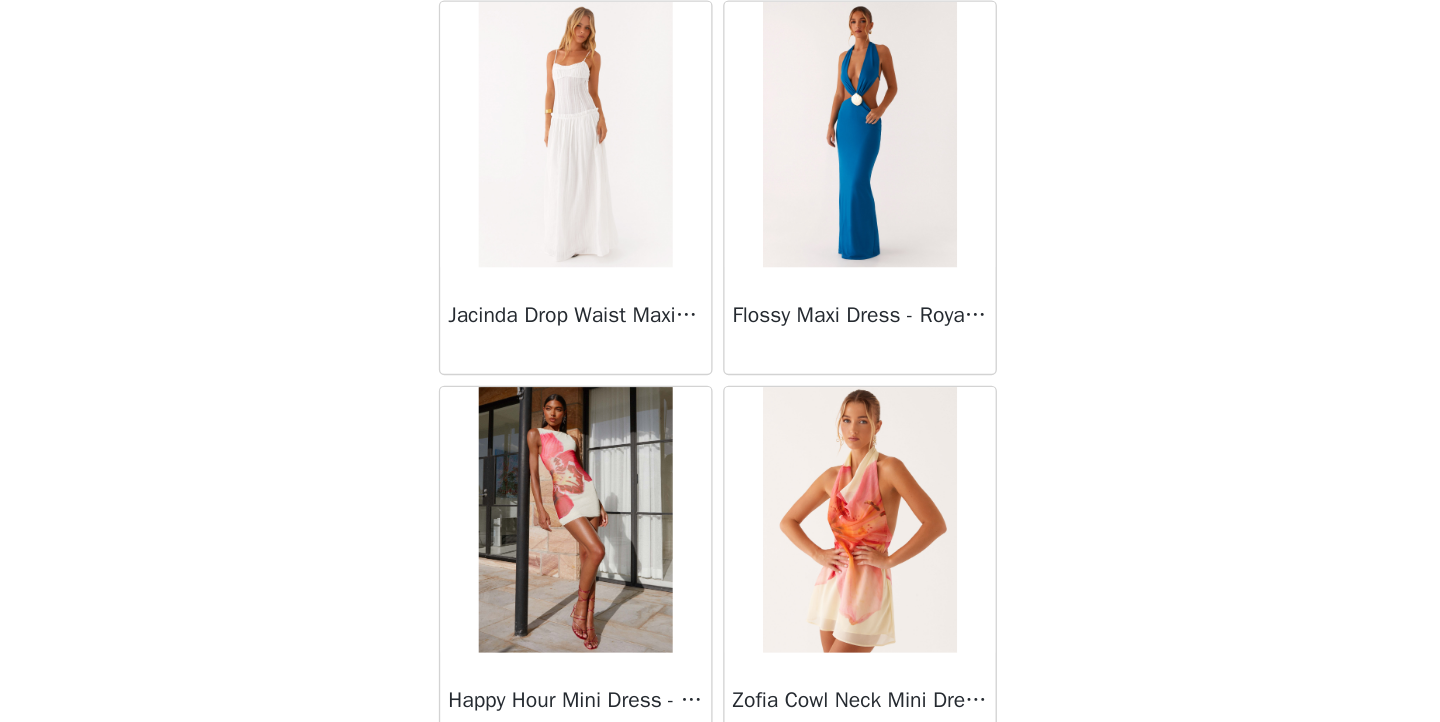 scroll, scrollTop: 22638, scrollLeft: 0, axis: vertical 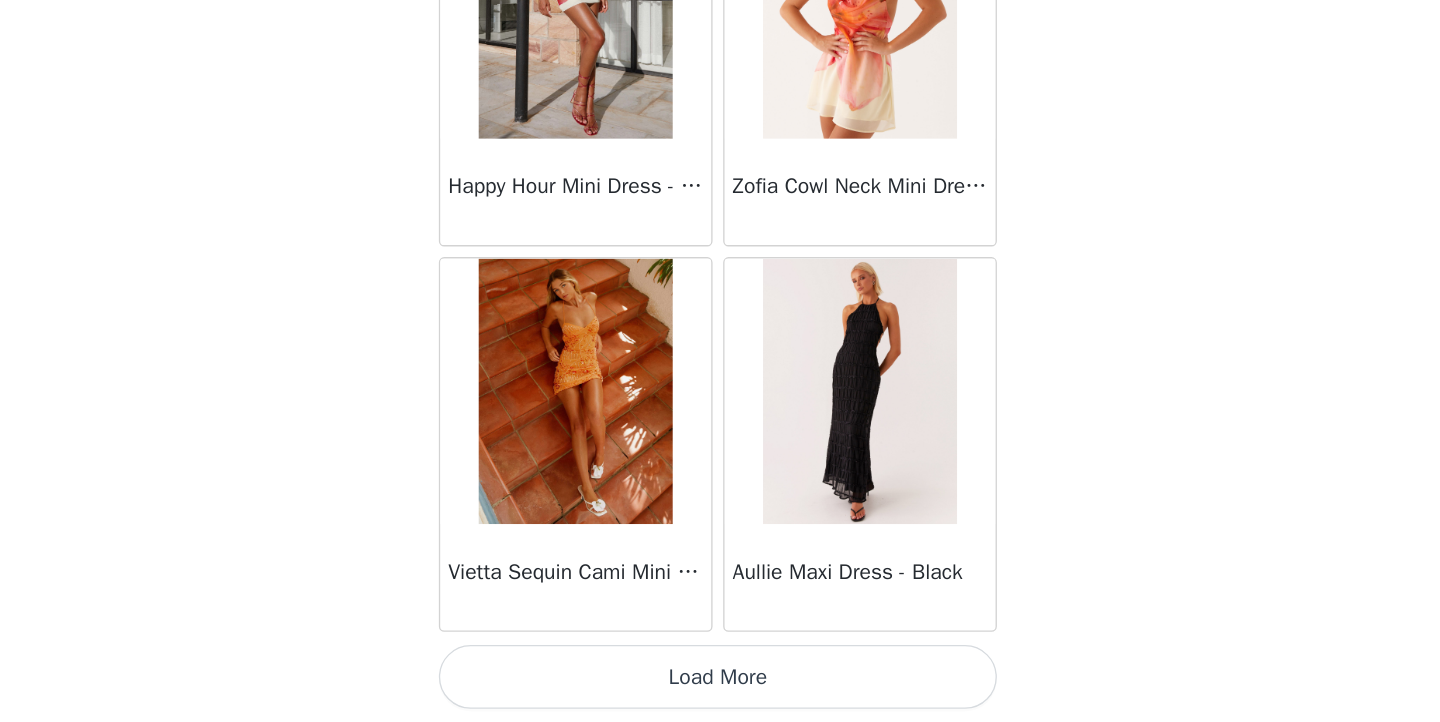 click on "Load More" at bounding box center (720, 688) 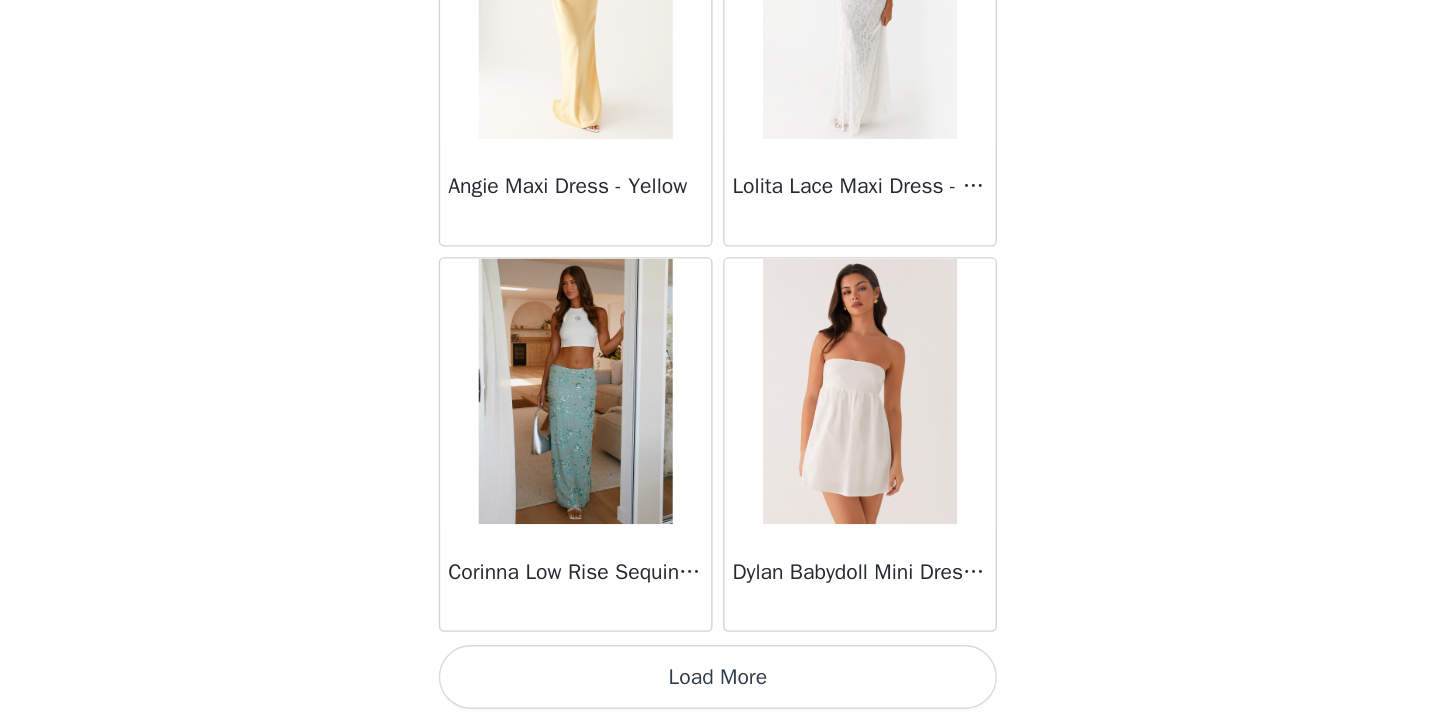 scroll, scrollTop: 25538, scrollLeft: 0, axis: vertical 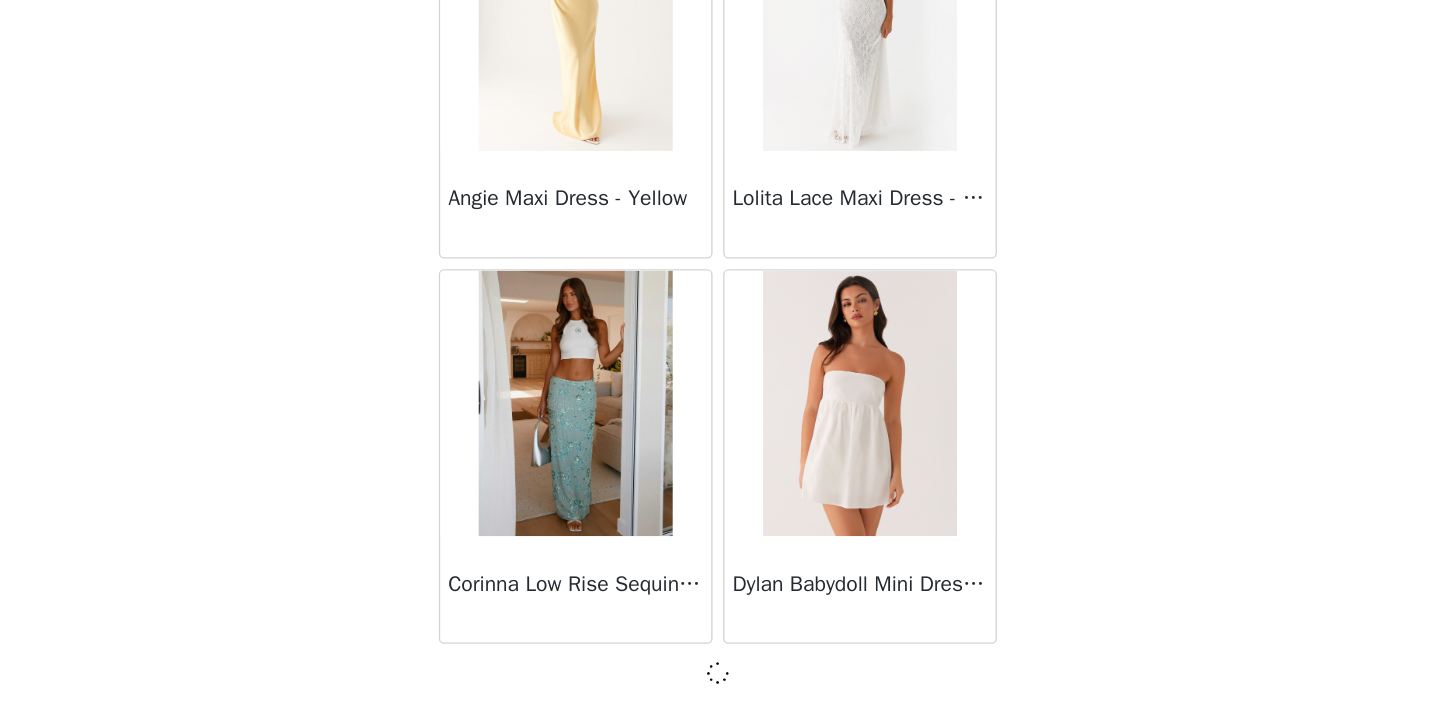 click at bounding box center (720, 685) 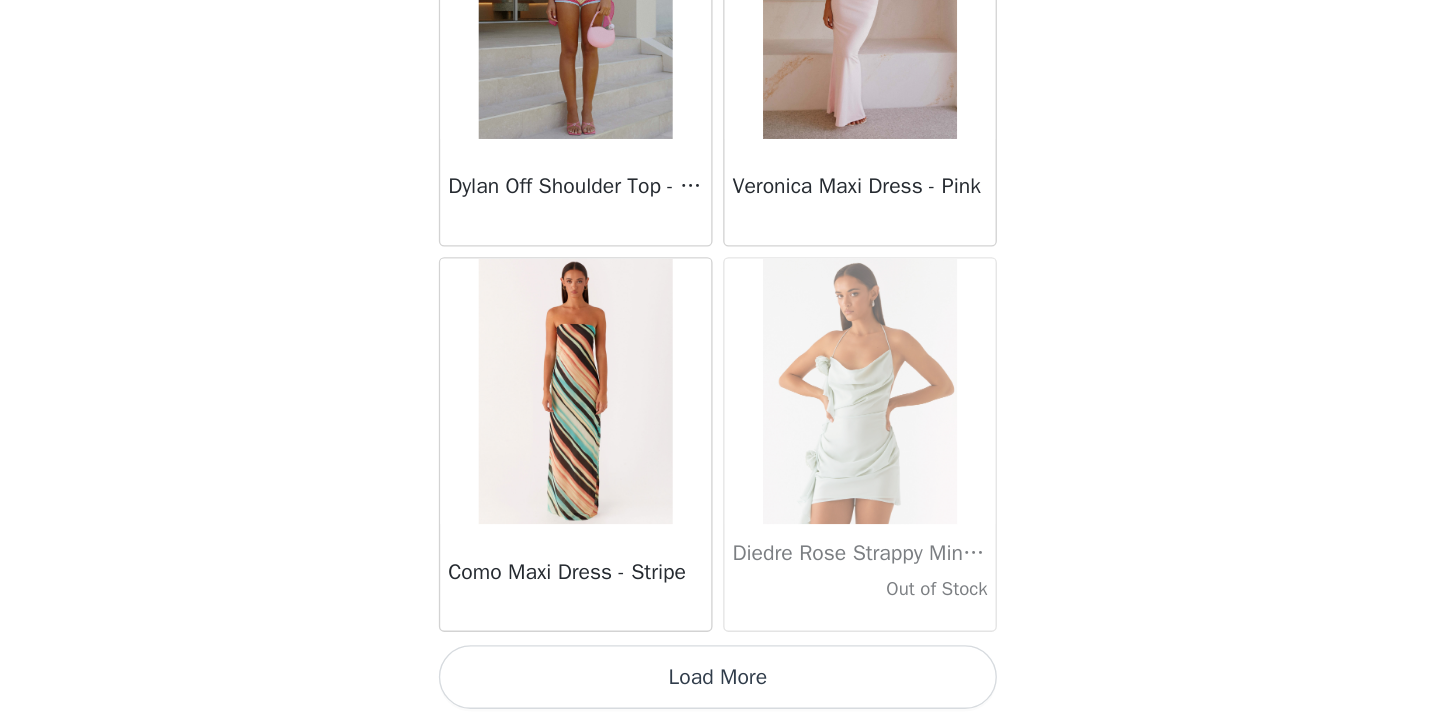 scroll, scrollTop: 28438, scrollLeft: 0, axis: vertical 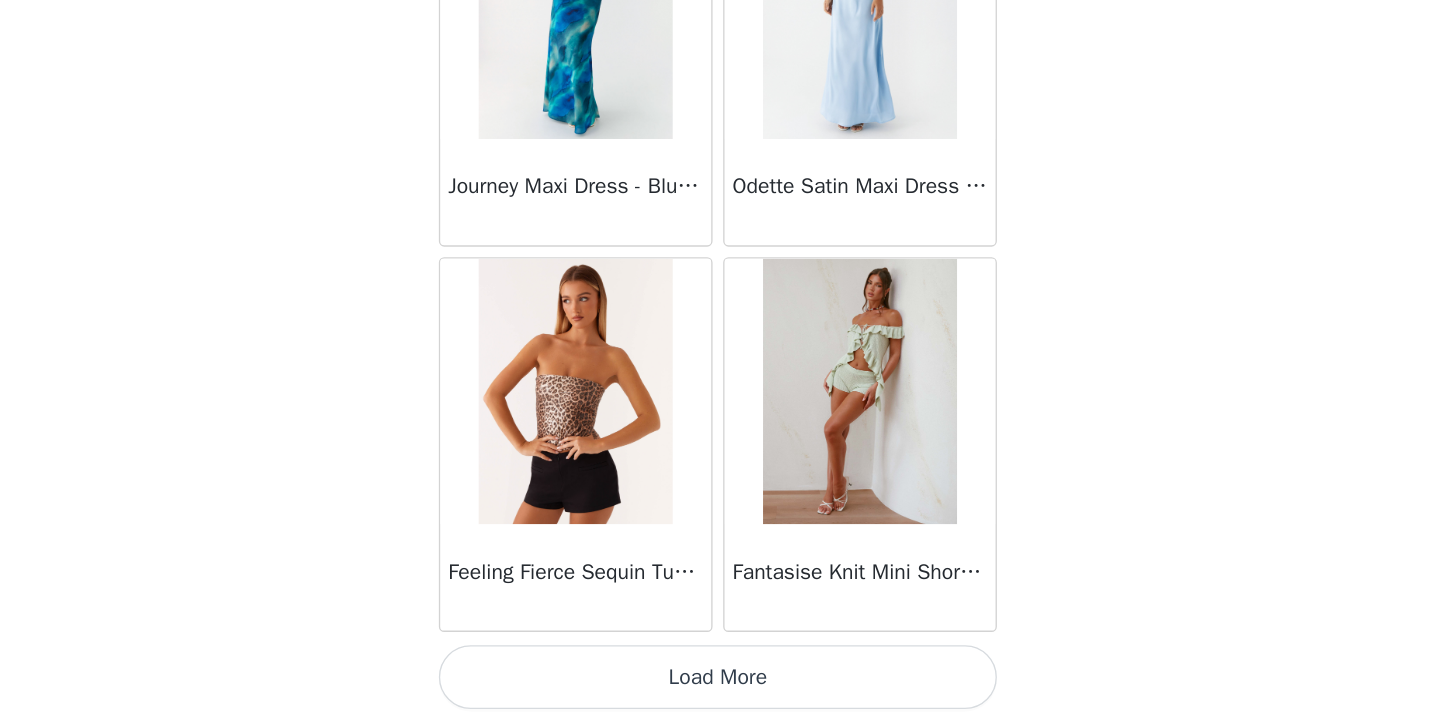 click on "Load More" at bounding box center (720, 688) 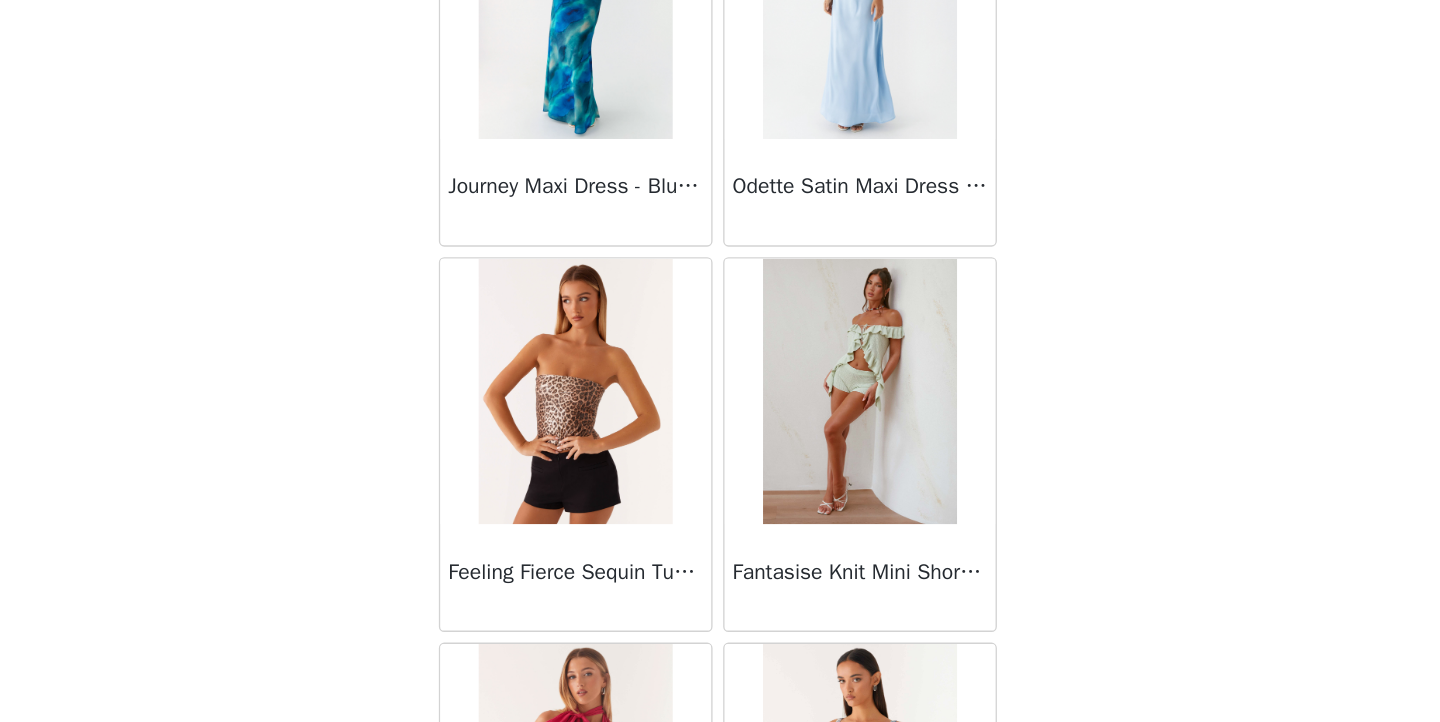 scroll, scrollTop: 5, scrollLeft: 0, axis: vertical 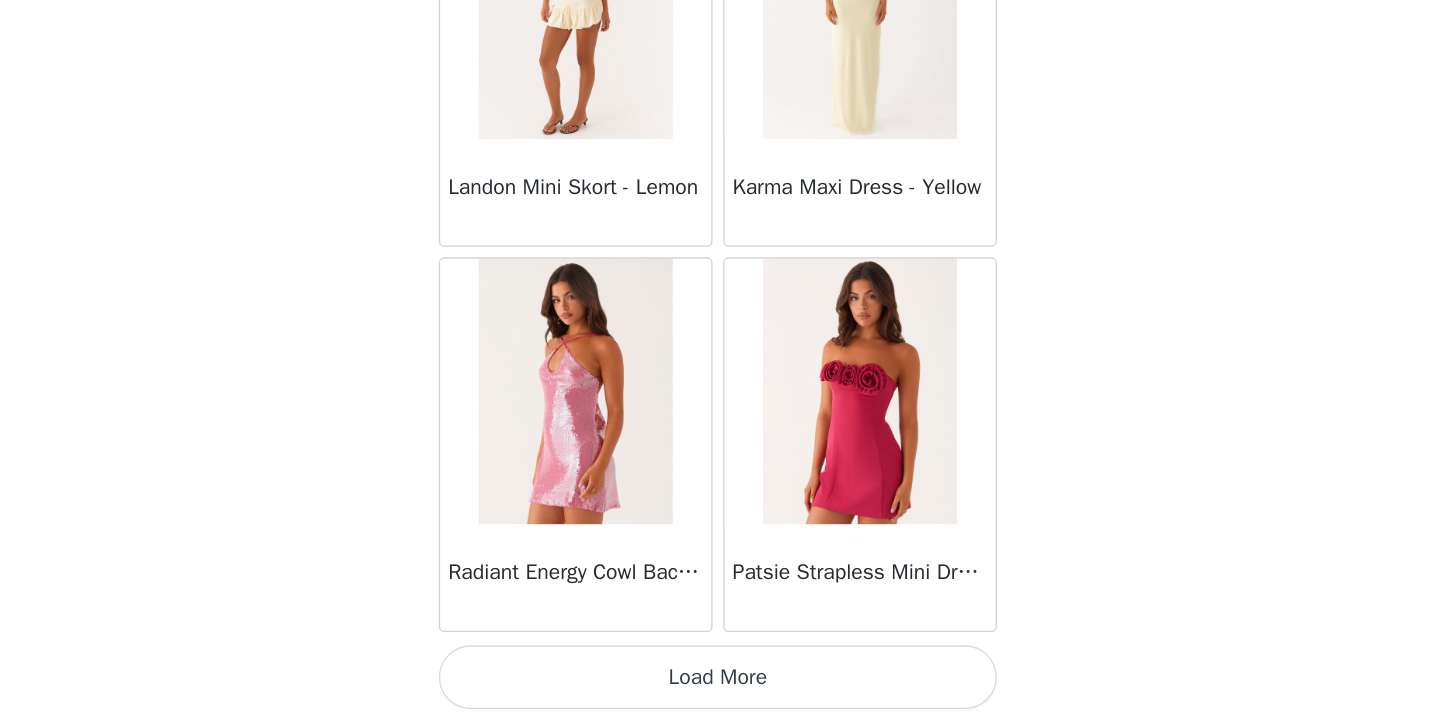 click on "Load More" at bounding box center [720, 688] 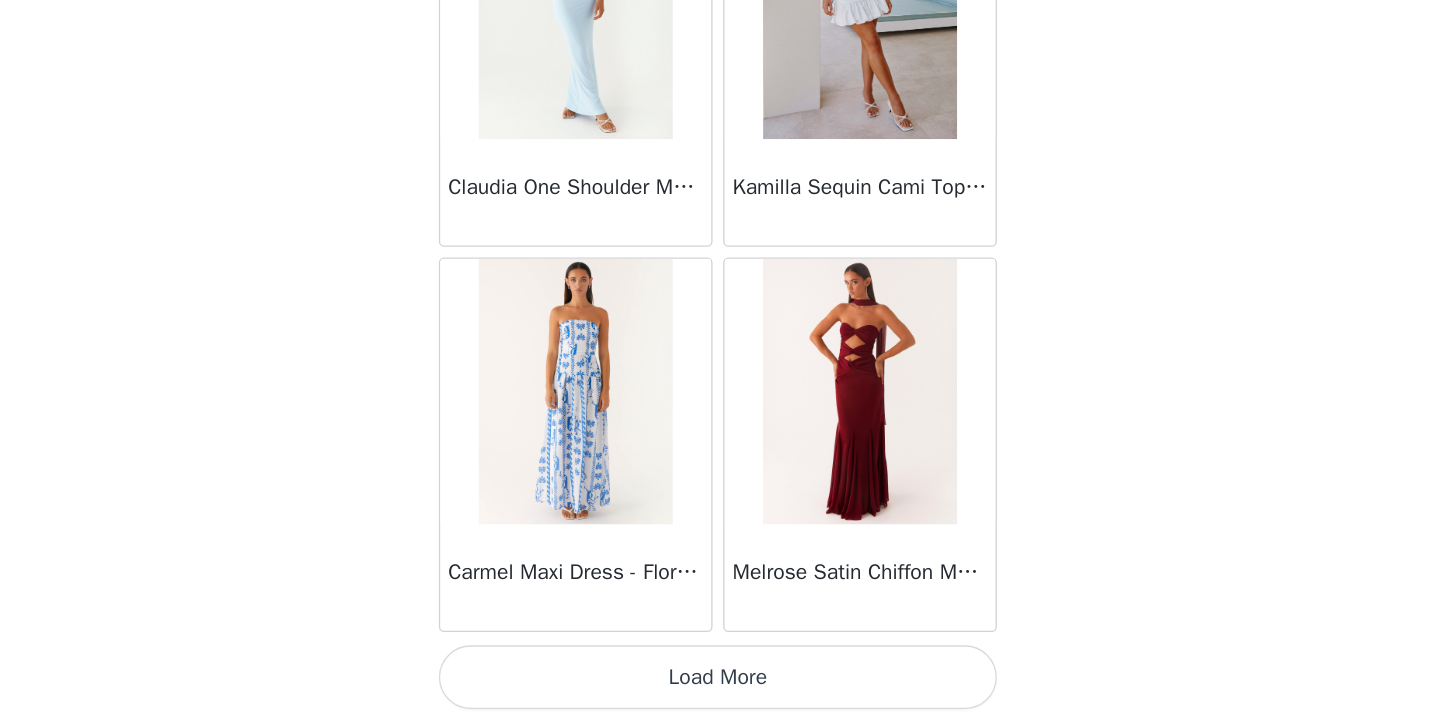 scroll, scrollTop: 37138, scrollLeft: 0, axis: vertical 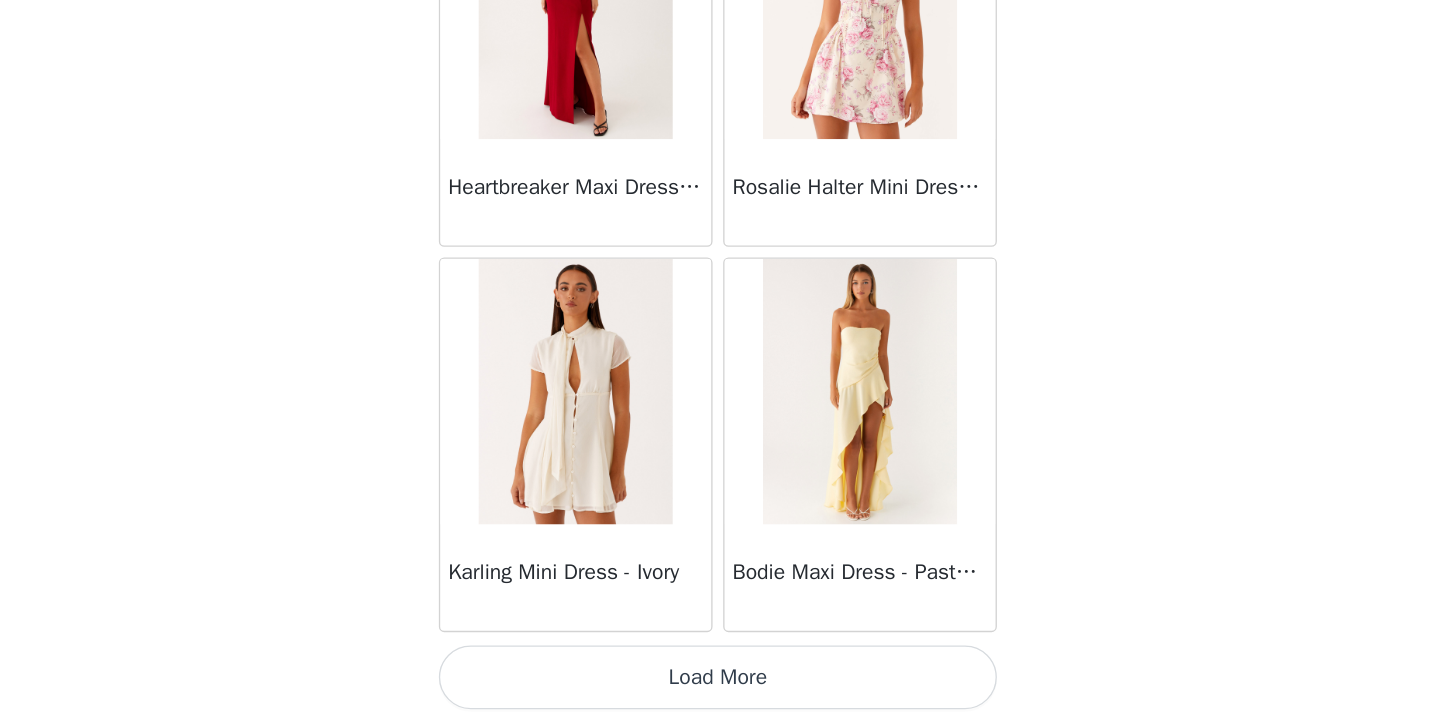 click on "Load More" at bounding box center [720, 688] 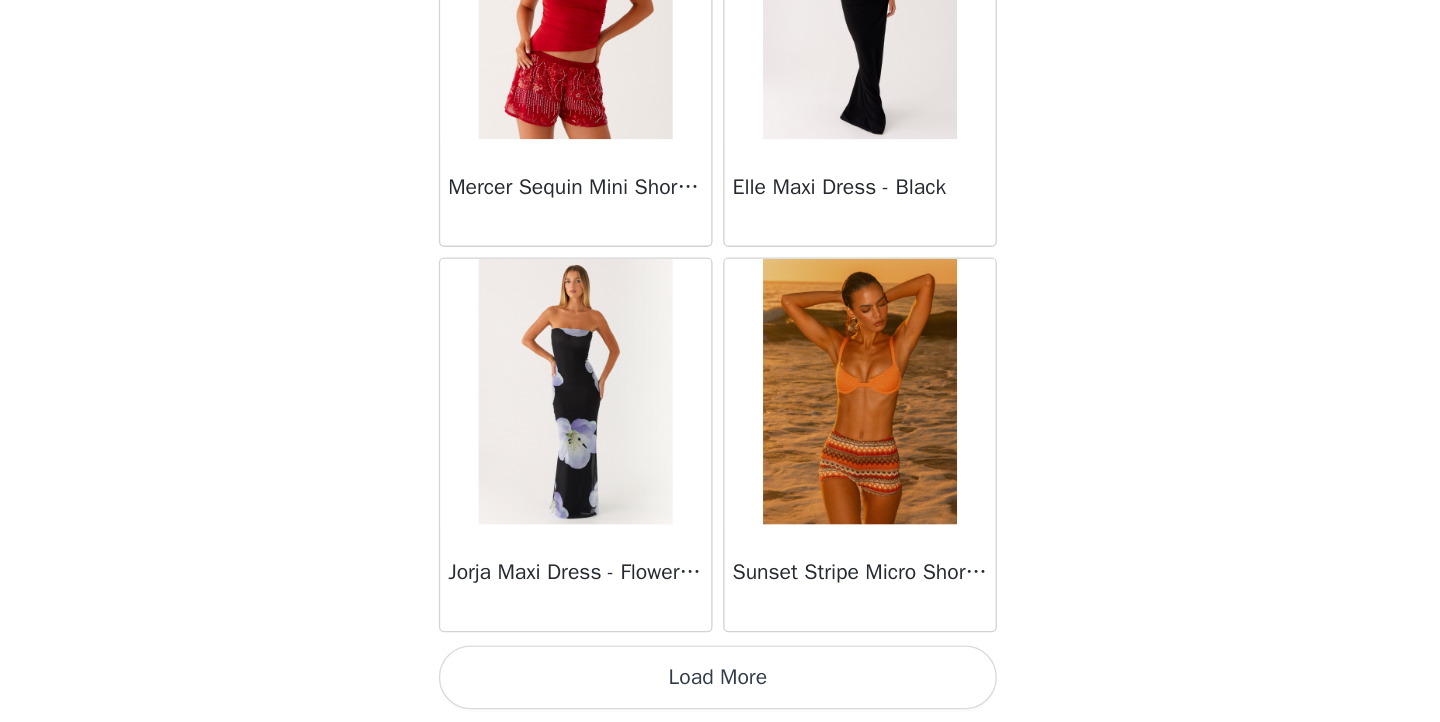 scroll, scrollTop: 42938, scrollLeft: 0, axis: vertical 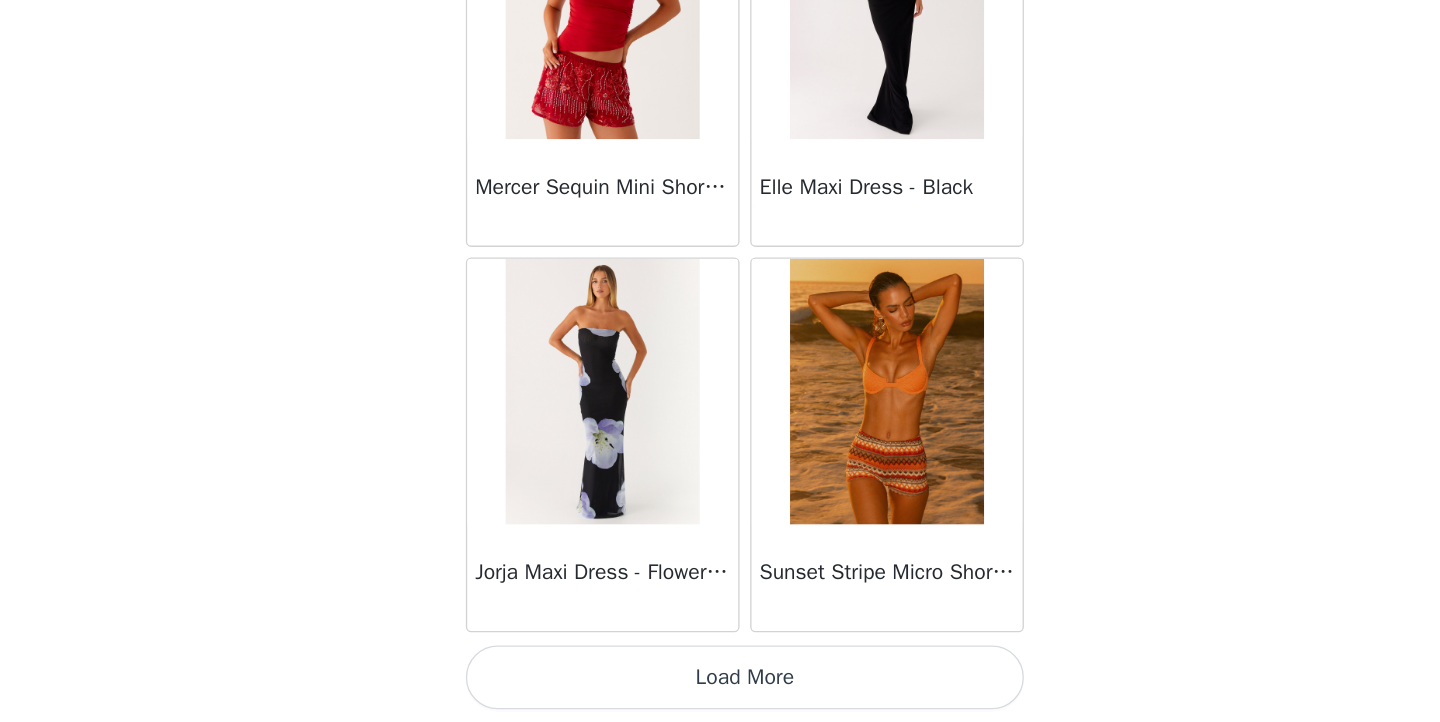 click on "Load More" at bounding box center (720, 688) 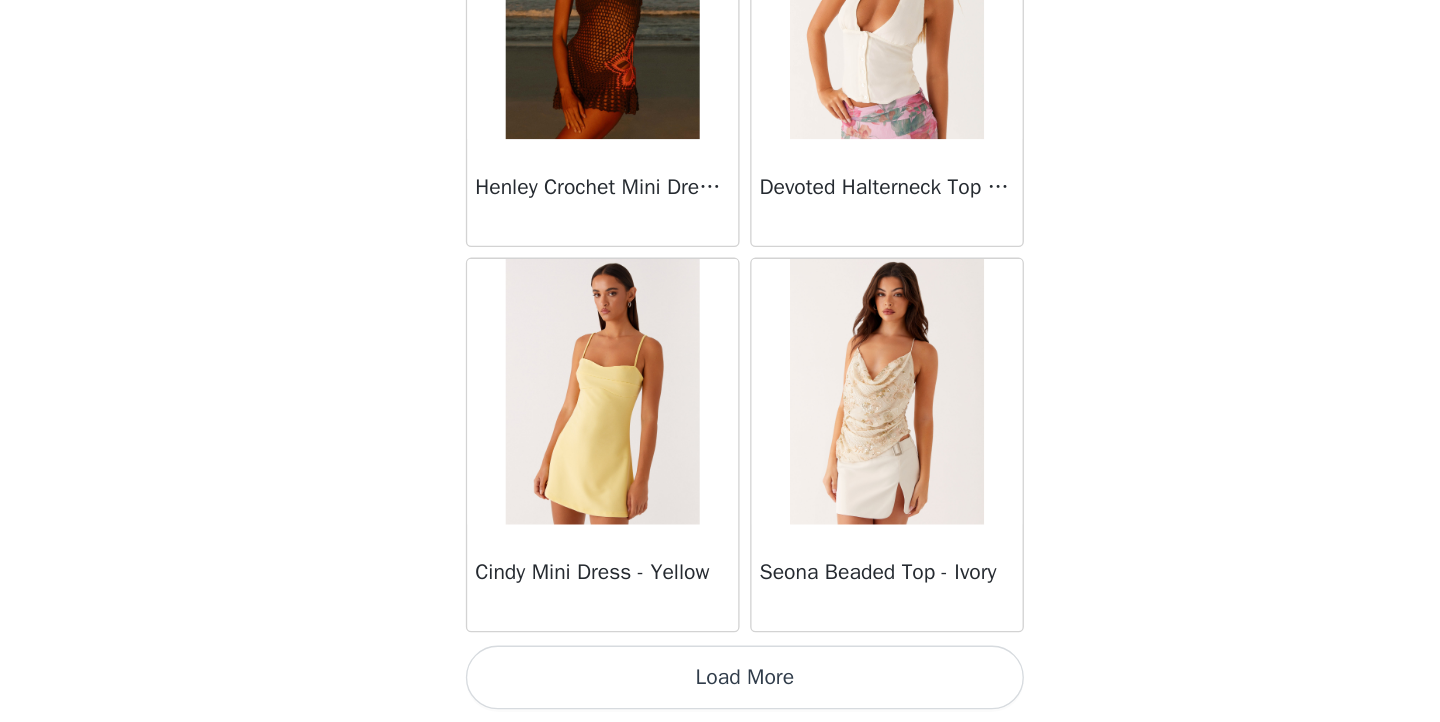 scroll, scrollTop: 45838, scrollLeft: 0, axis: vertical 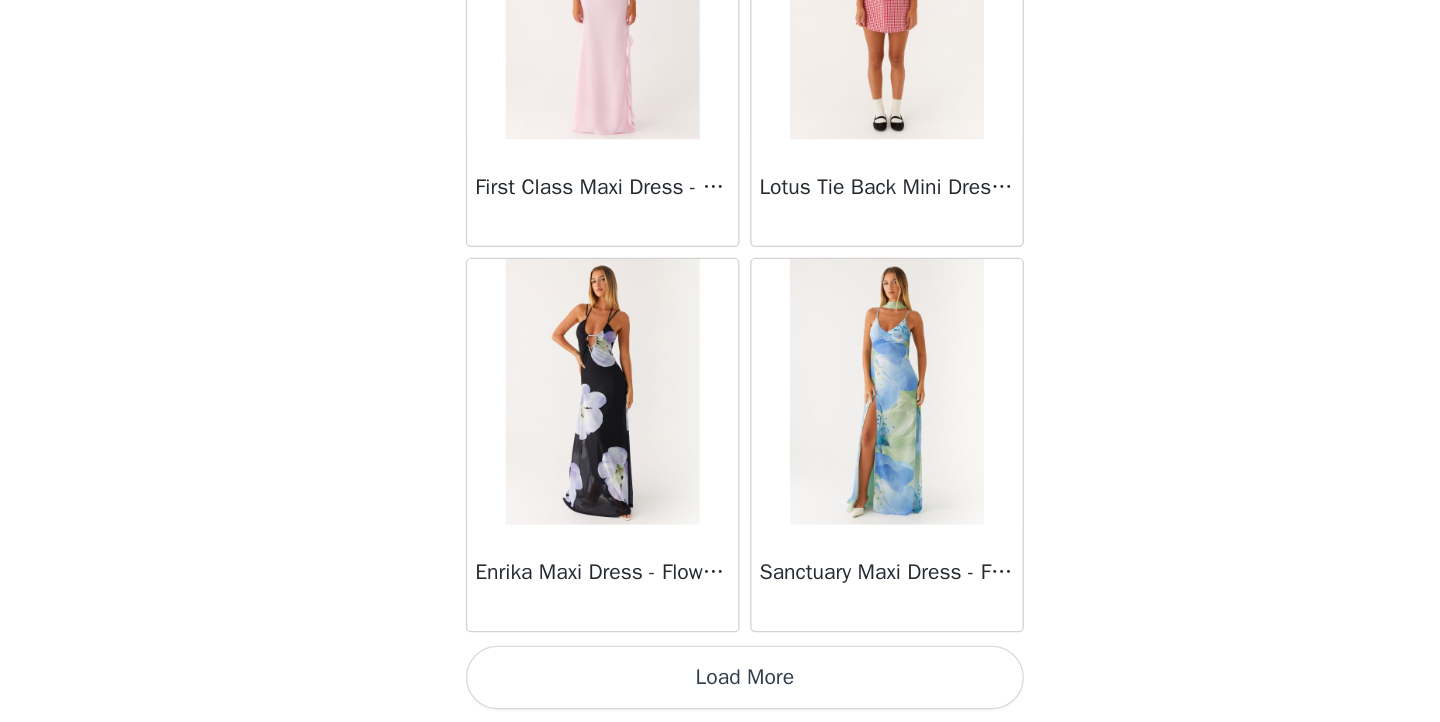 click on "Load More" at bounding box center [720, 688] 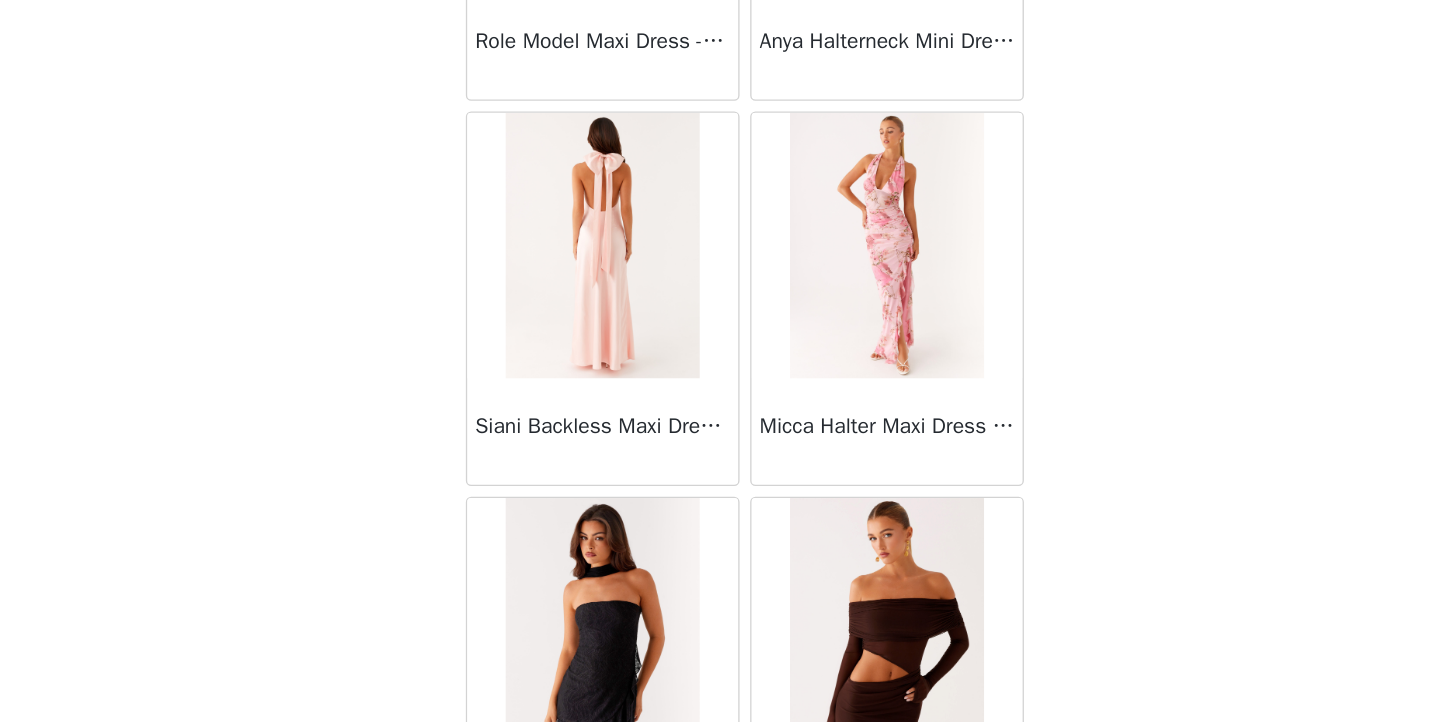 scroll, scrollTop: 51463, scrollLeft: 0, axis: vertical 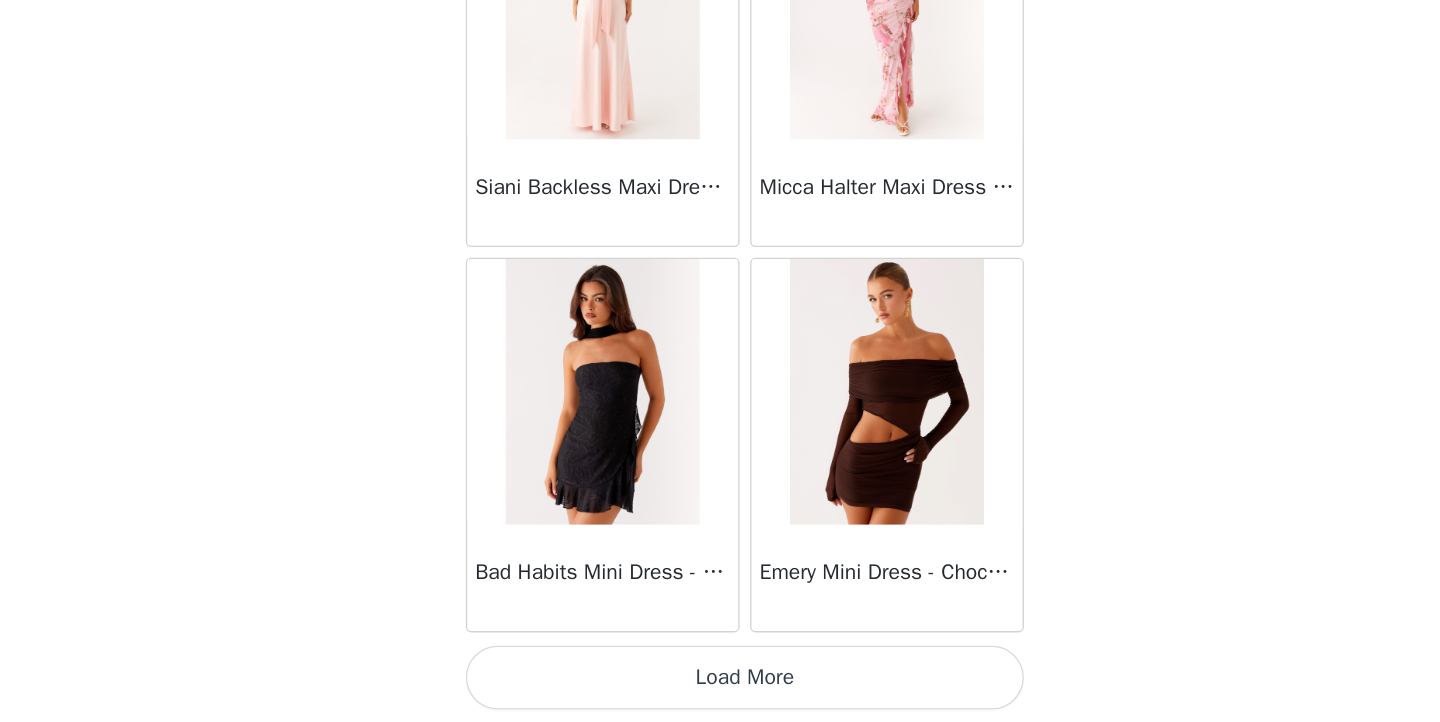 click on "Load More" at bounding box center (720, 688) 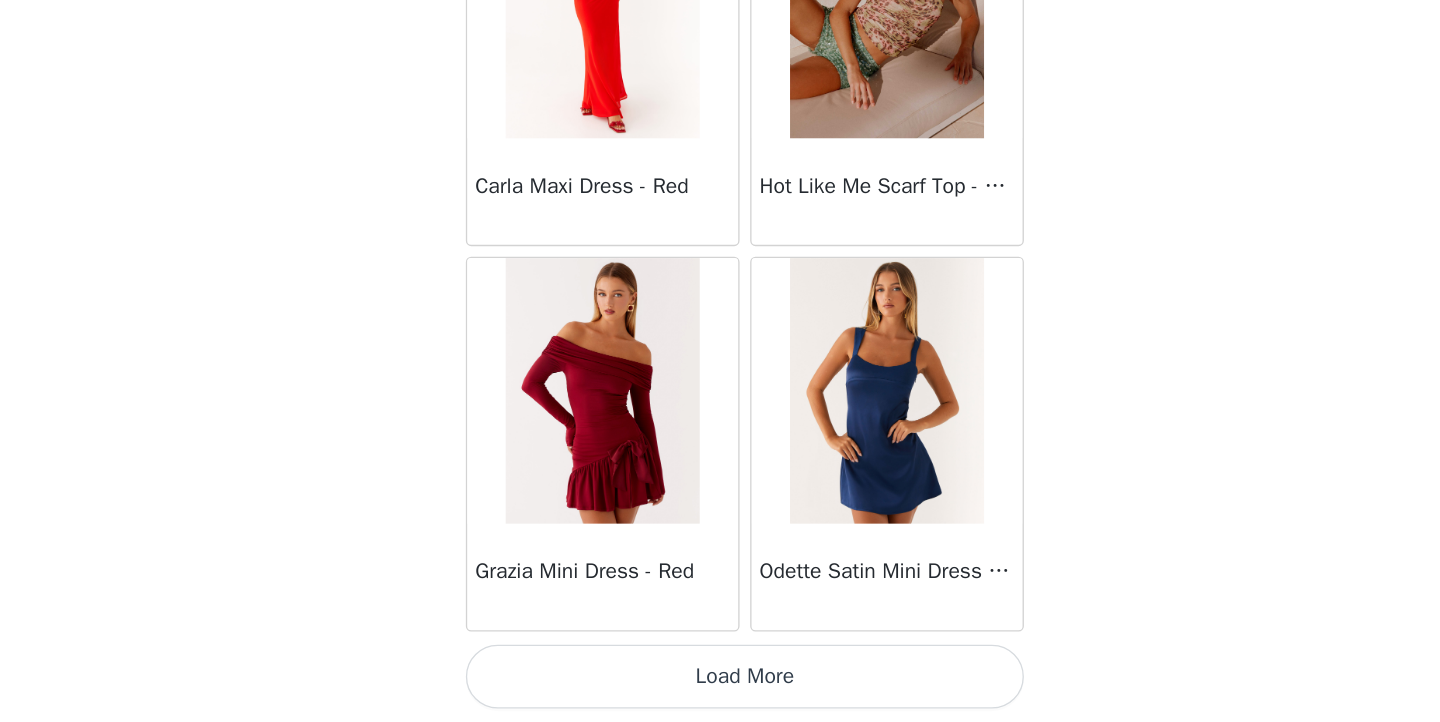 scroll, scrollTop: 54538, scrollLeft: 0, axis: vertical 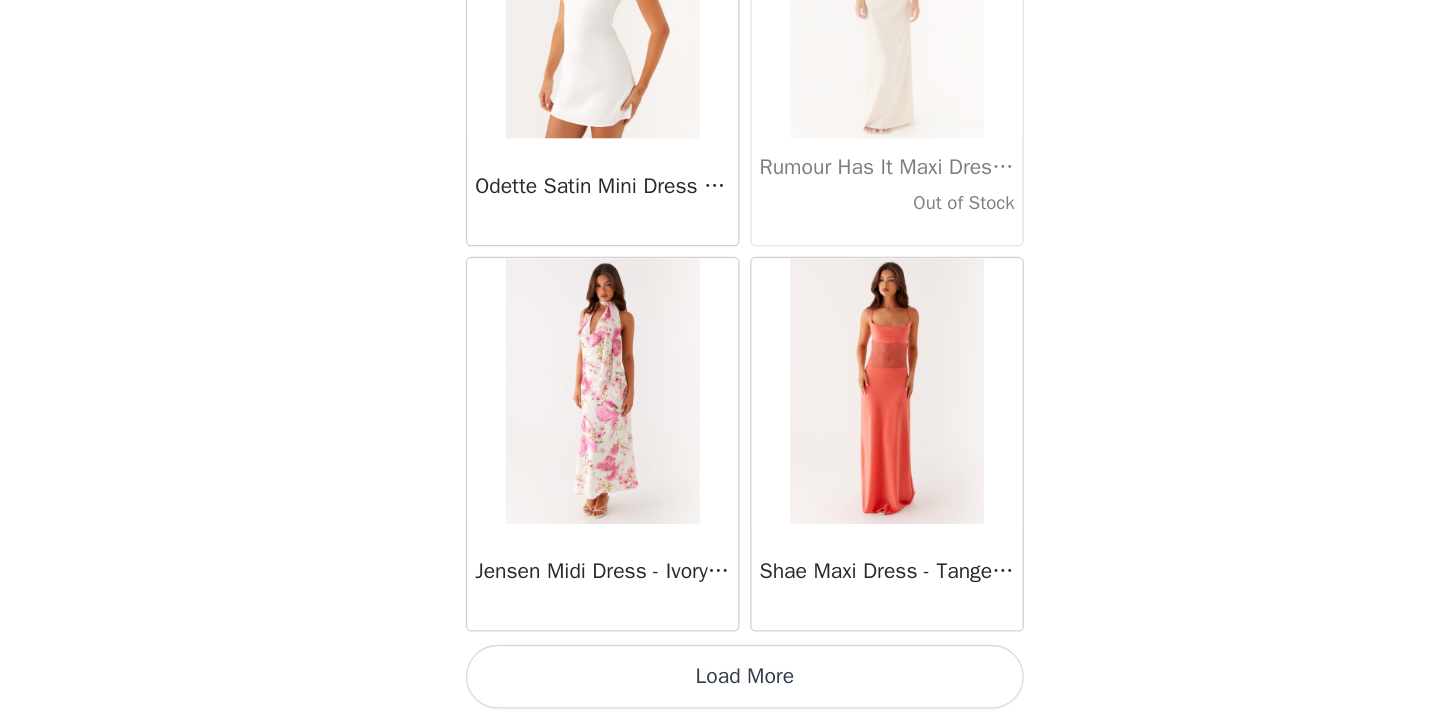 click on "Load More" at bounding box center (720, 688) 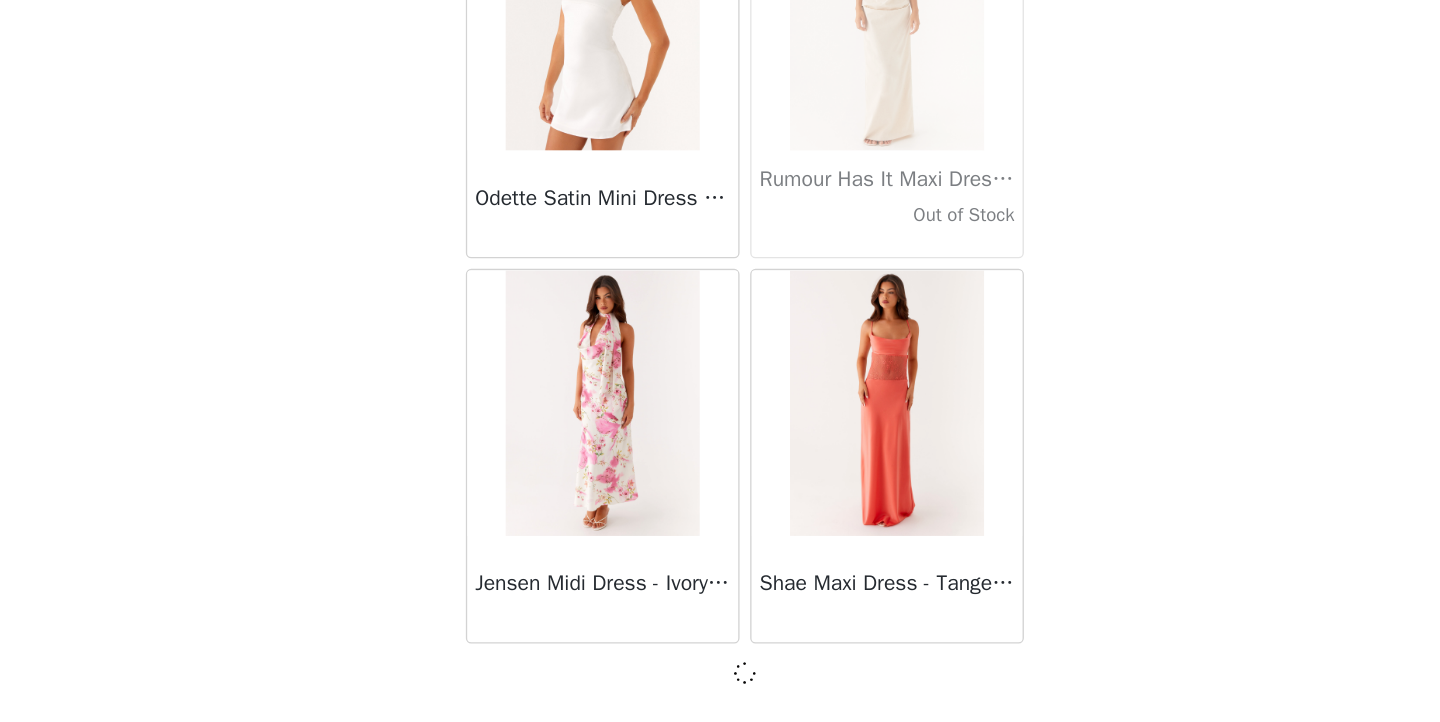 scroll, scrollTop: 1, scrollLeft: 0, axis: vertical 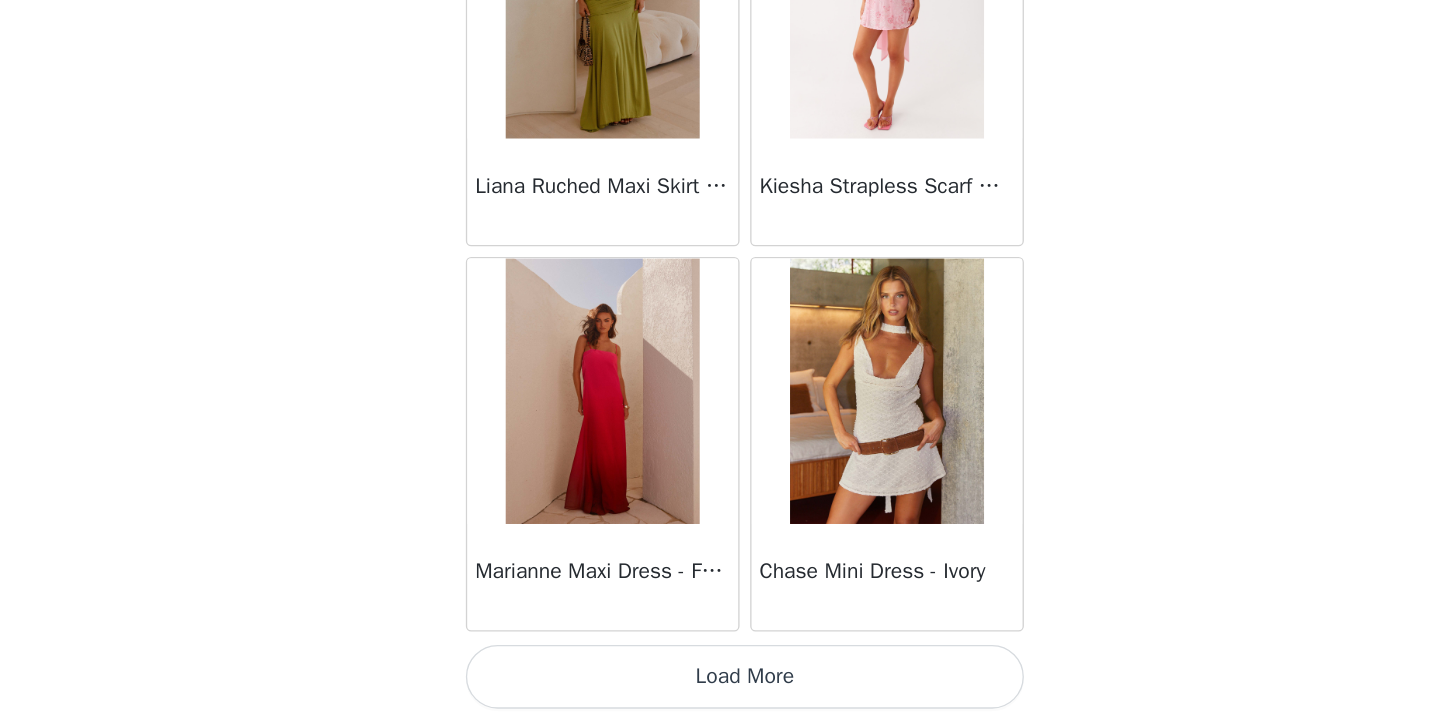 click on "Load More" at bounding box center (720, 688) 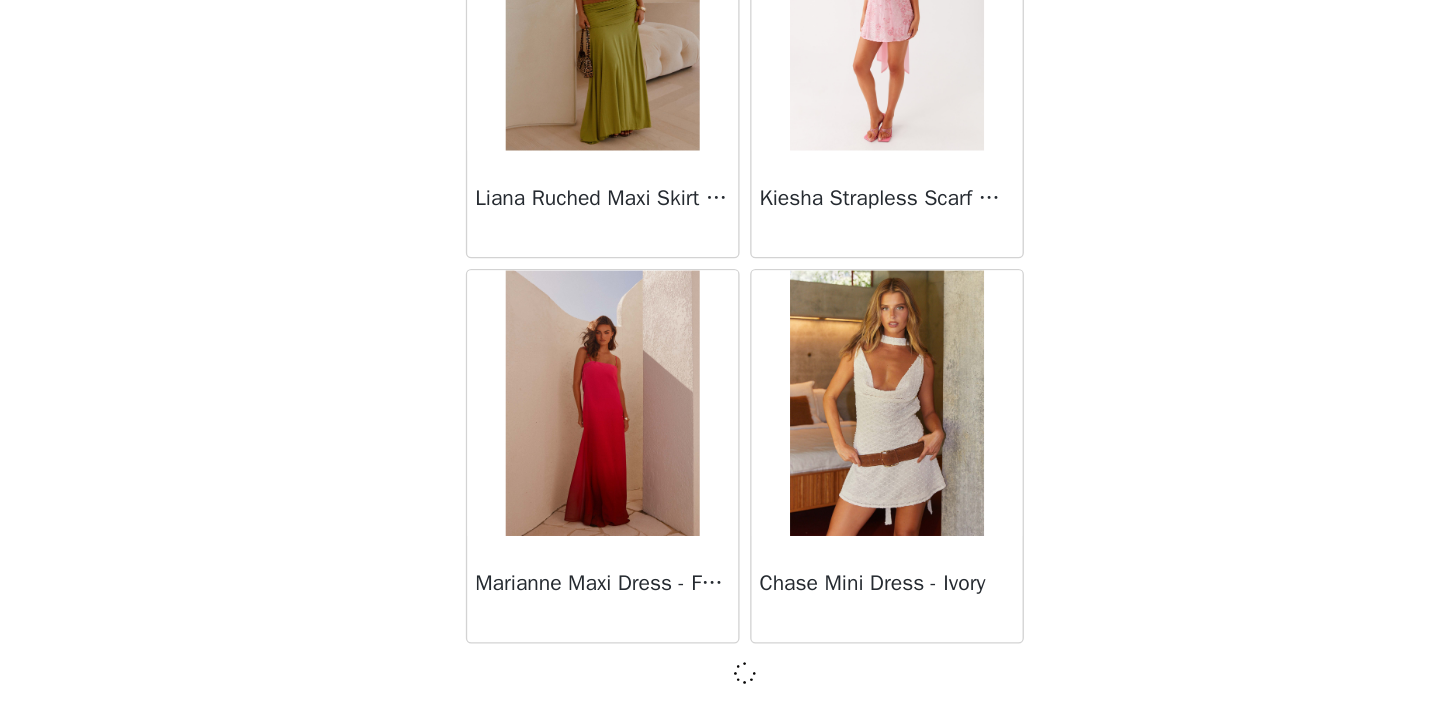 scroll, scrollTop: 60329, scrollLeft: 0, axis: vertical 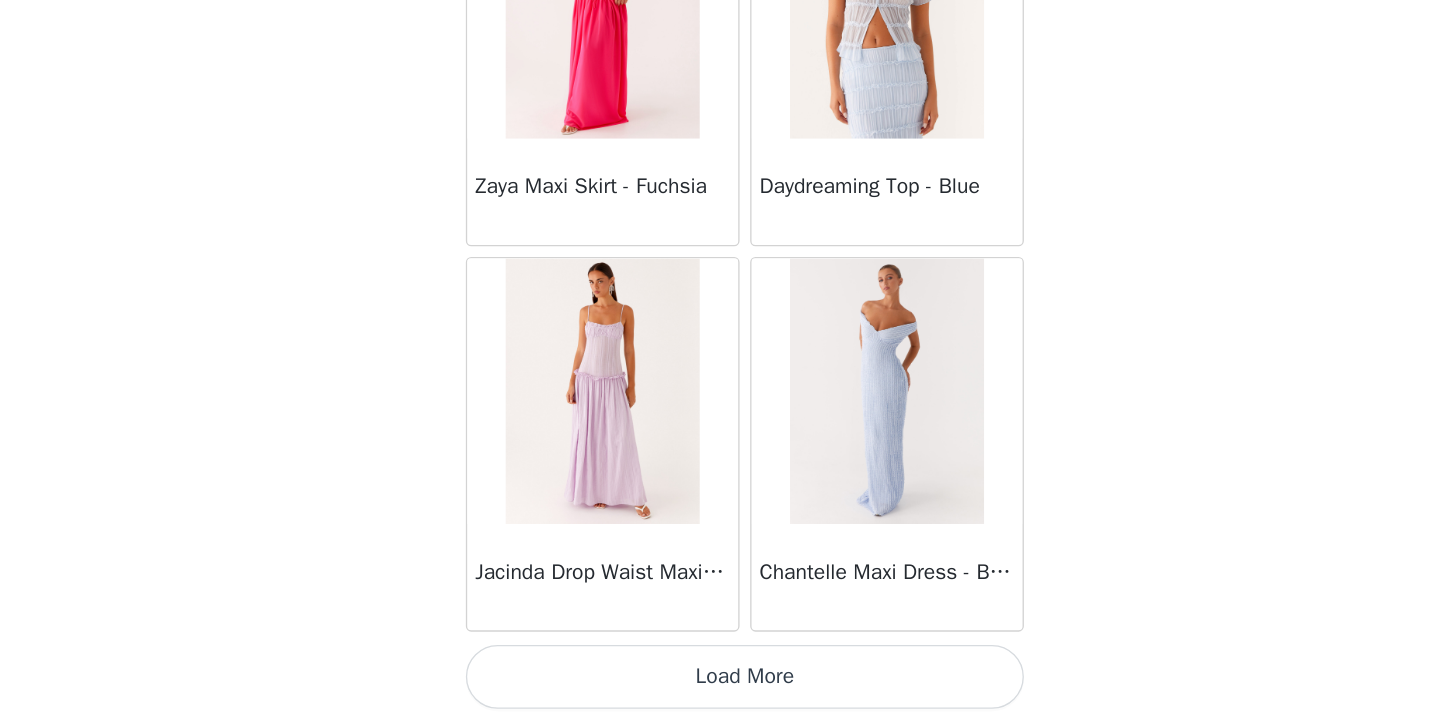 click on "Load More" at bounding box center (720, 688) 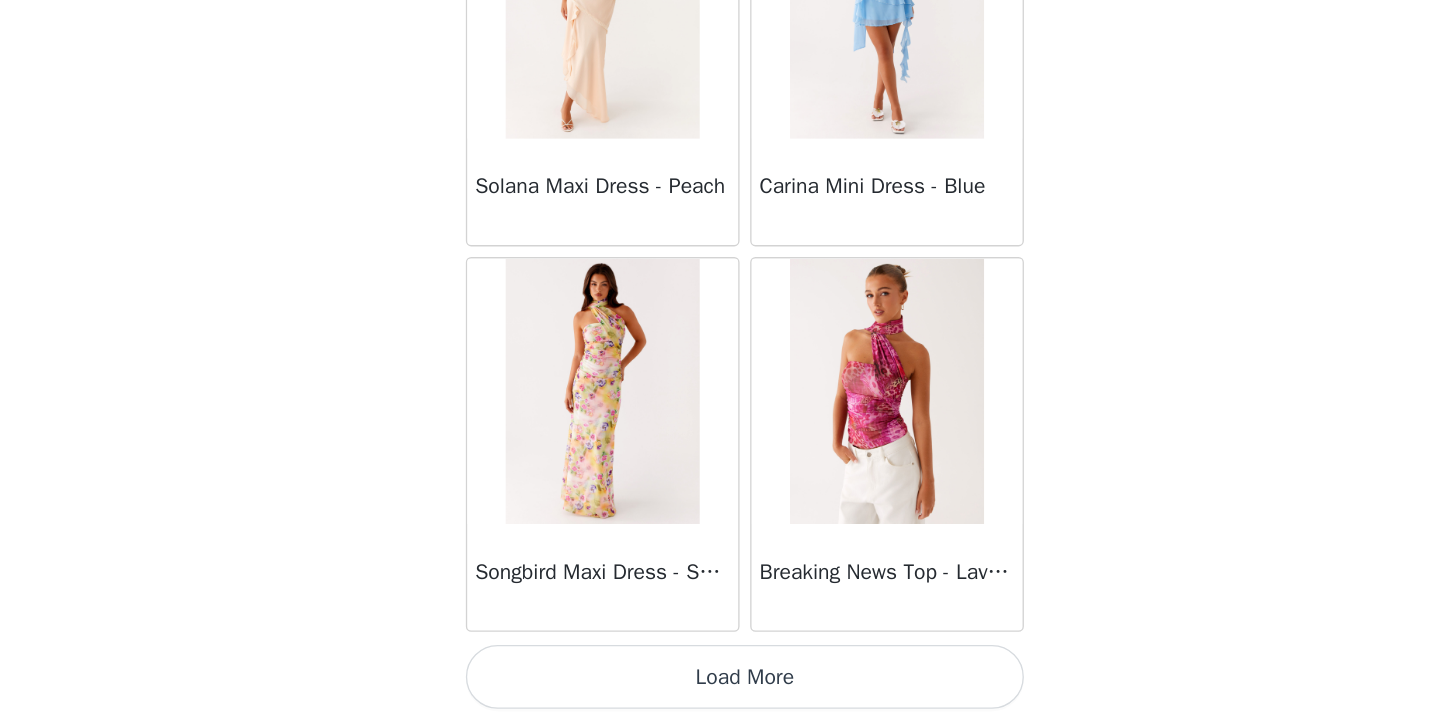 scroll, scrollTop: 66138, scrollLeft: 0, axis: vertical 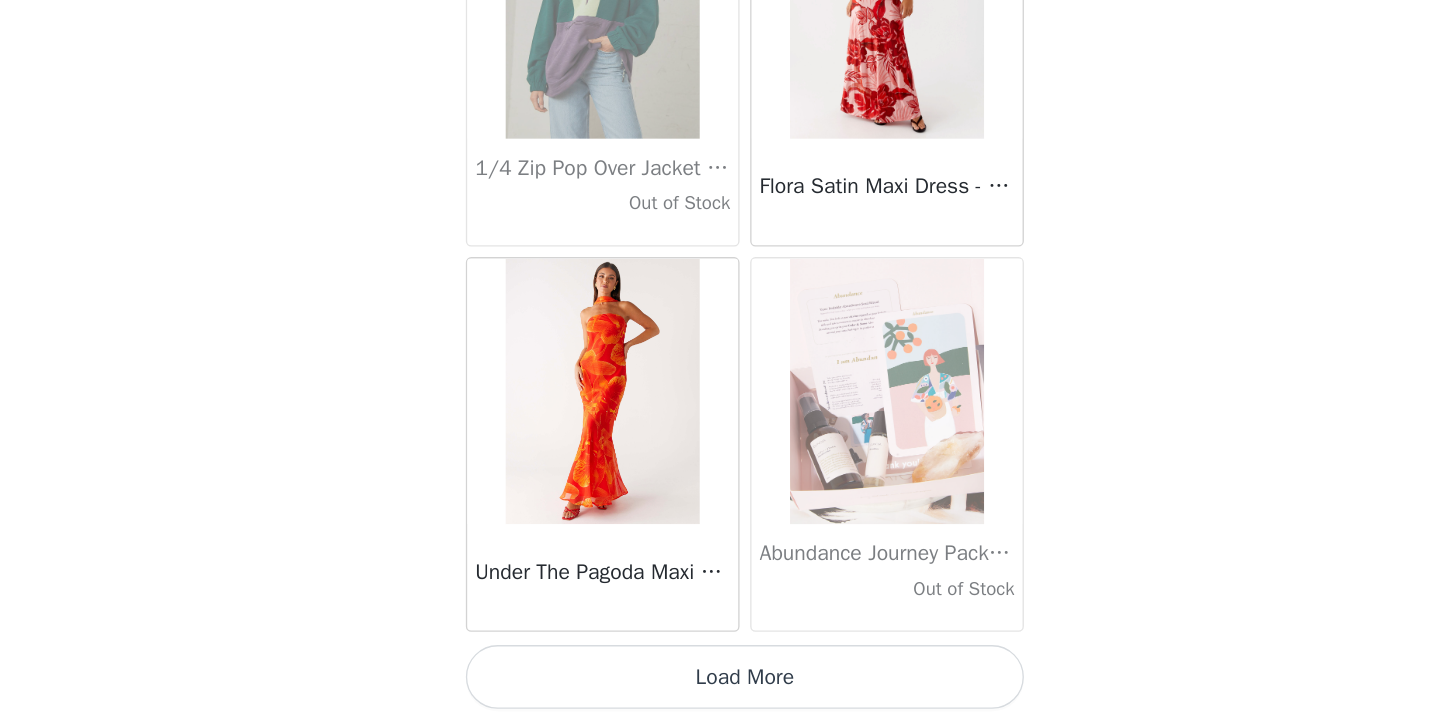 click on "Load More" at bounding box center [720, 688] 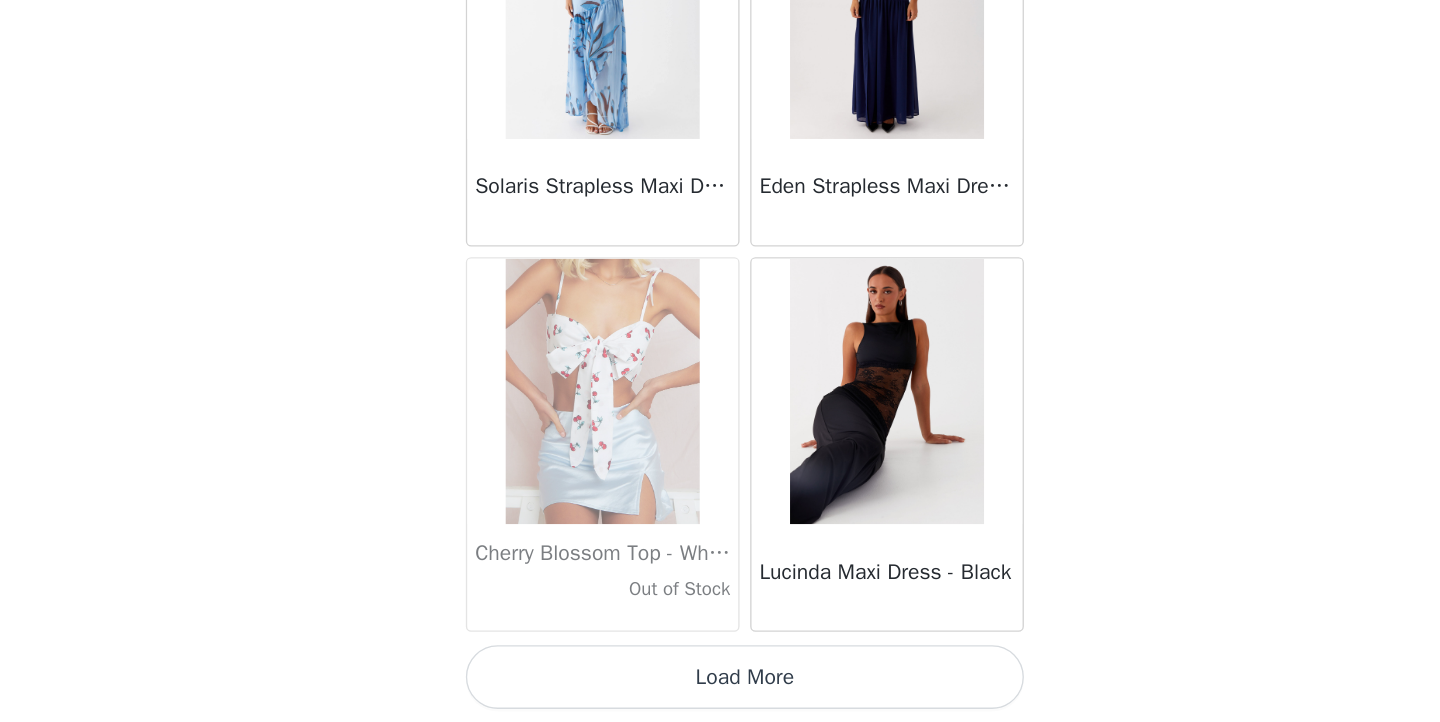scroll, scrollTop: 71938, scrollLeft: 0, axis: vertical 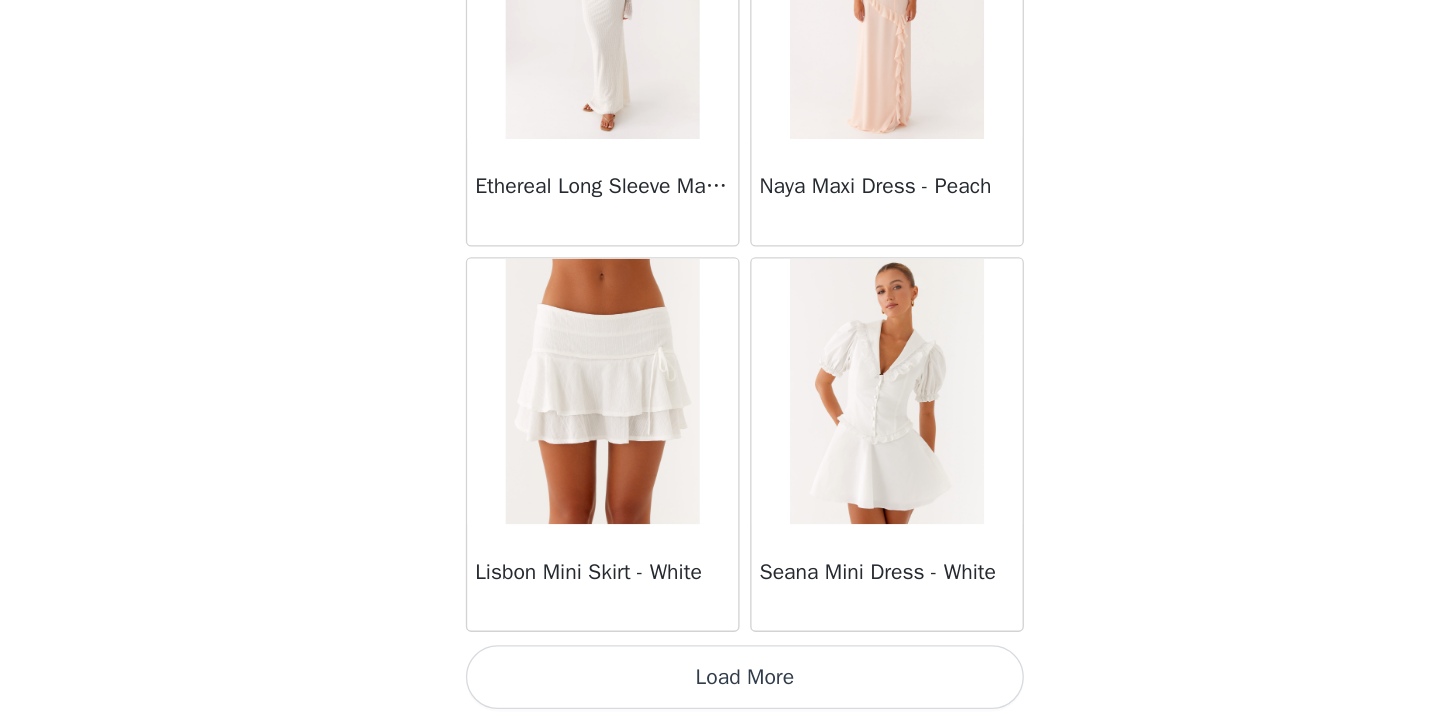 click on "Load More" at bounding box center [720, 688] 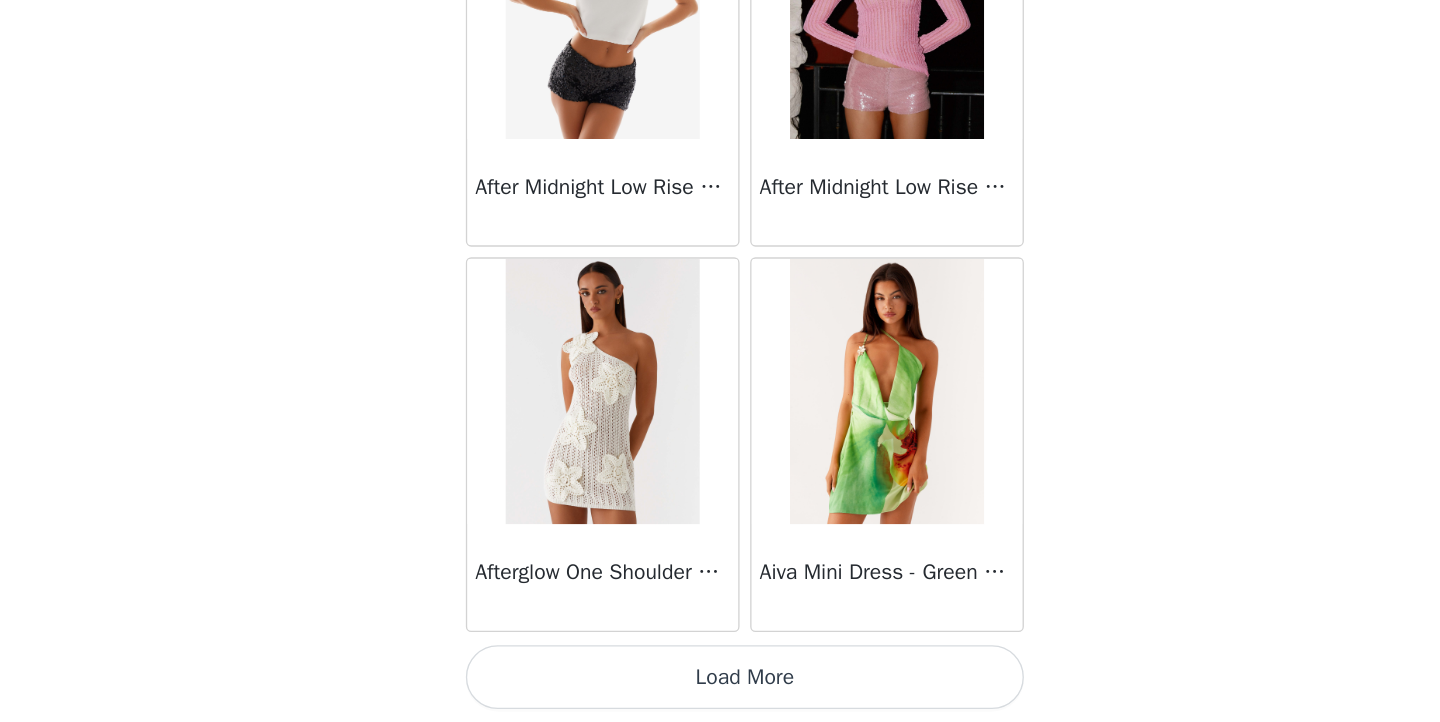 scroll, scrollTop: 77738, scrollLeft: 0, axis: vertical 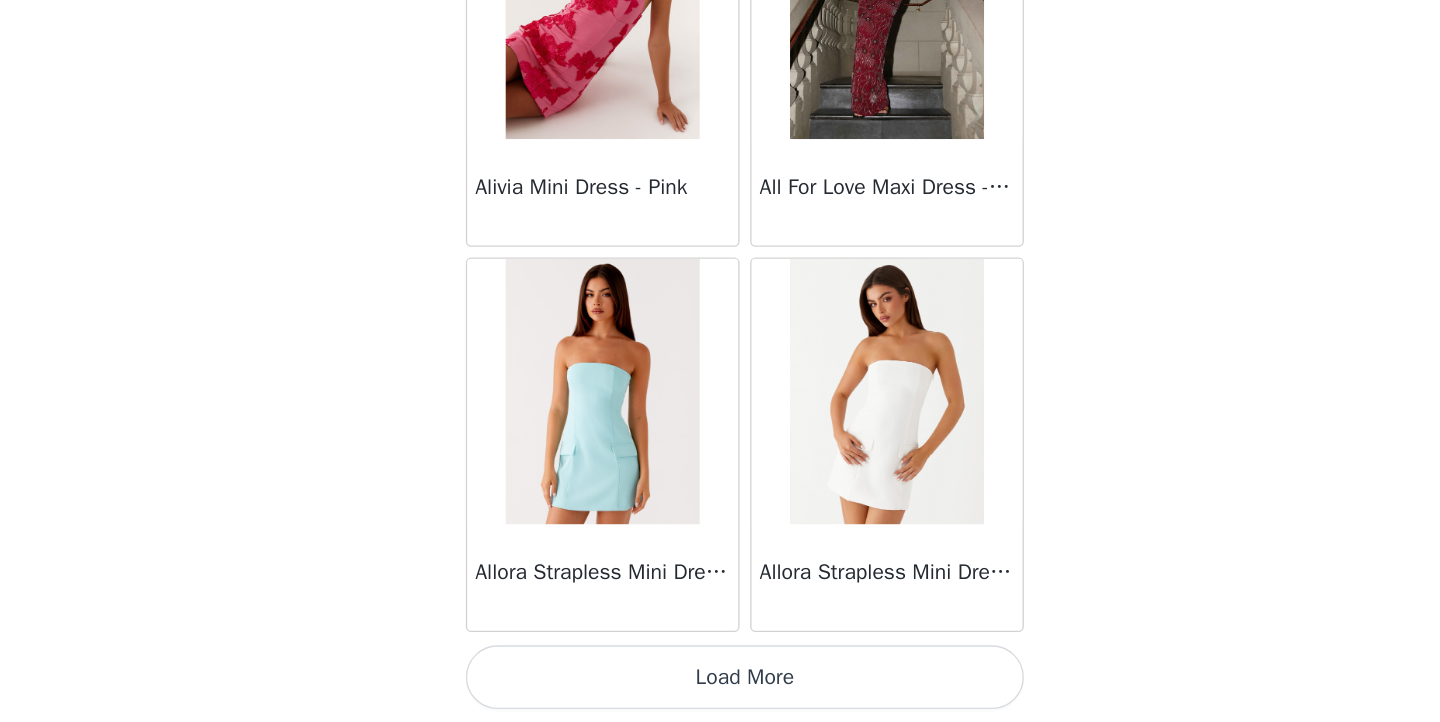 click on "Load More" at bounding box center [720, 688] 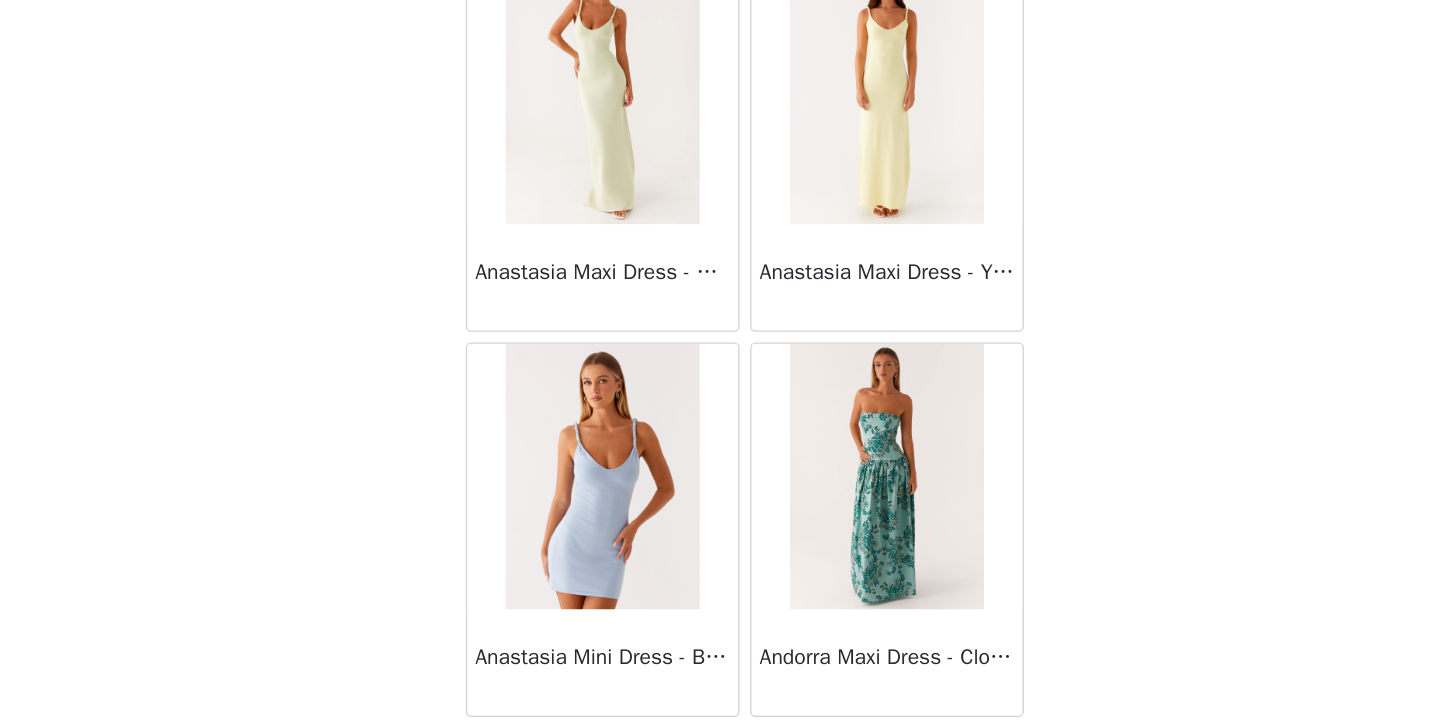 scroll, scrollTop: 83474, scrollLeft: 0, axis: vertical 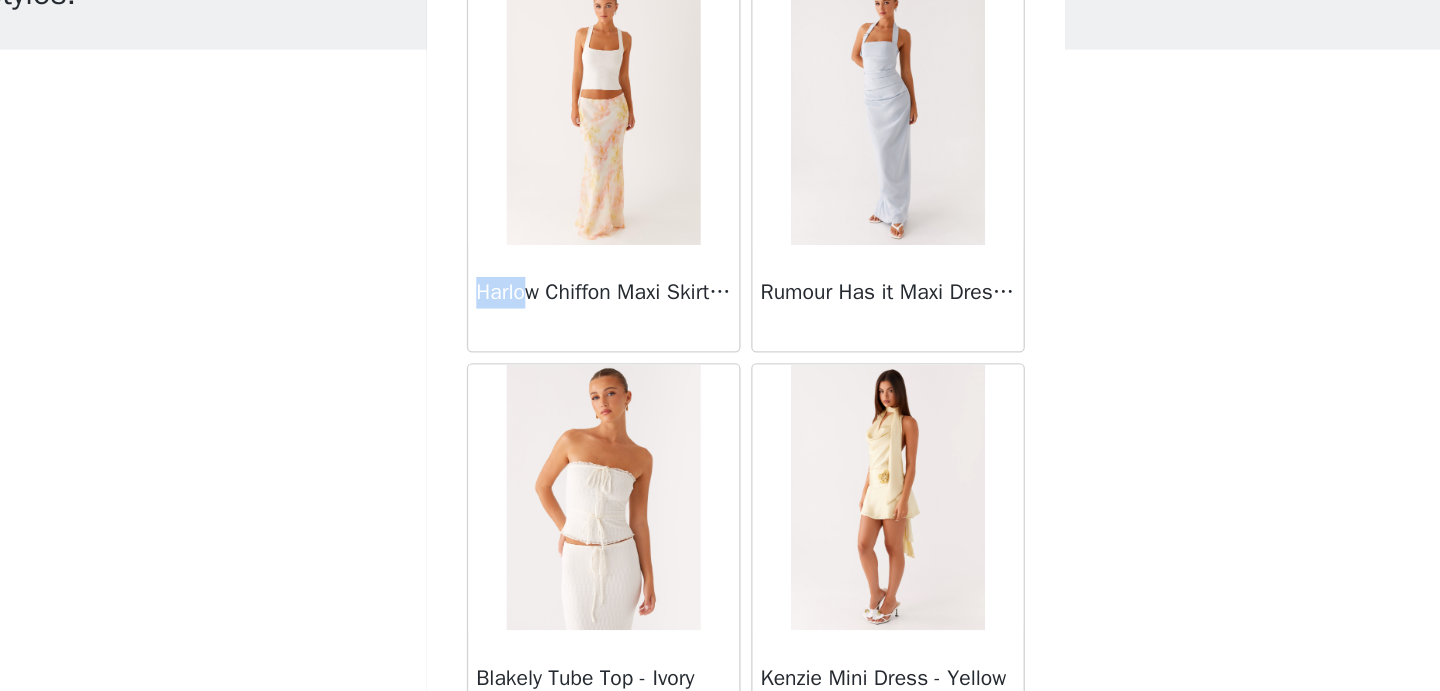 click at bounding box center (612, 209) 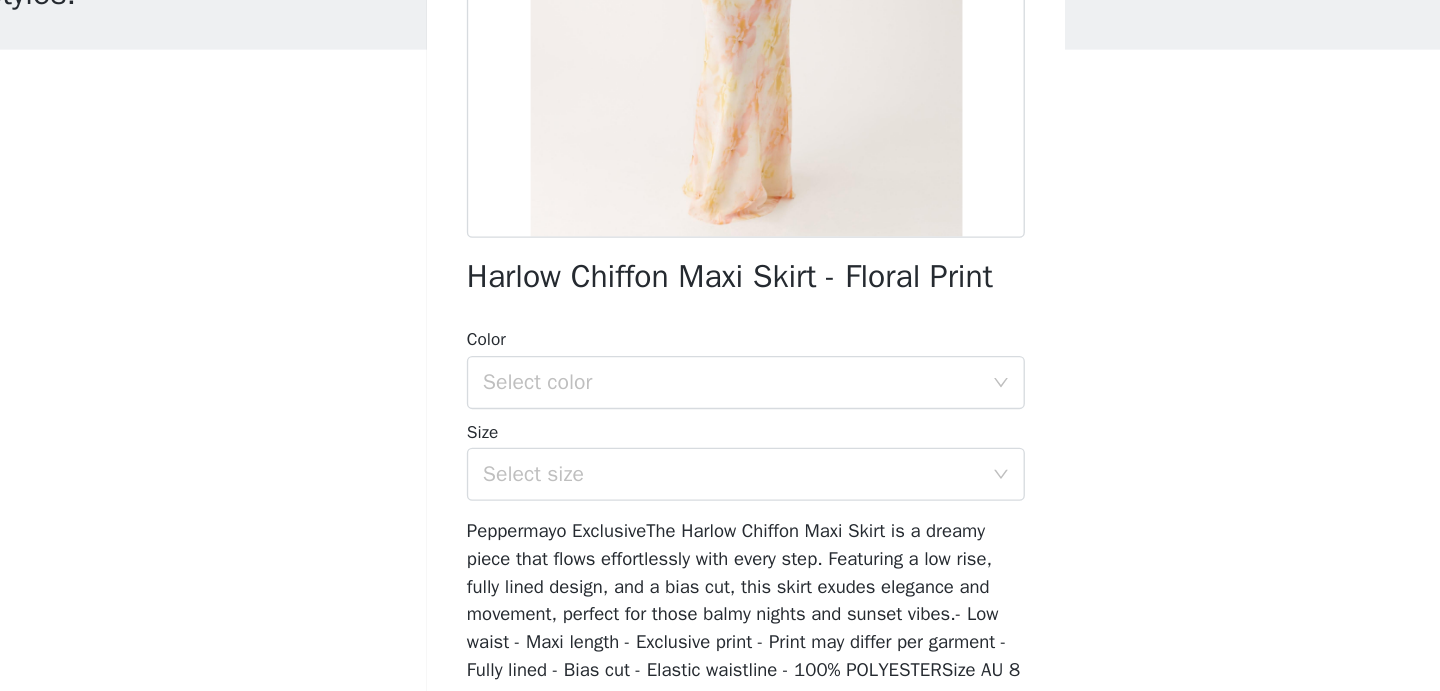 scroll, scrollTop: 296, scrollLeft: 0, axis: vertical 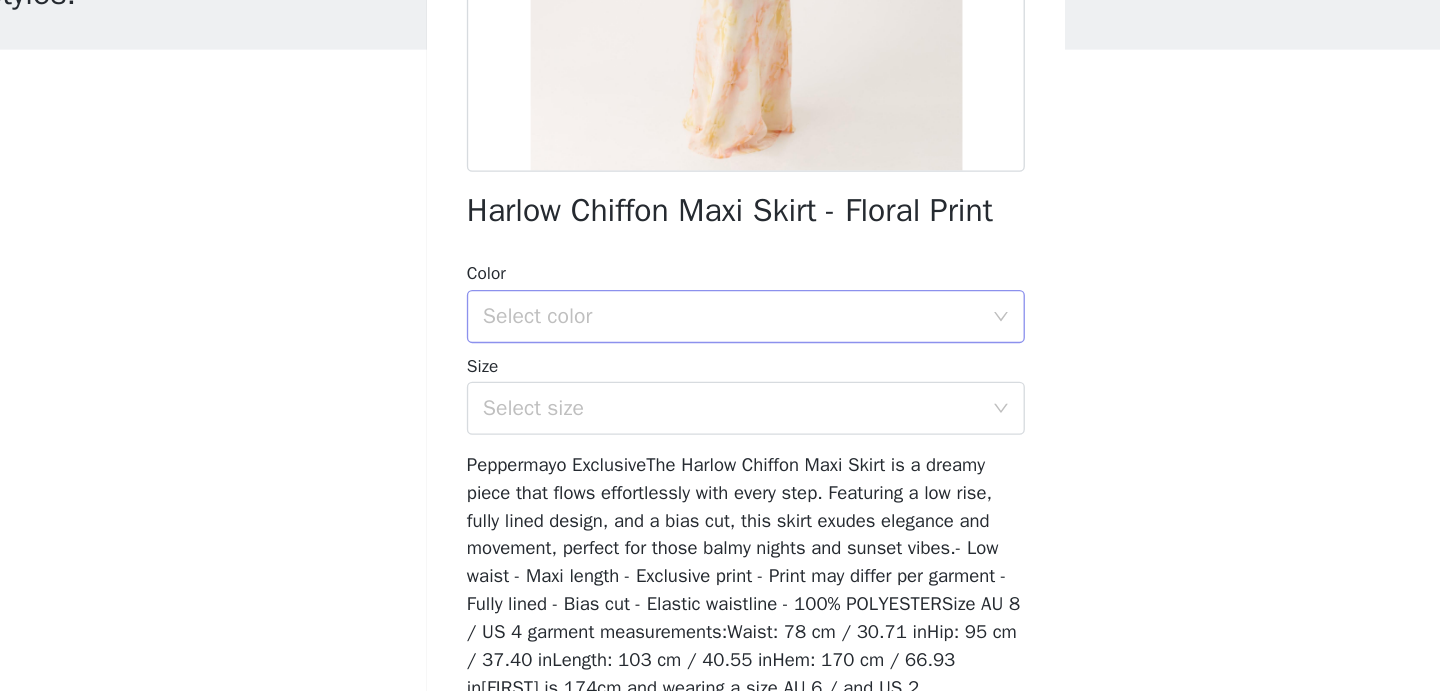 click on "Select color" at bounding box center (709, 363) 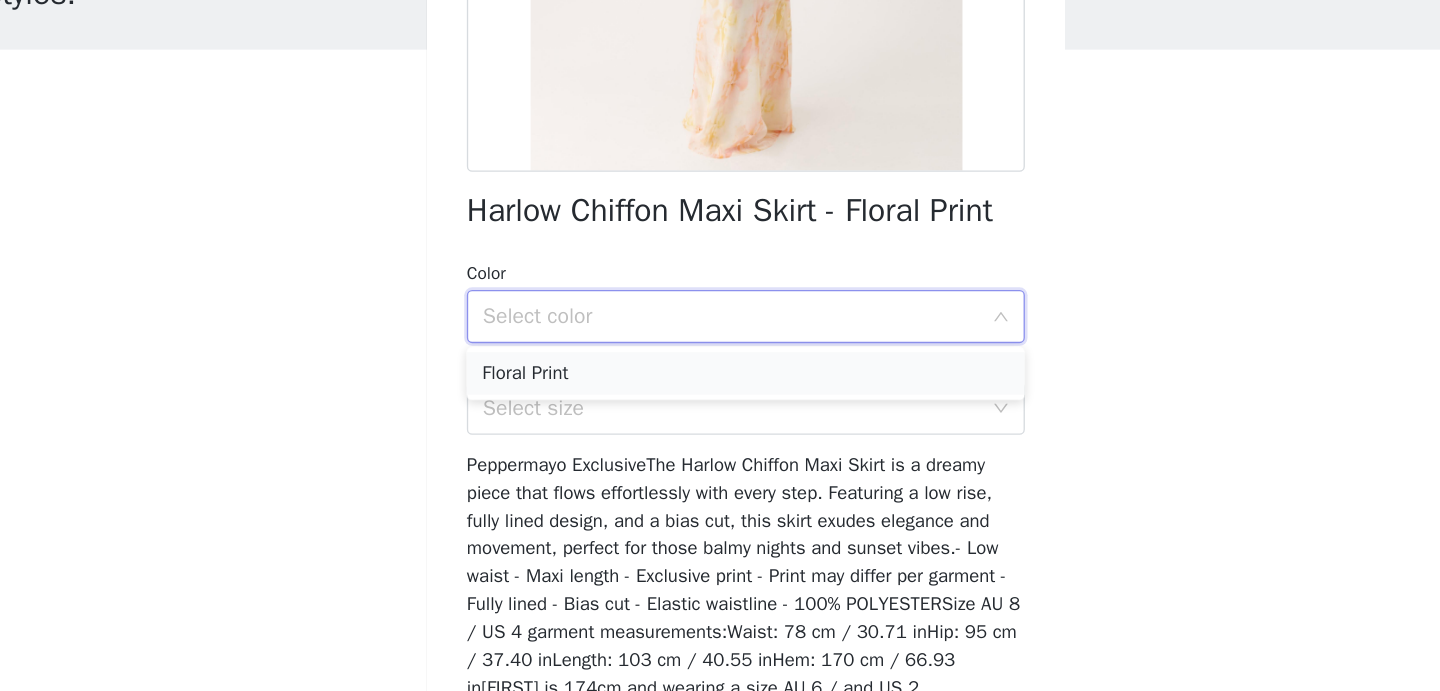 click on "Floral Print" at bounding box center [720, 406] 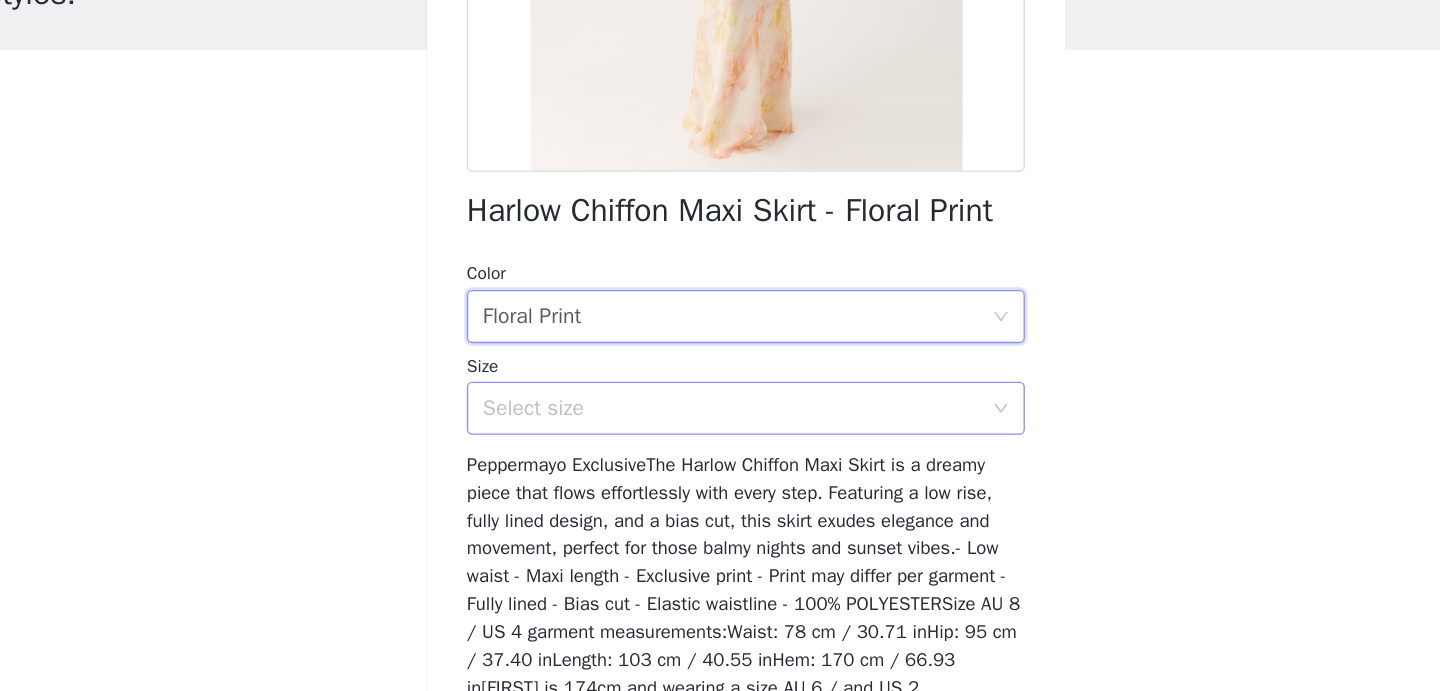 click on "Select size" at bounding box center [709, 432] 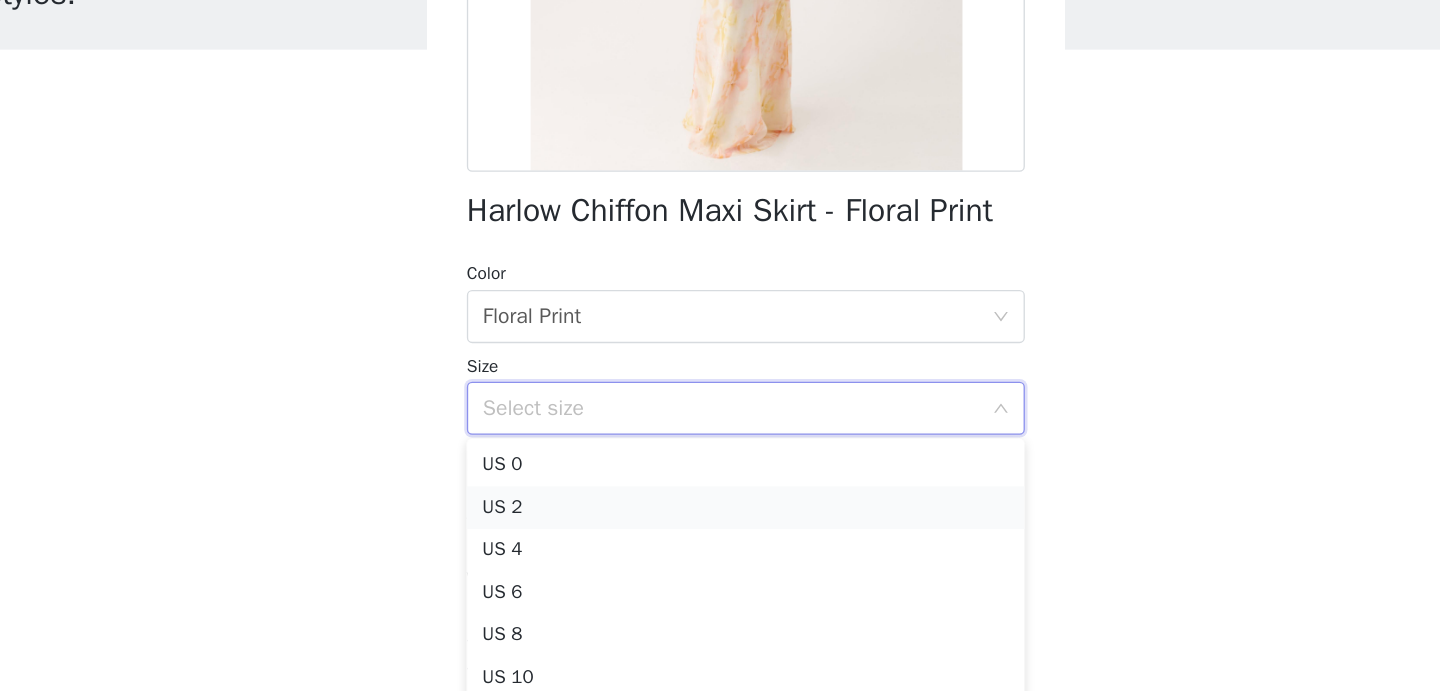 click on "US 2" at bounding box center [720, 507] 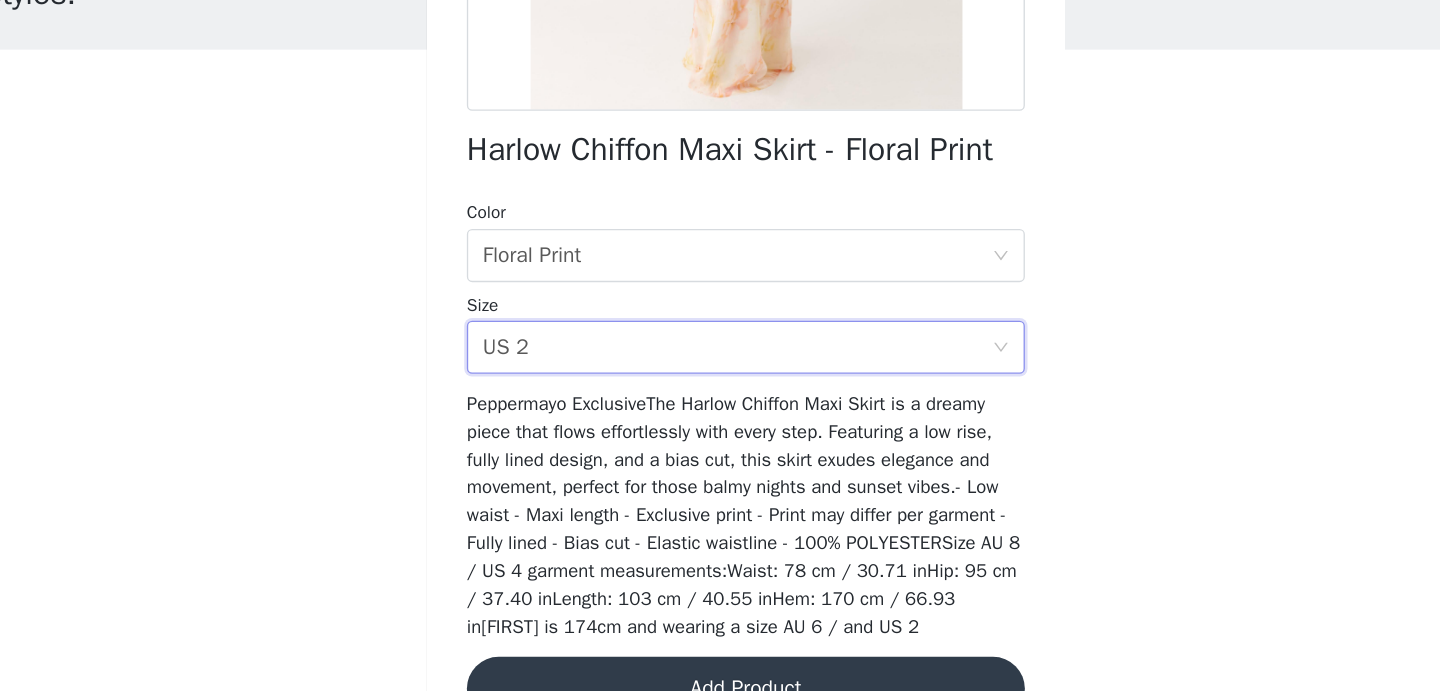 scroll, scrollTop: 362, scrollLeft: 0, axis: vertical 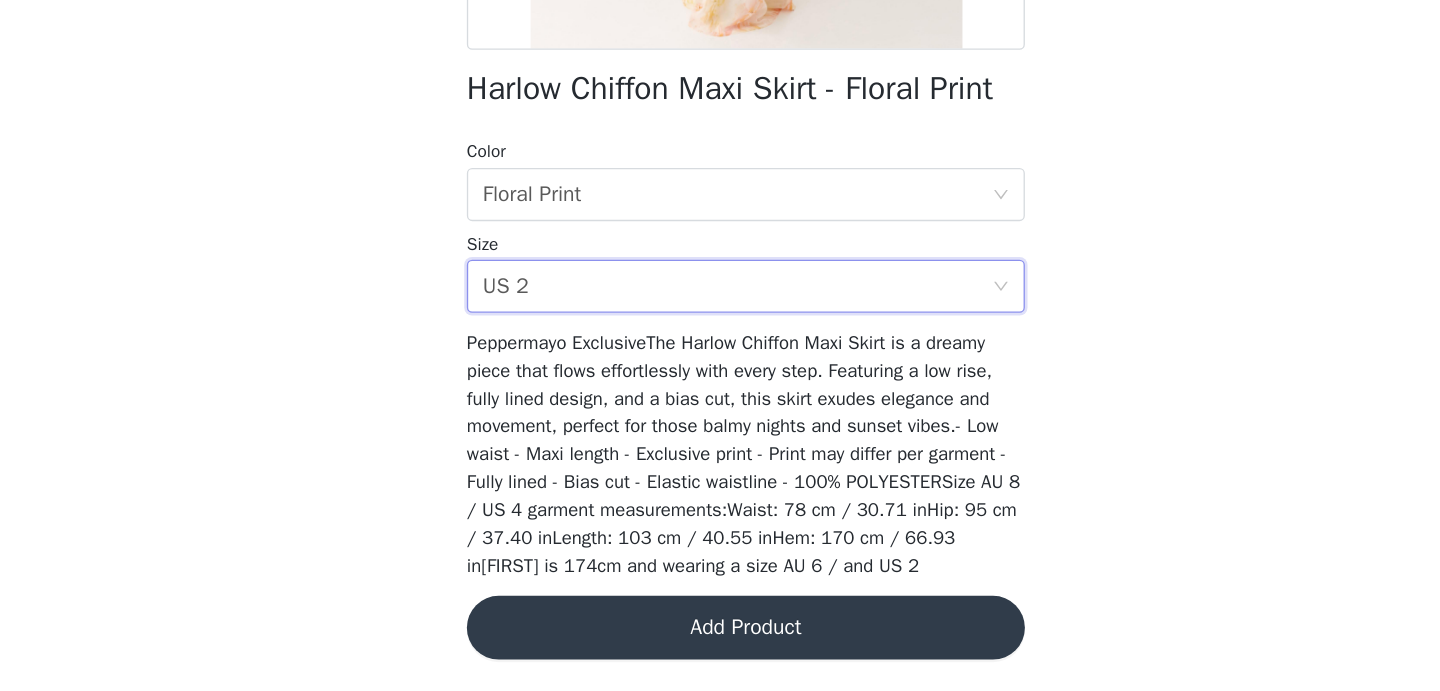 click on "Add Product" at bounding box center [720, 643] 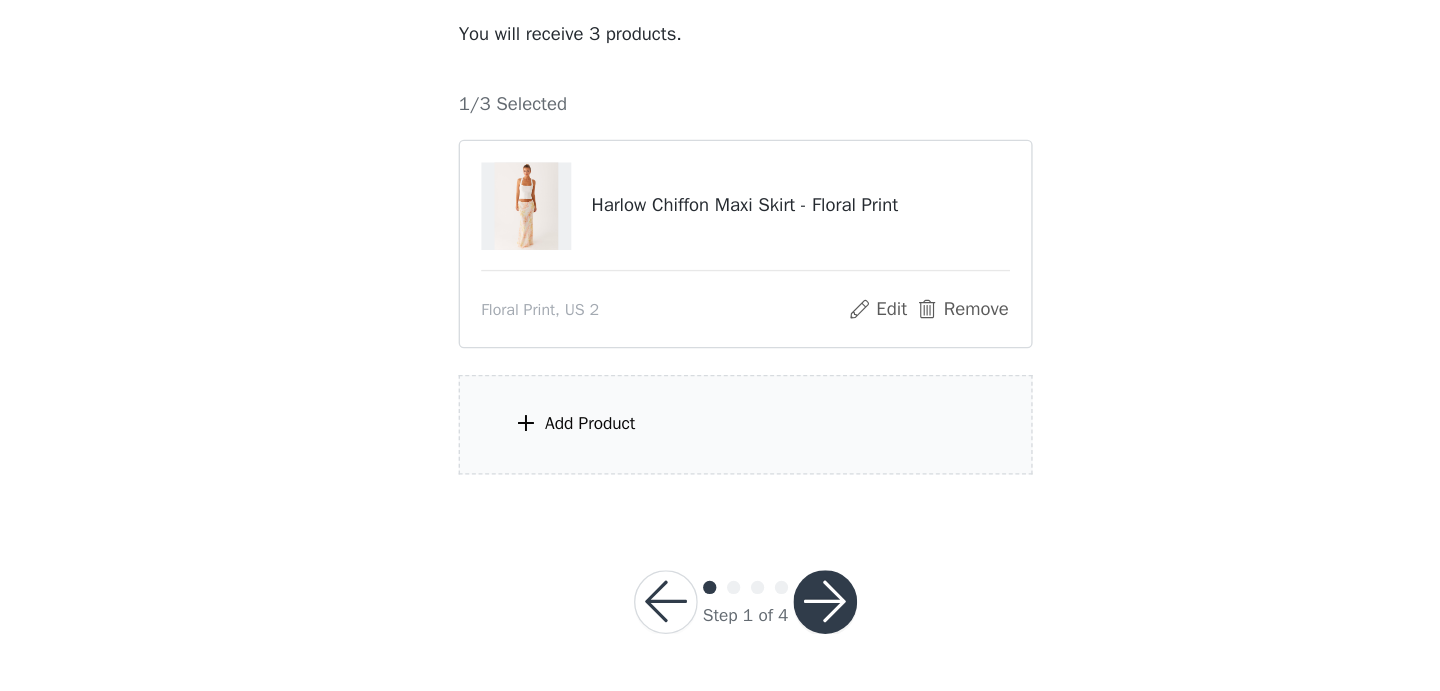 click on "Add Product" at bounding box center [720, 490] 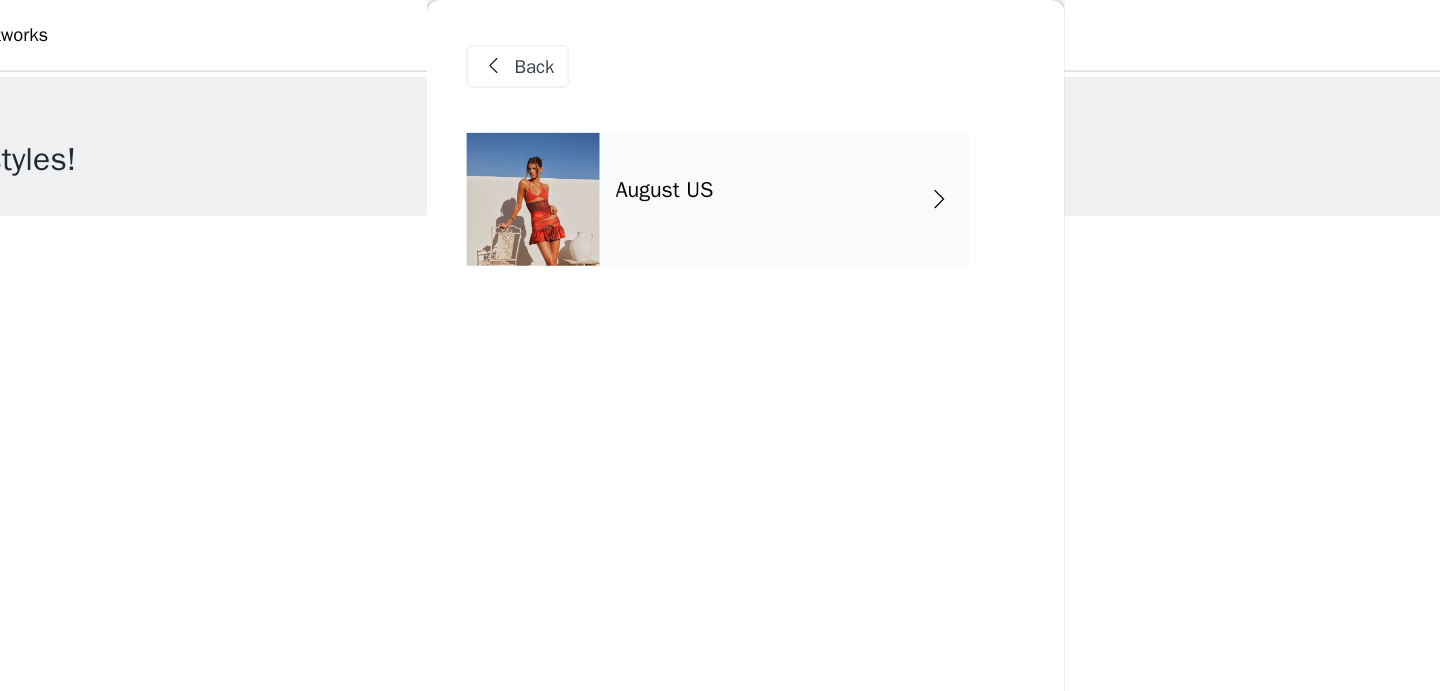 scroll, scrollTop: 0, scrollLeft: 0, axis: both 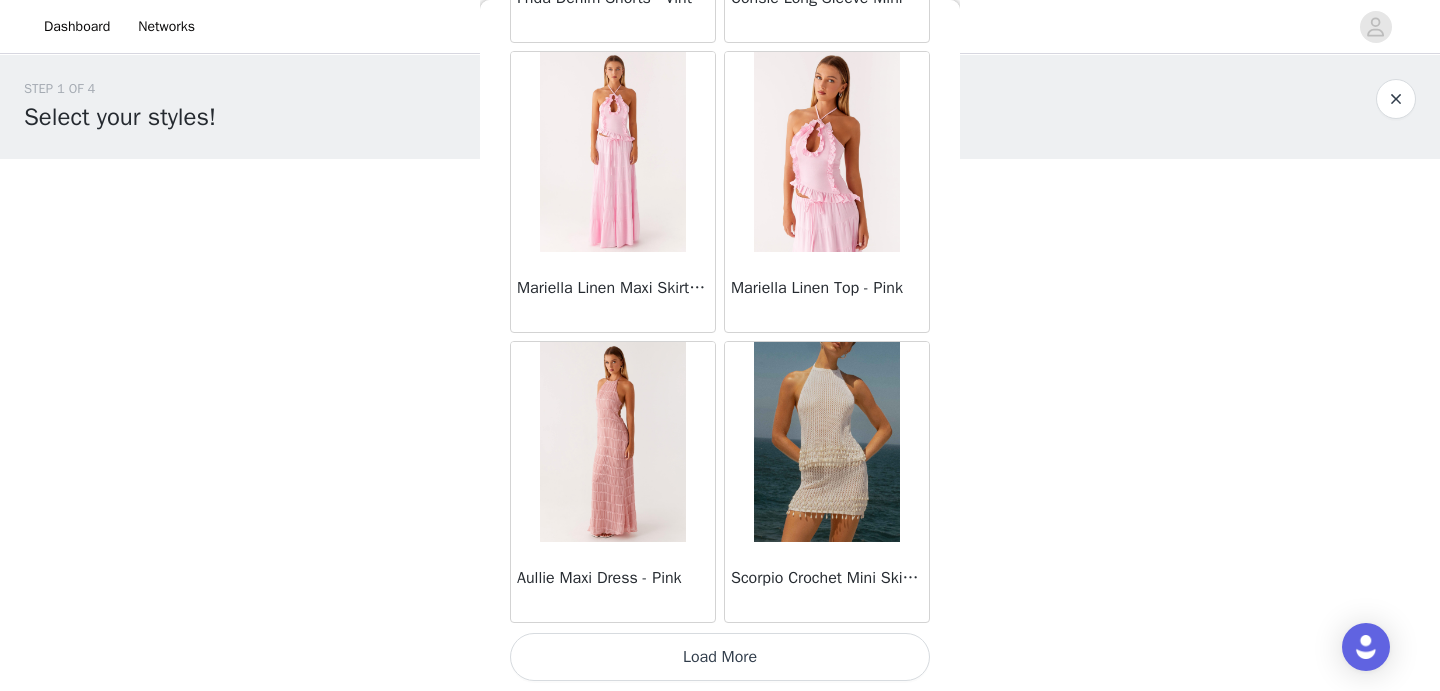 click on "Load More" at bounding box center [720, 657] 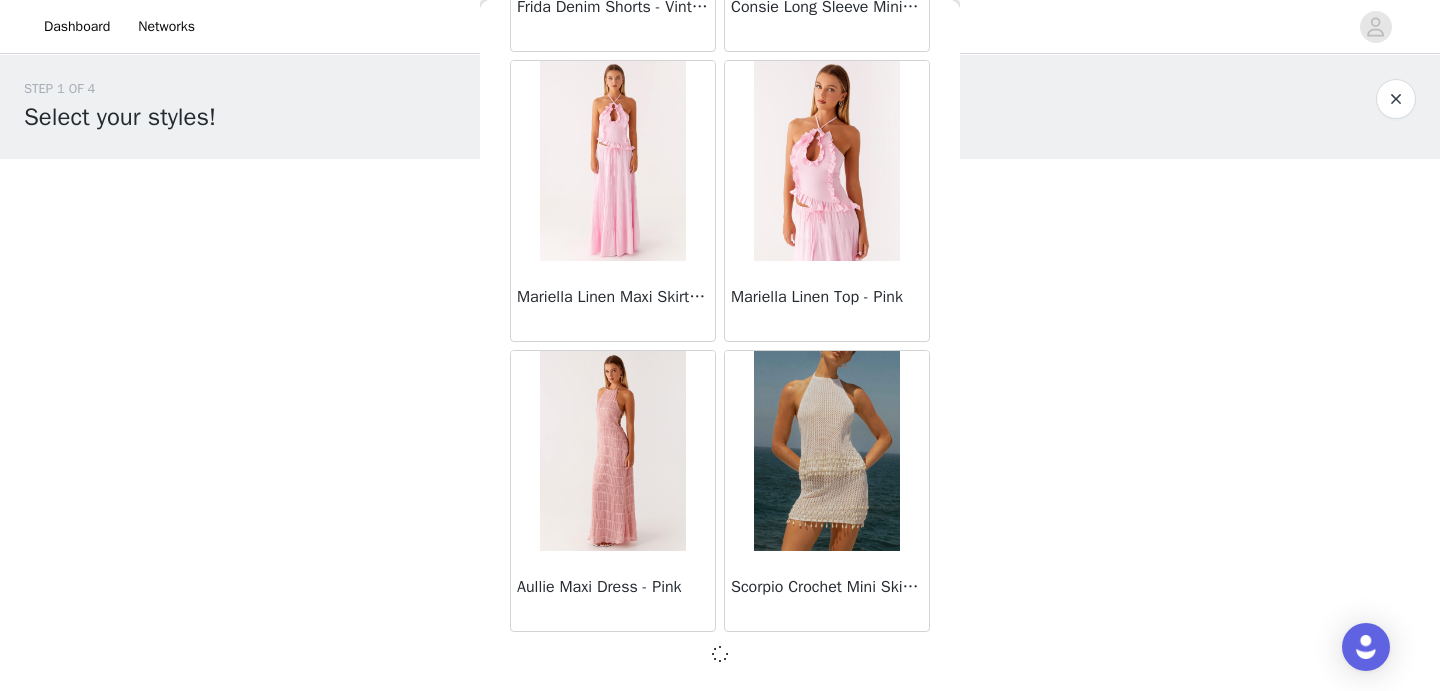scroll, scrollTop: 2360, scrollLeft: 0, axis: vertical 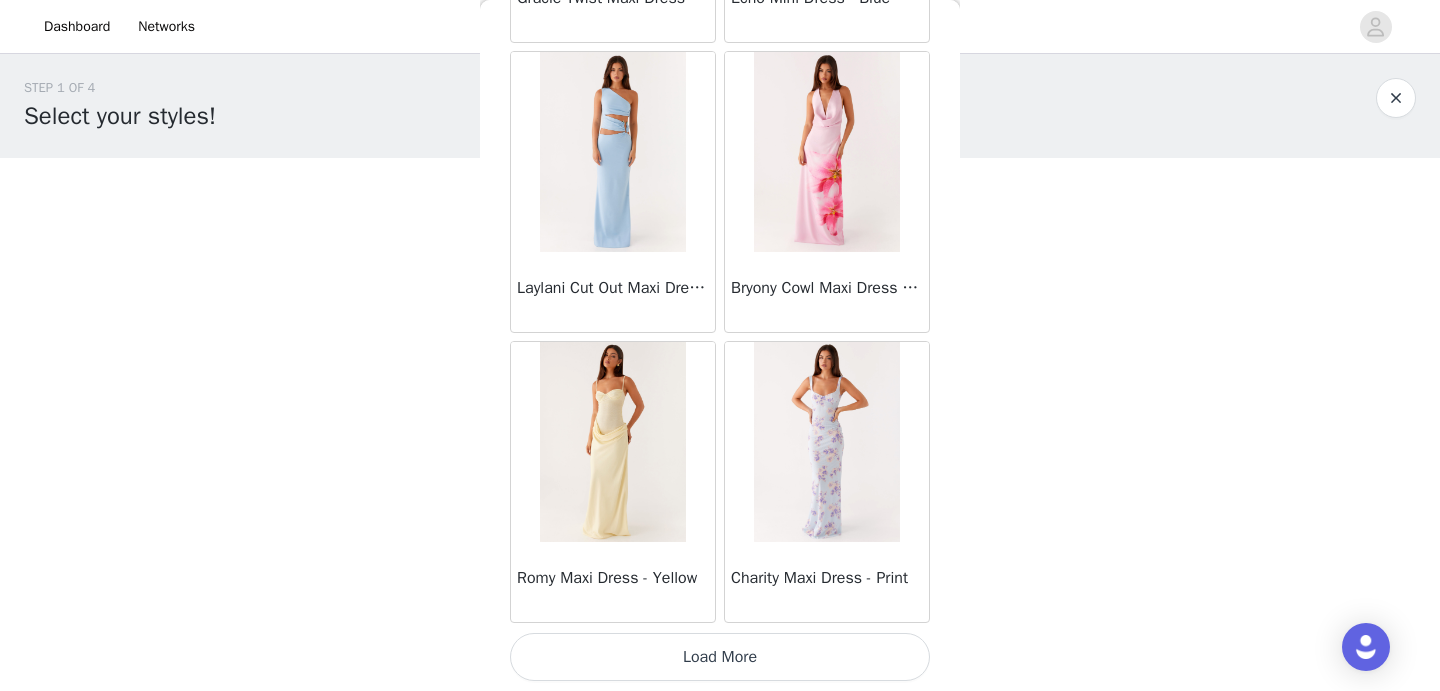 click on "Load More" at bounding box center [720, 657] 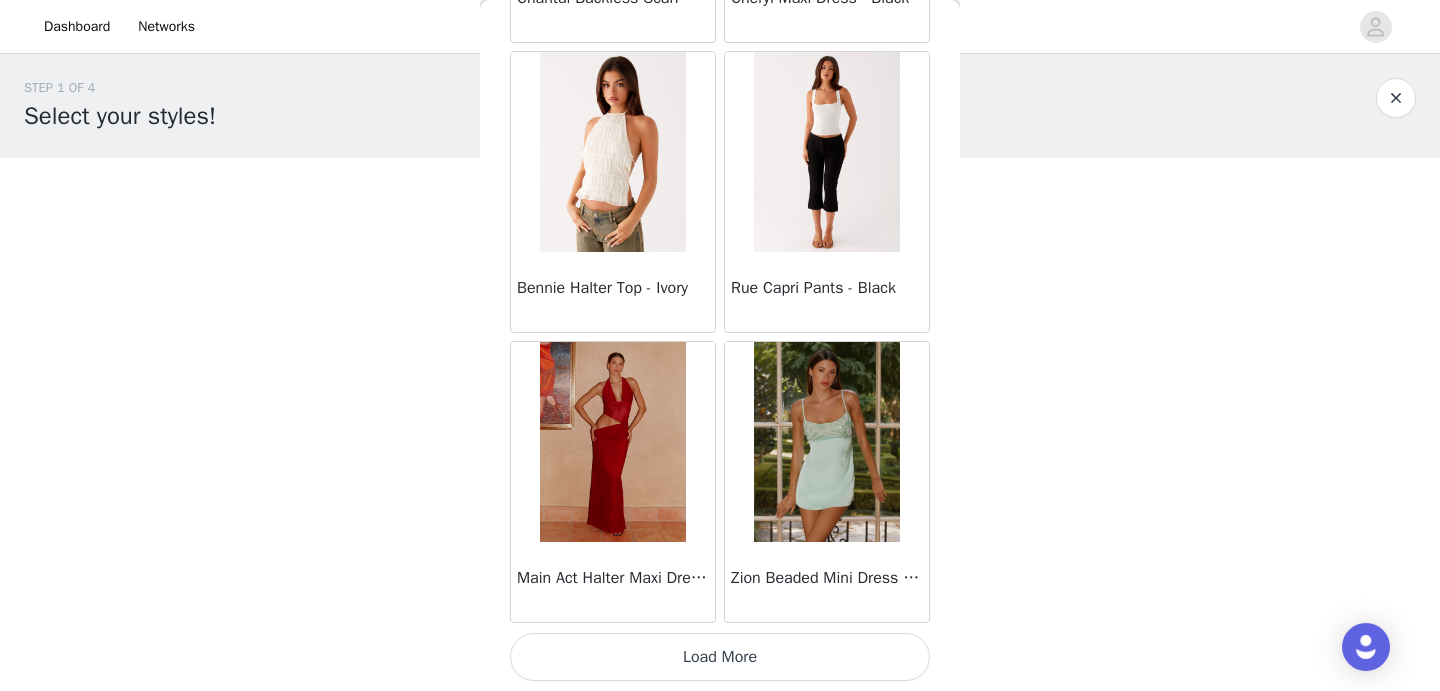 click on "Load More" at bounding box center (720, 657) 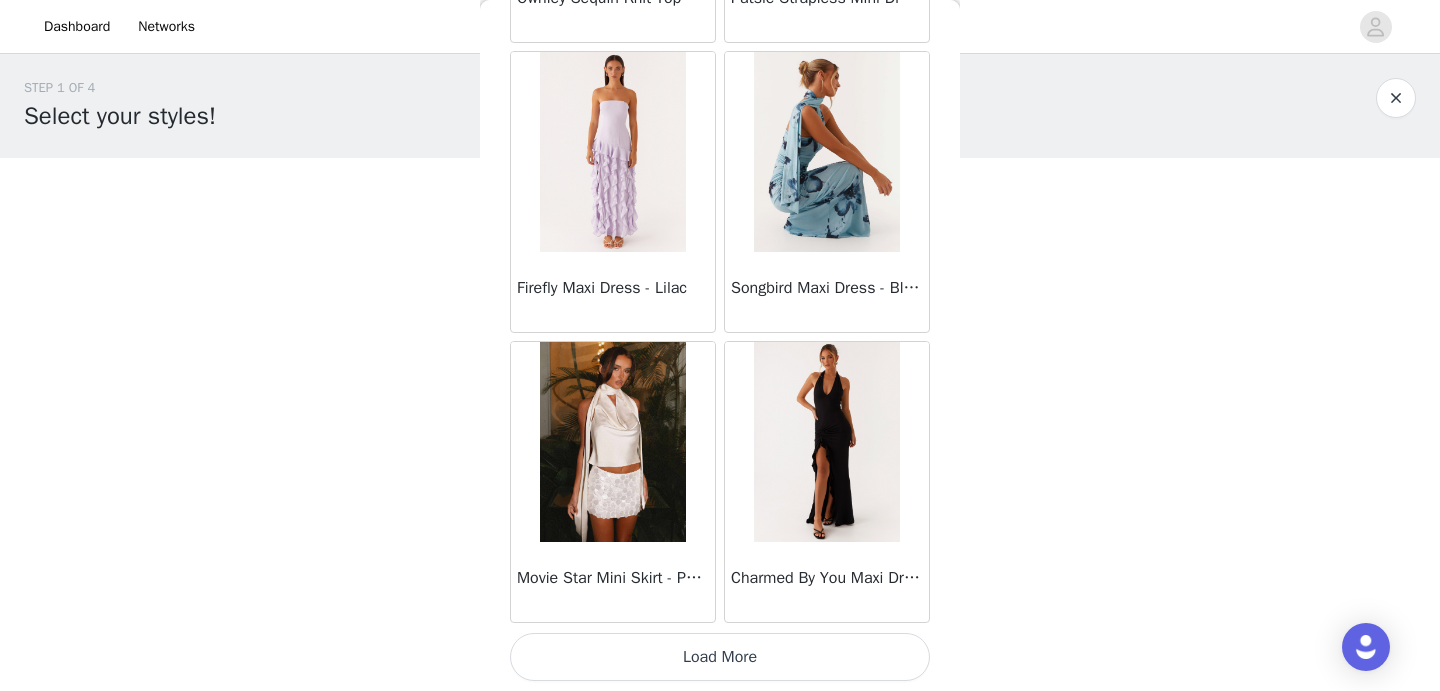 scroll, scrollTop: 11069, scrollLeft: 0, axis: vertical 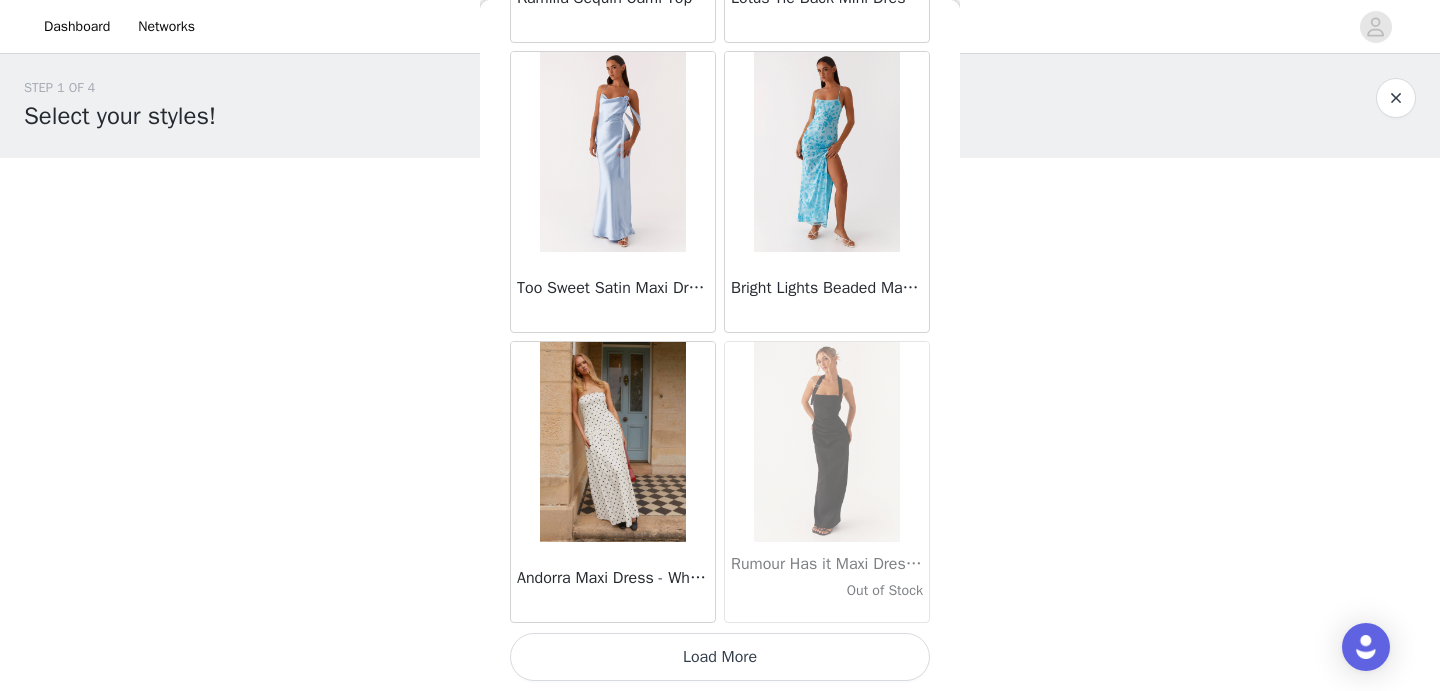click on "Load More" at bounding box center [720, 657] 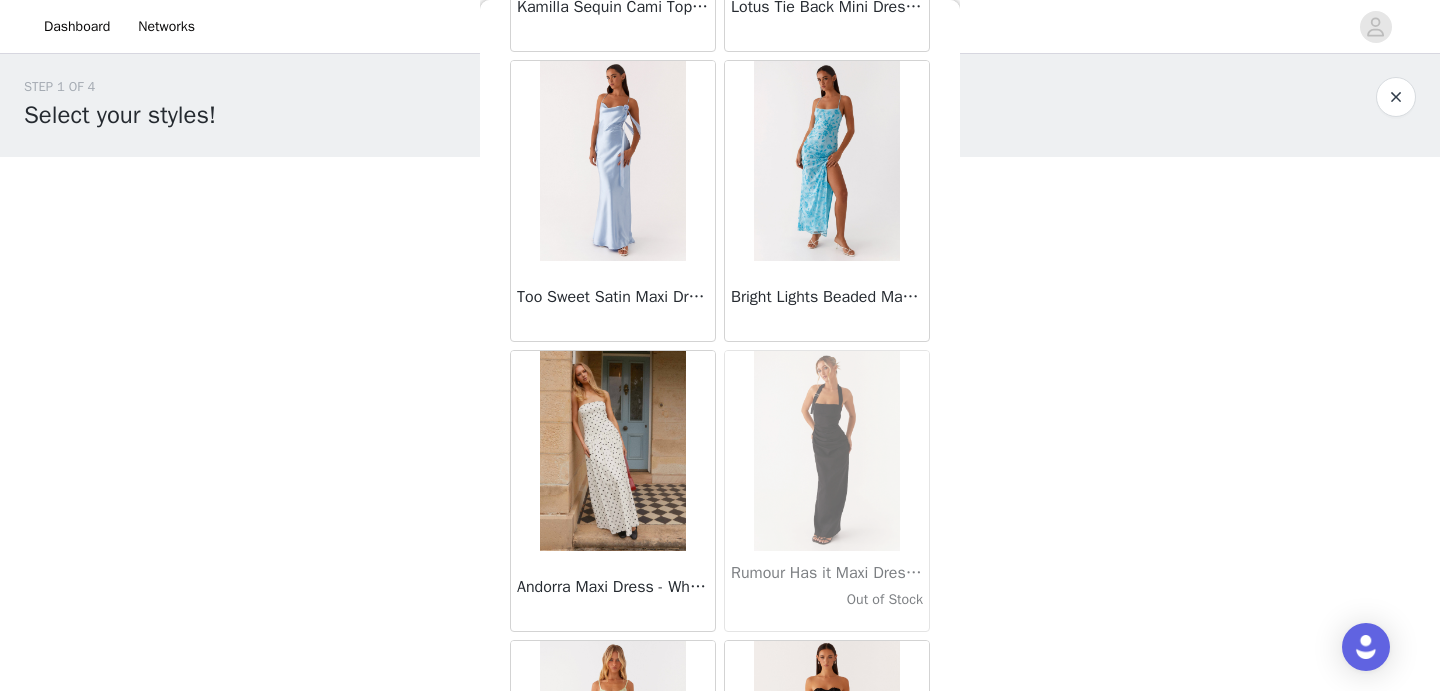 scroll, scrollTop: 4, scrollLeft: 0, axis: vertical 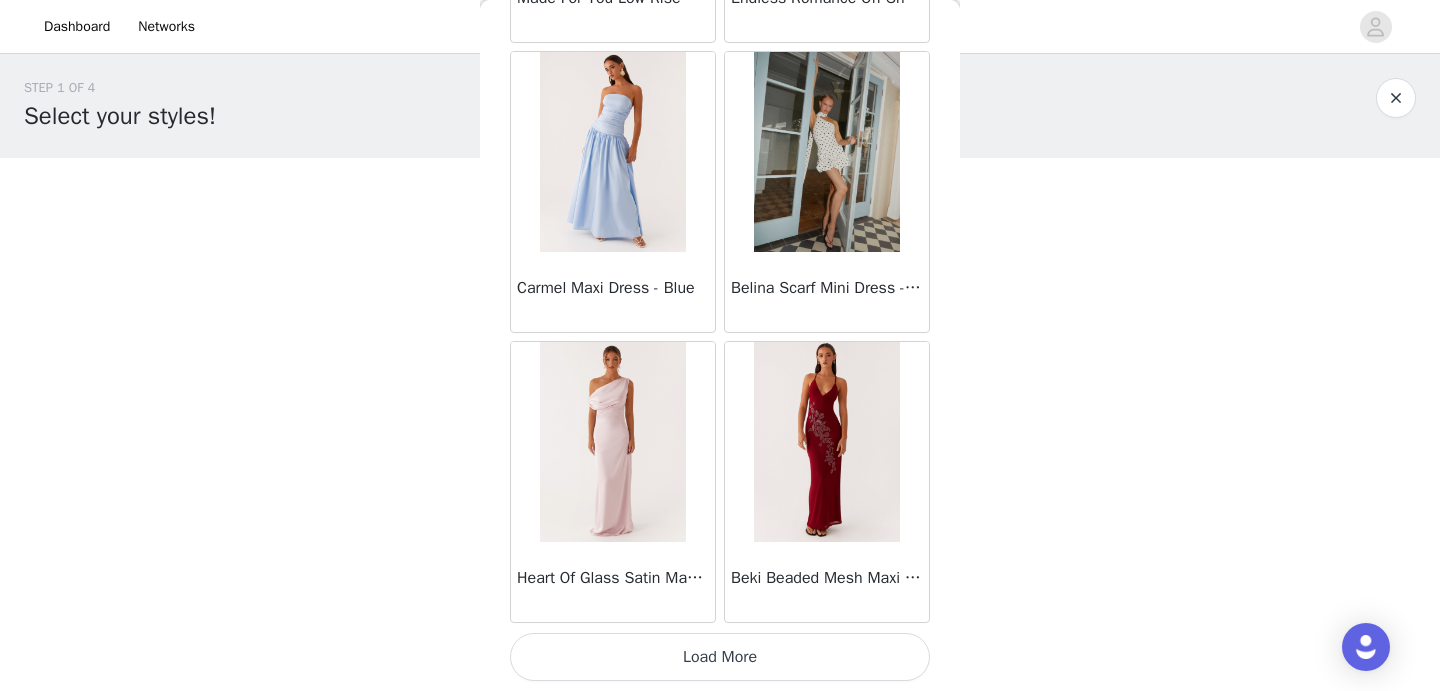 click on "Load More" at bounding box center (720, 657) 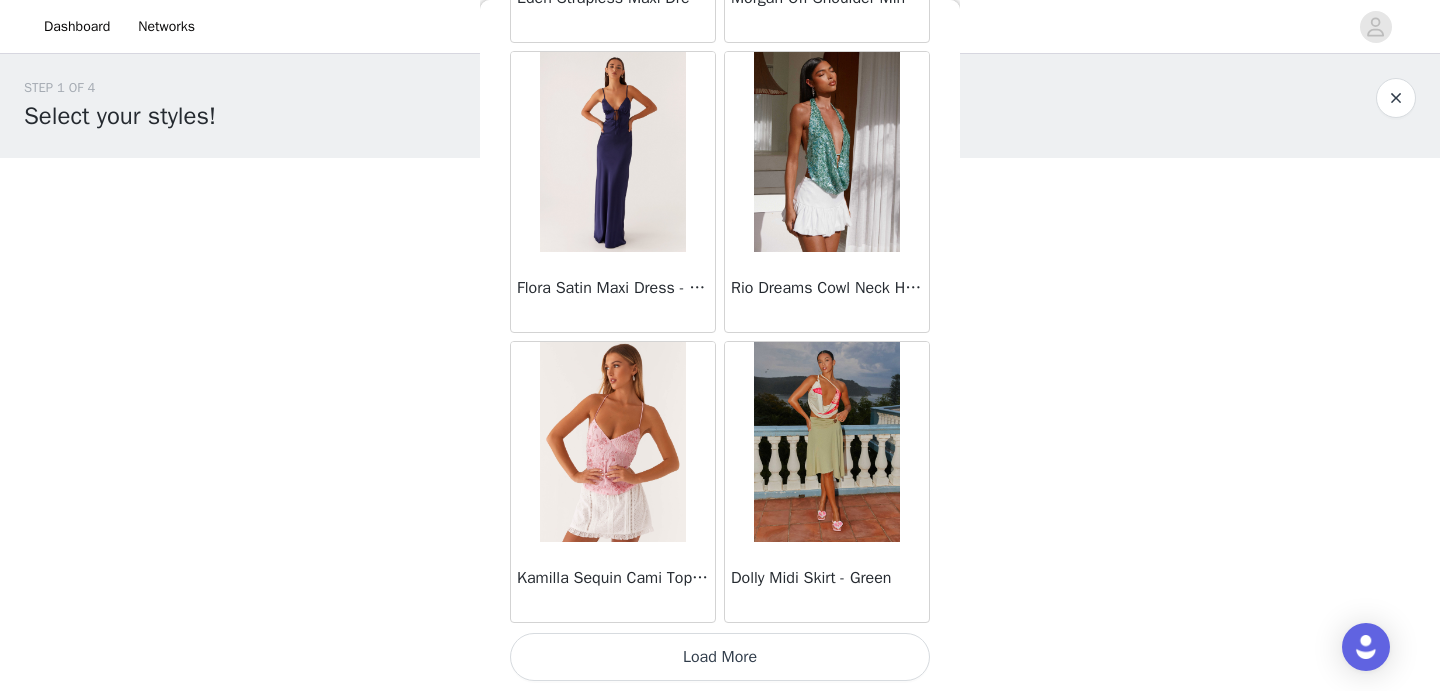 scroll, scrollTop: 19769, scrollLeft: 0, axis: vertical 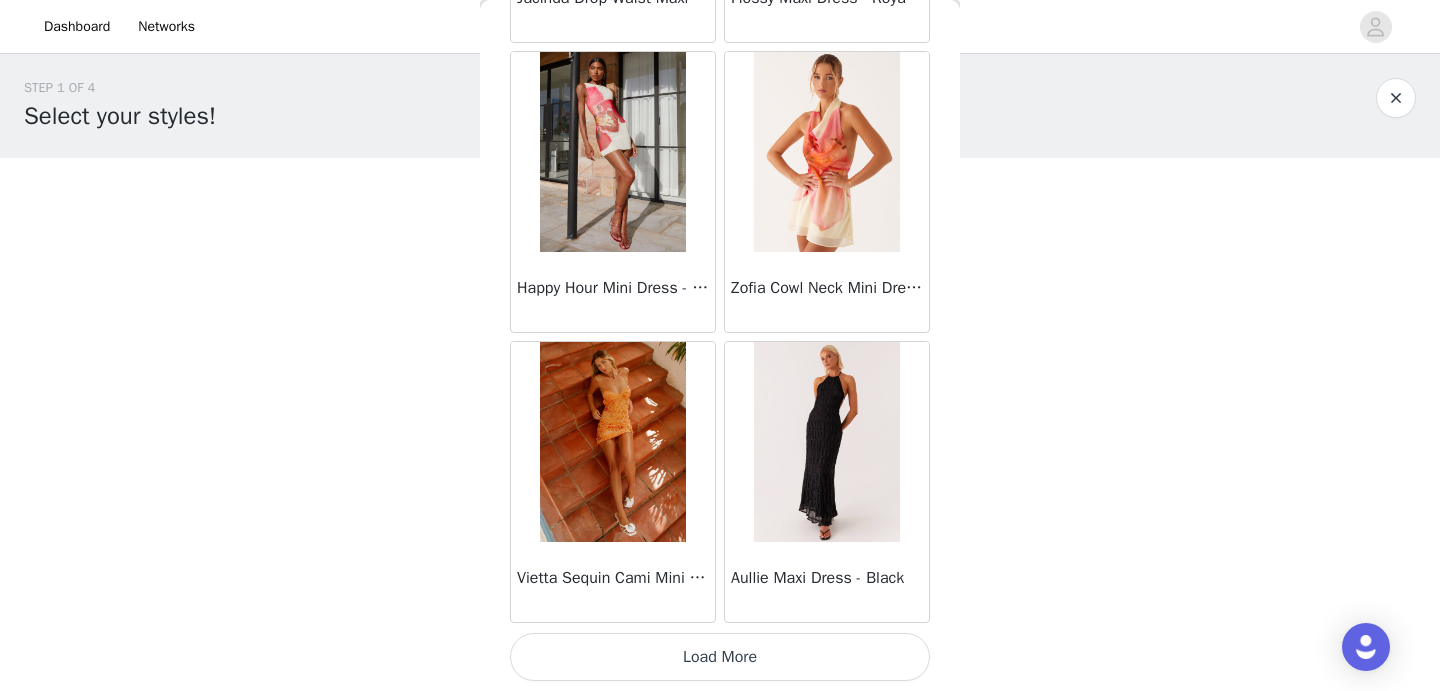 click on "Load More" at bounding box center (720, 657) 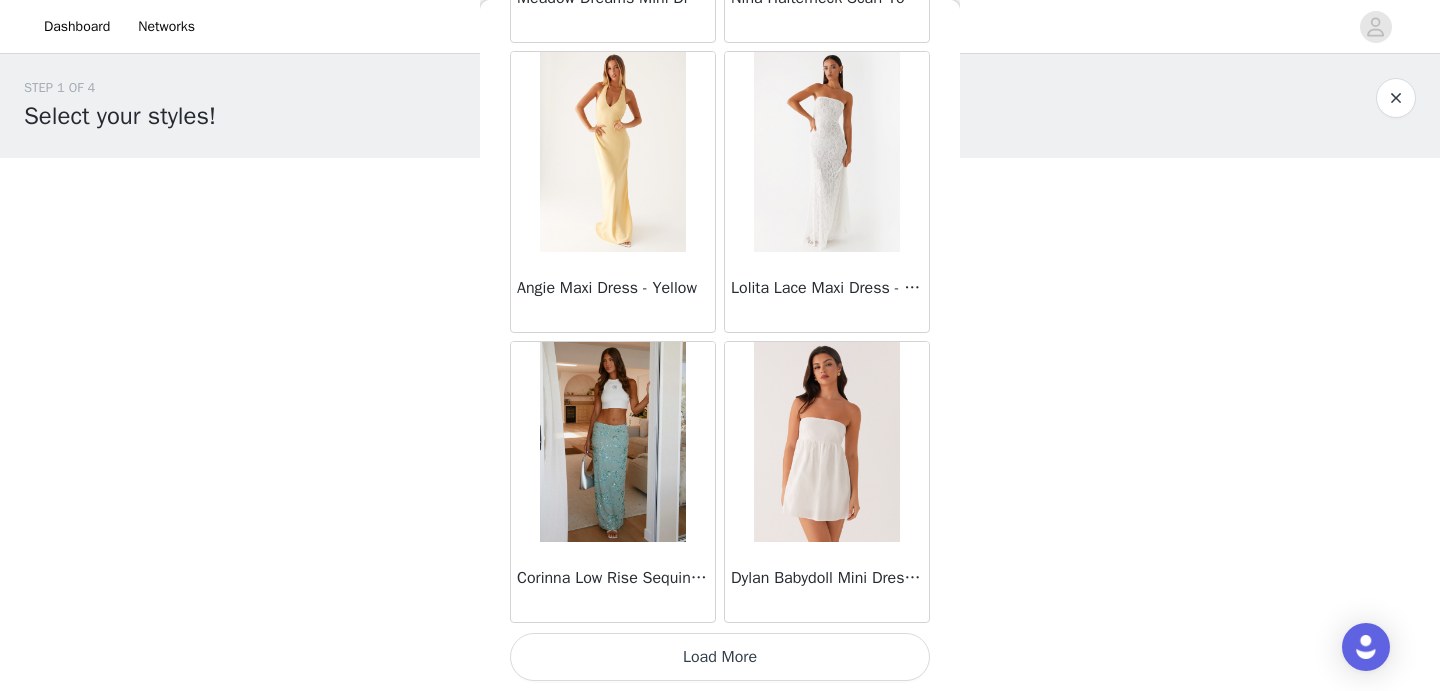 scroll, scrollTop: 25569, scrollLeft: 0, axis: vertical 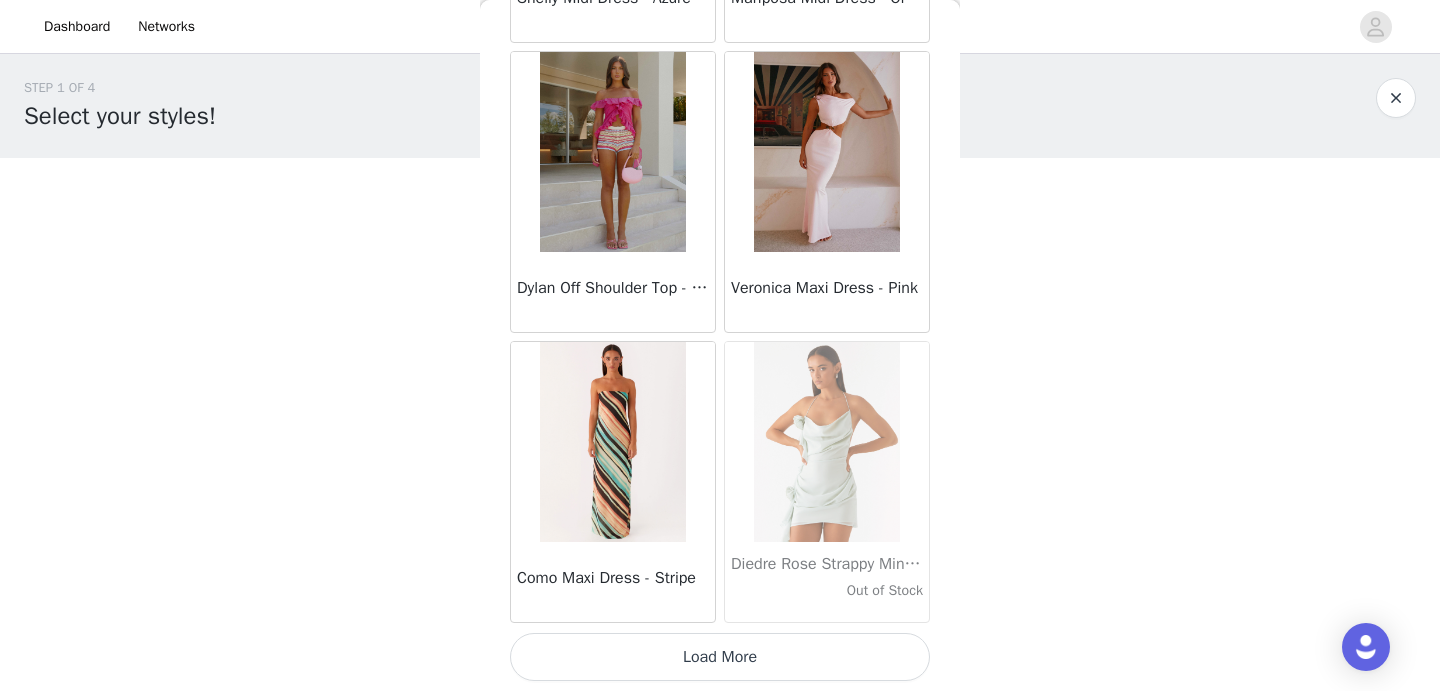 click on "Load More" at bounding box center [720, 657] 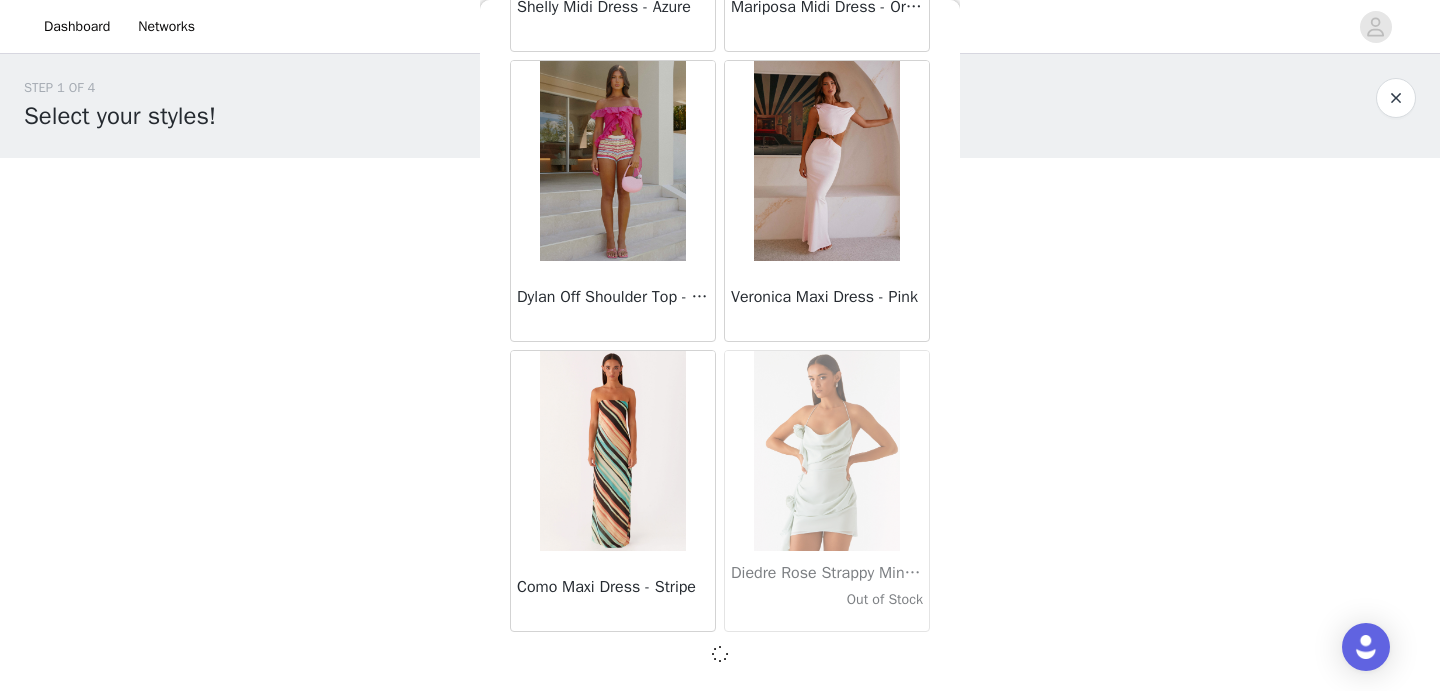 scroll, scrollTop: 28460, scrollLeft: 0, axis: vertical 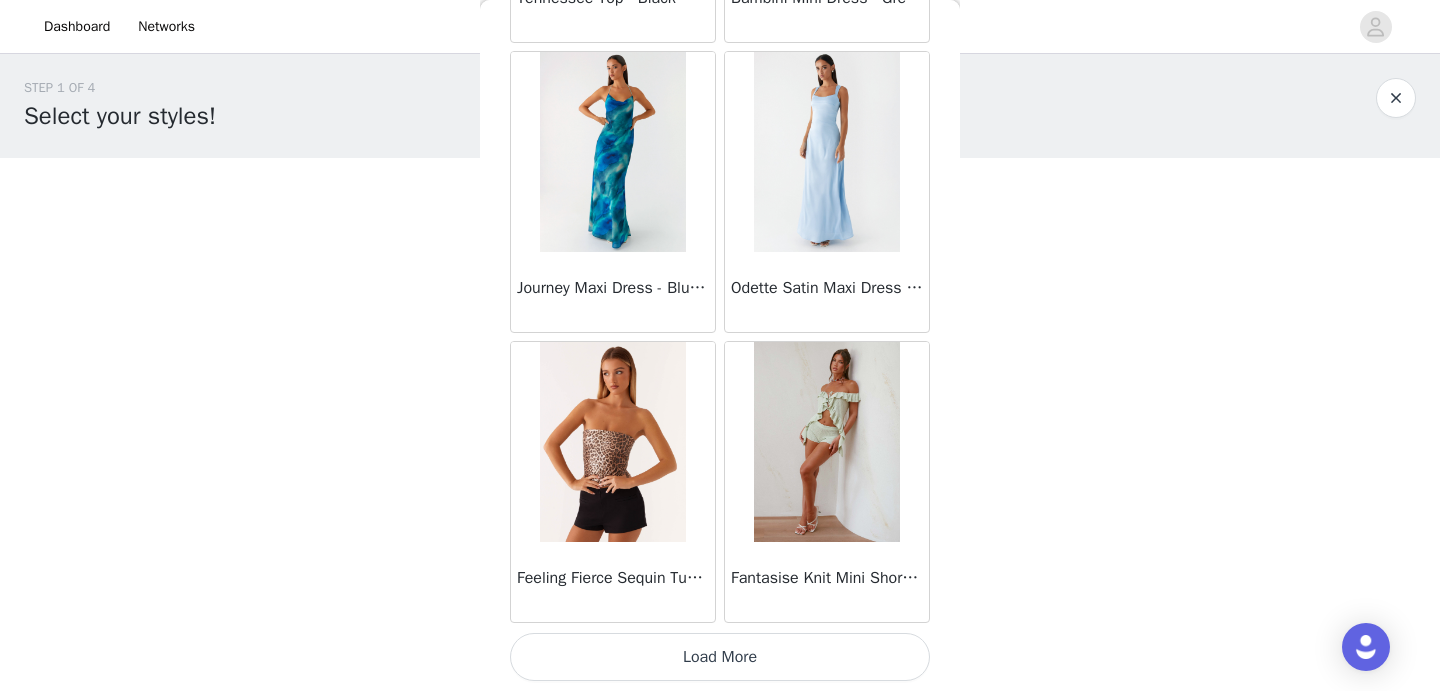 click on "Load More" at bounding box center (720, 657) 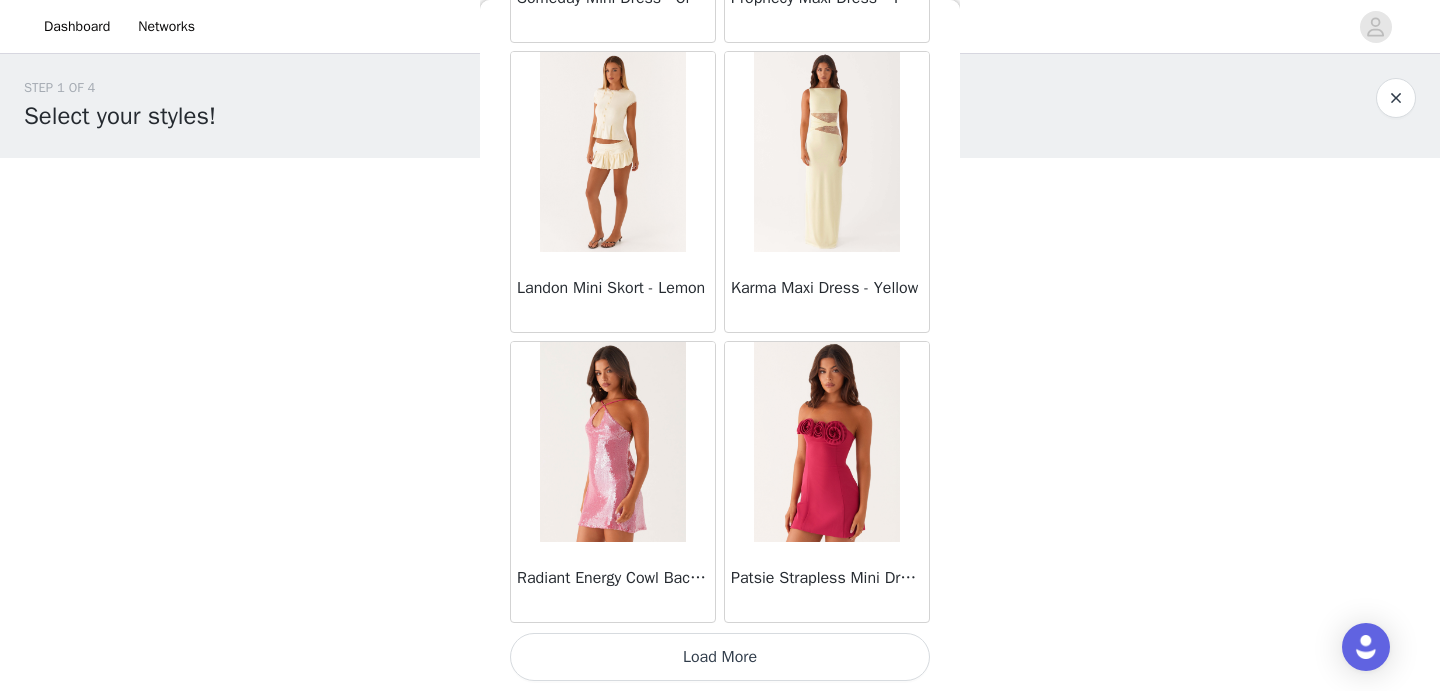 click on "Load More" at bounding box center (720, 657) 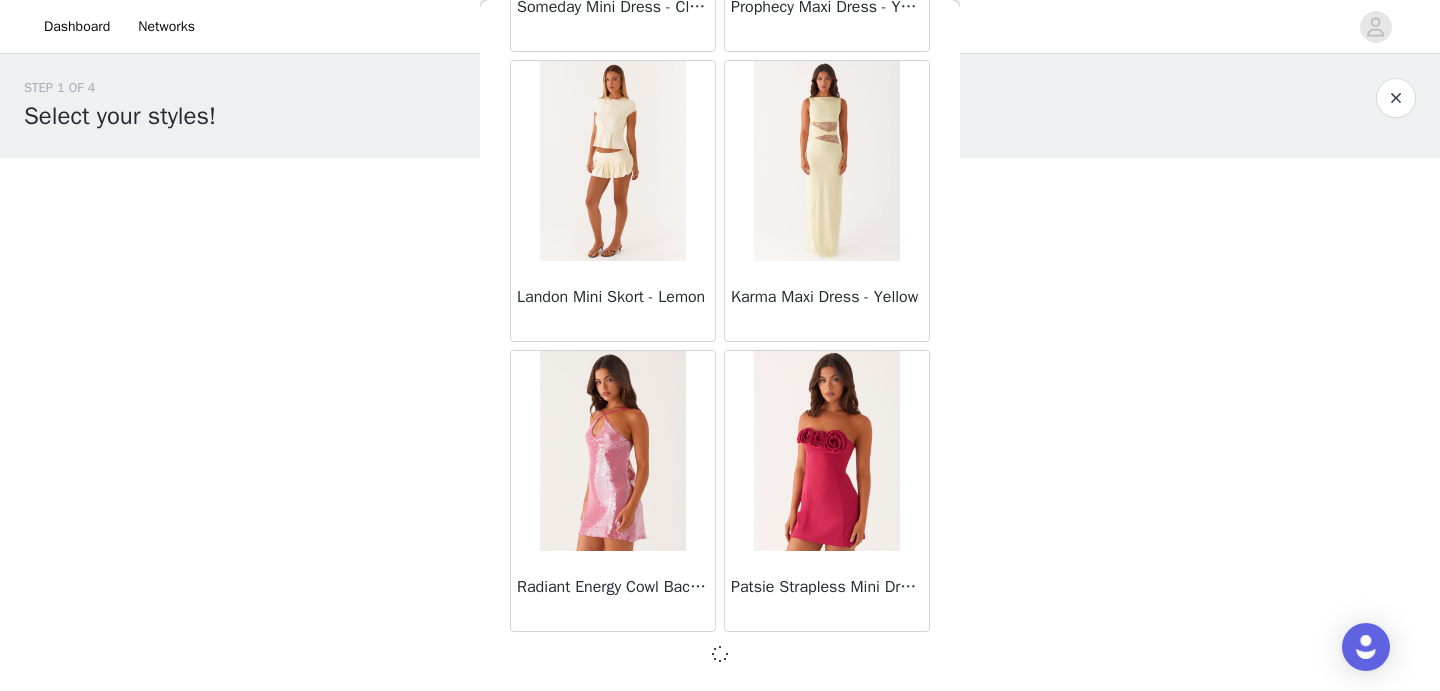 scroll, scrollTop: 34260, scrollLeft: 0, axis: vertical 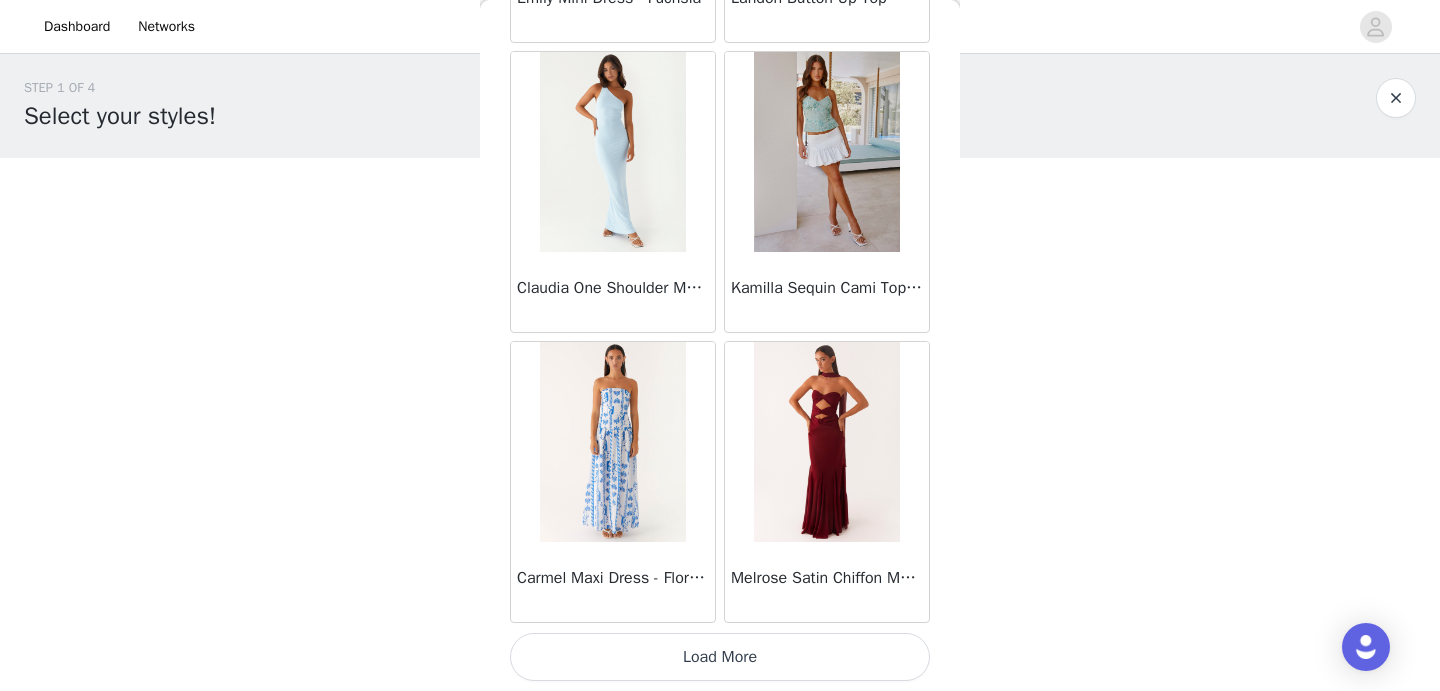 click on "Load More" at bounding box center (720, 657) 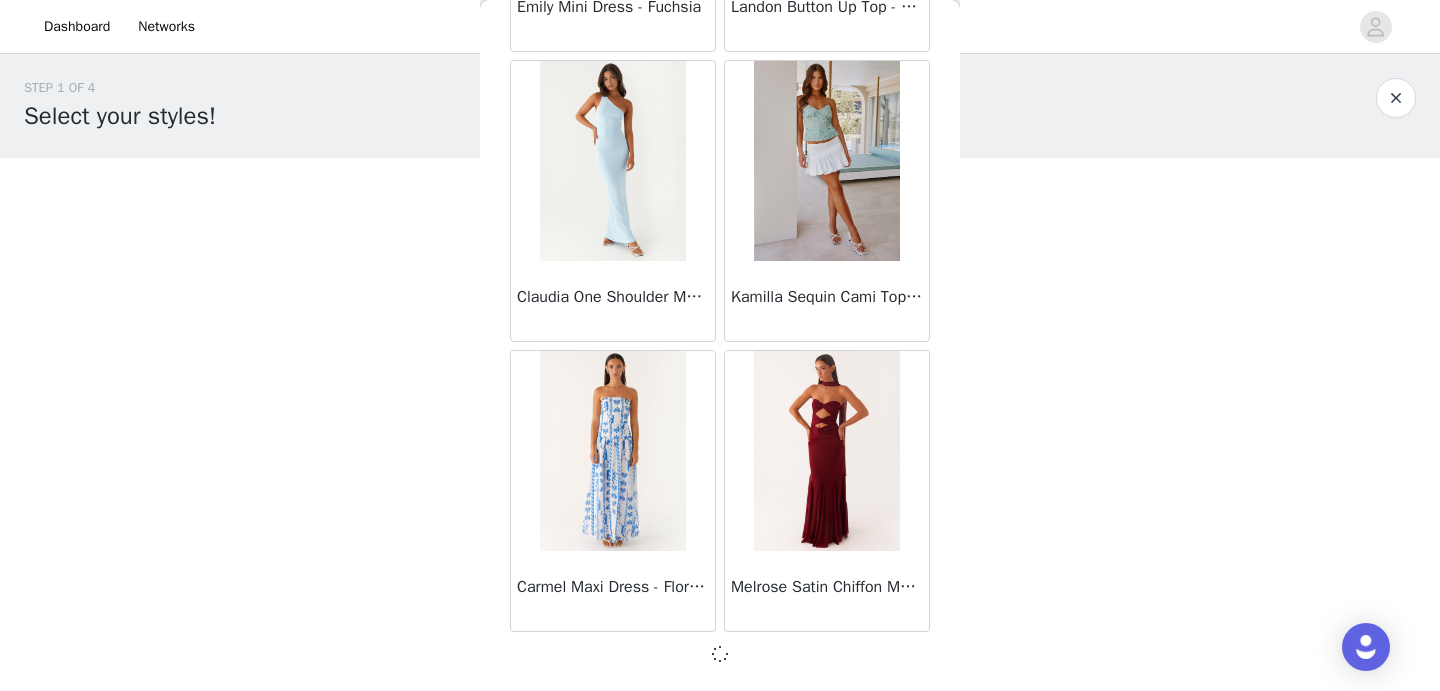 scroll, scrollTop: 37160, scrollLeft: 0, axis: vertical 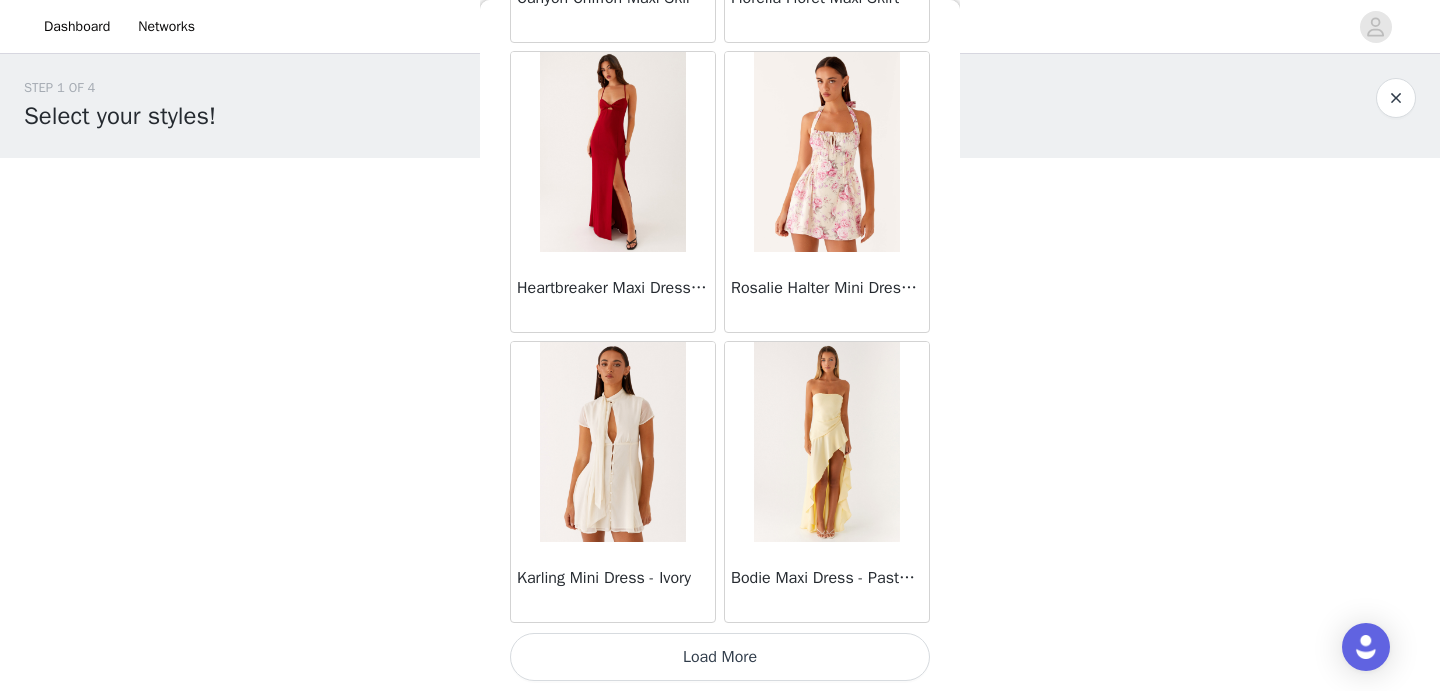 click on "Load More" at bounding box center [720, 657] 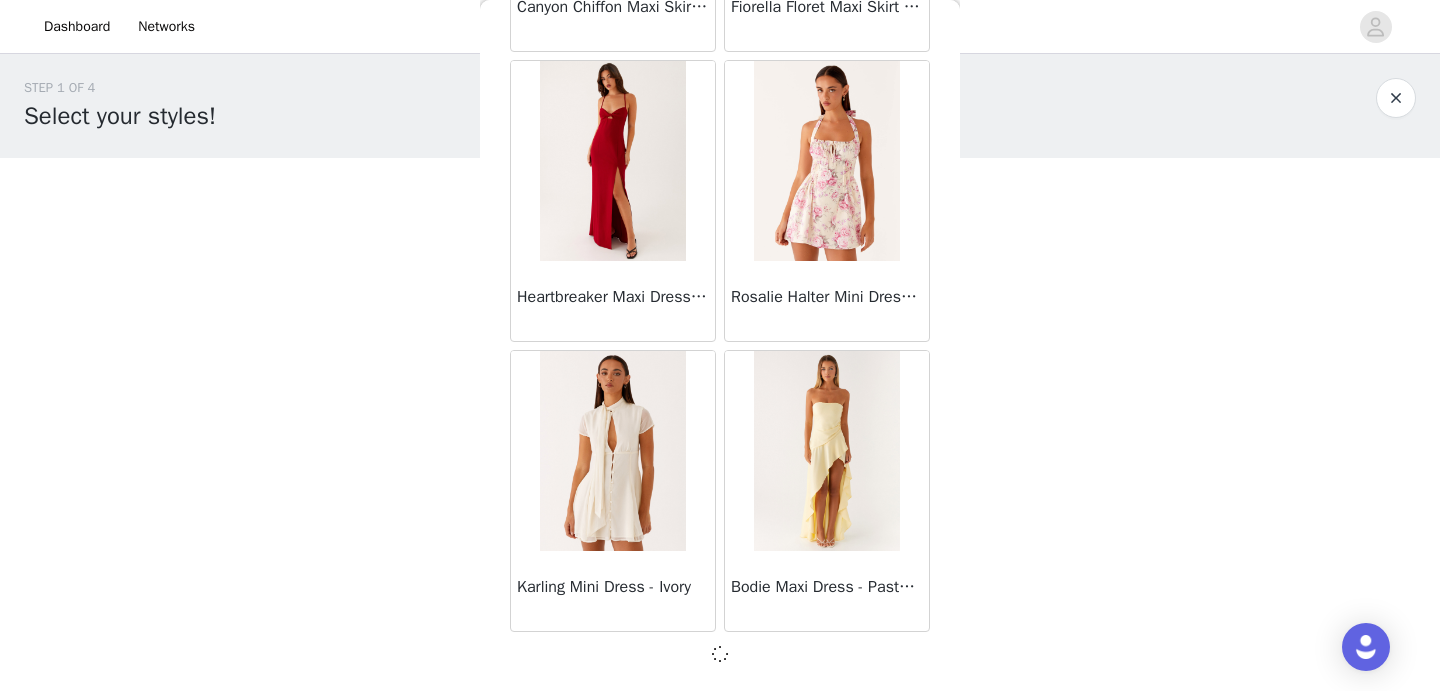 scroll, scrollTop: 40060, scrollLeft: 0, axis: vertical 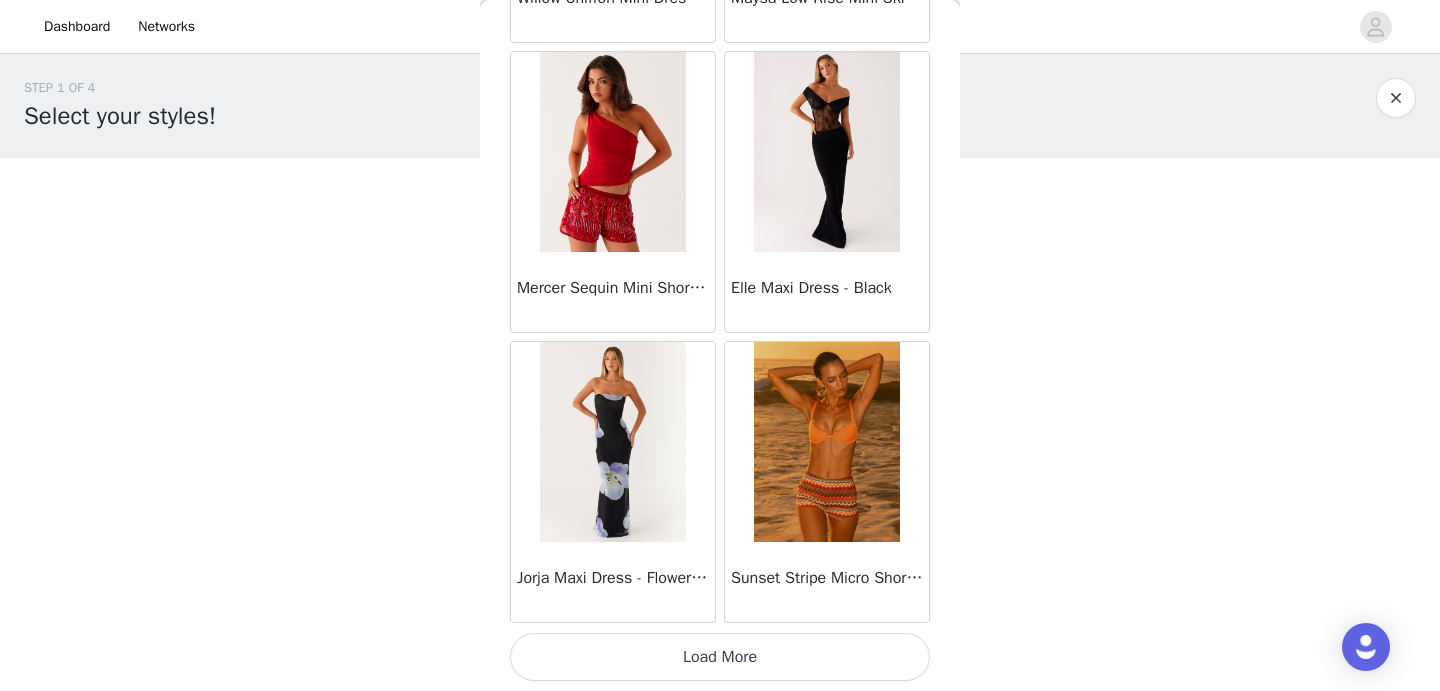 click on "Load More" at bounding box center [720, 657] 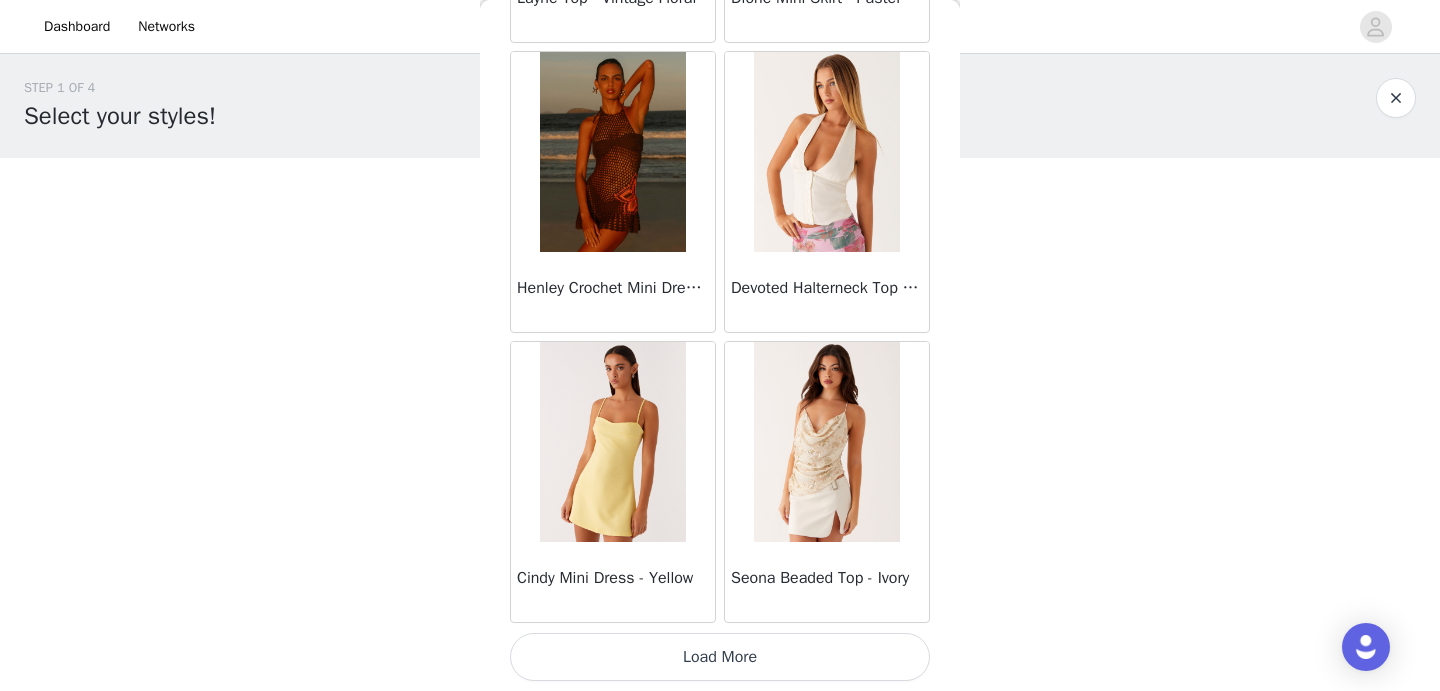 click on "Load More" at bounding box center (720, 657) 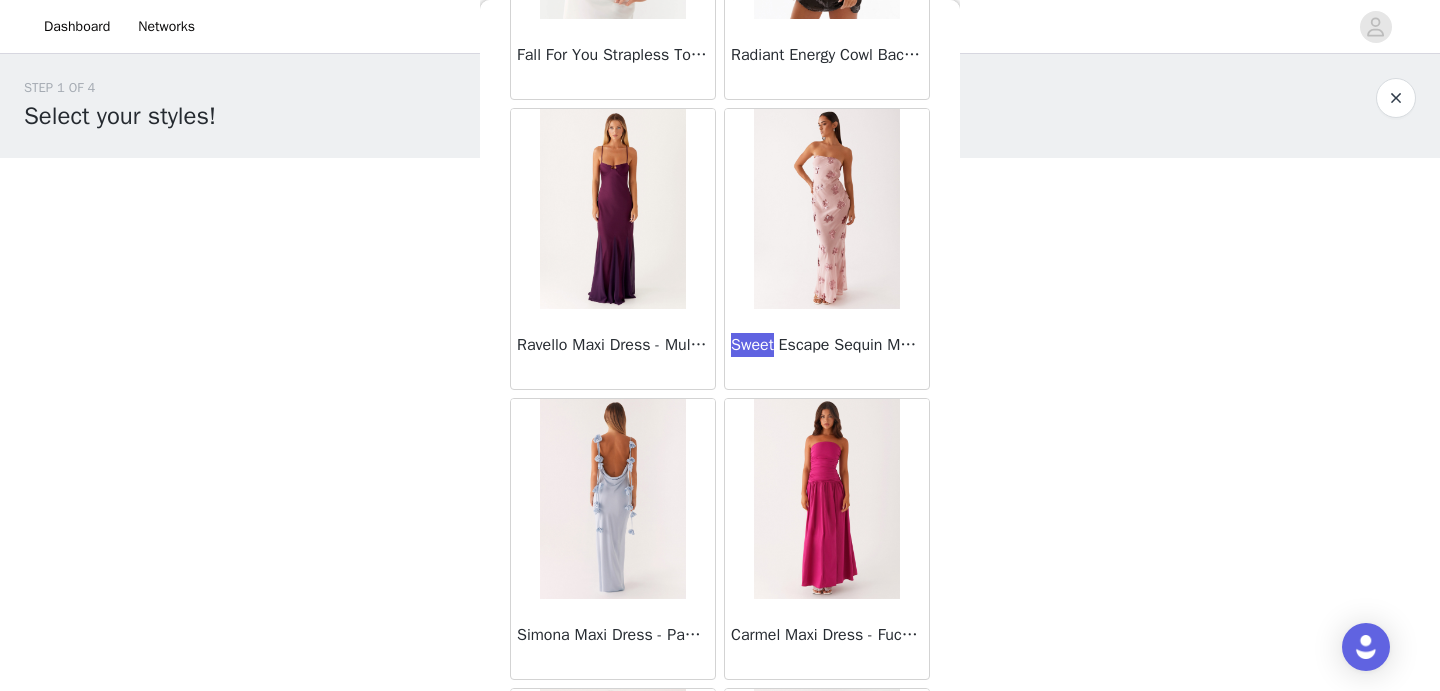 scroll, scrollTop: 35082, scrollLeft: 0, axis: vertical 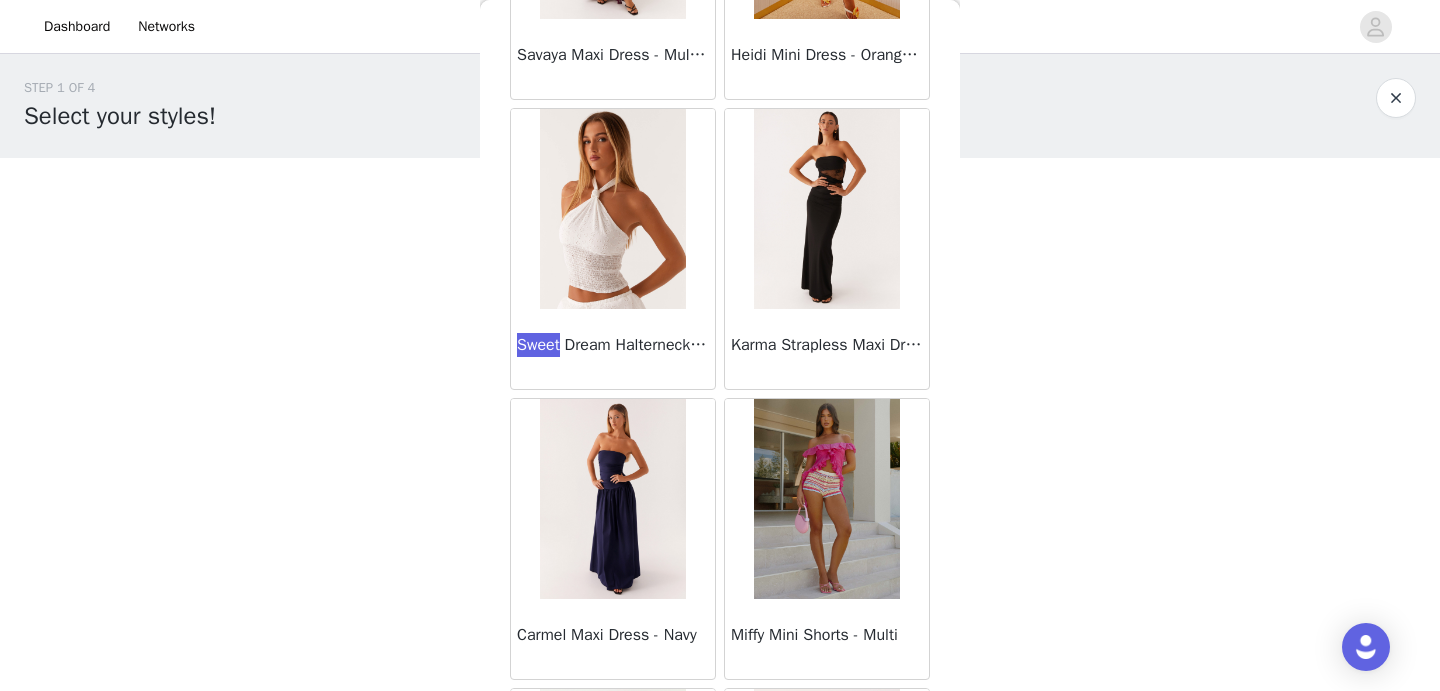 click at bounding box center [612, 209] 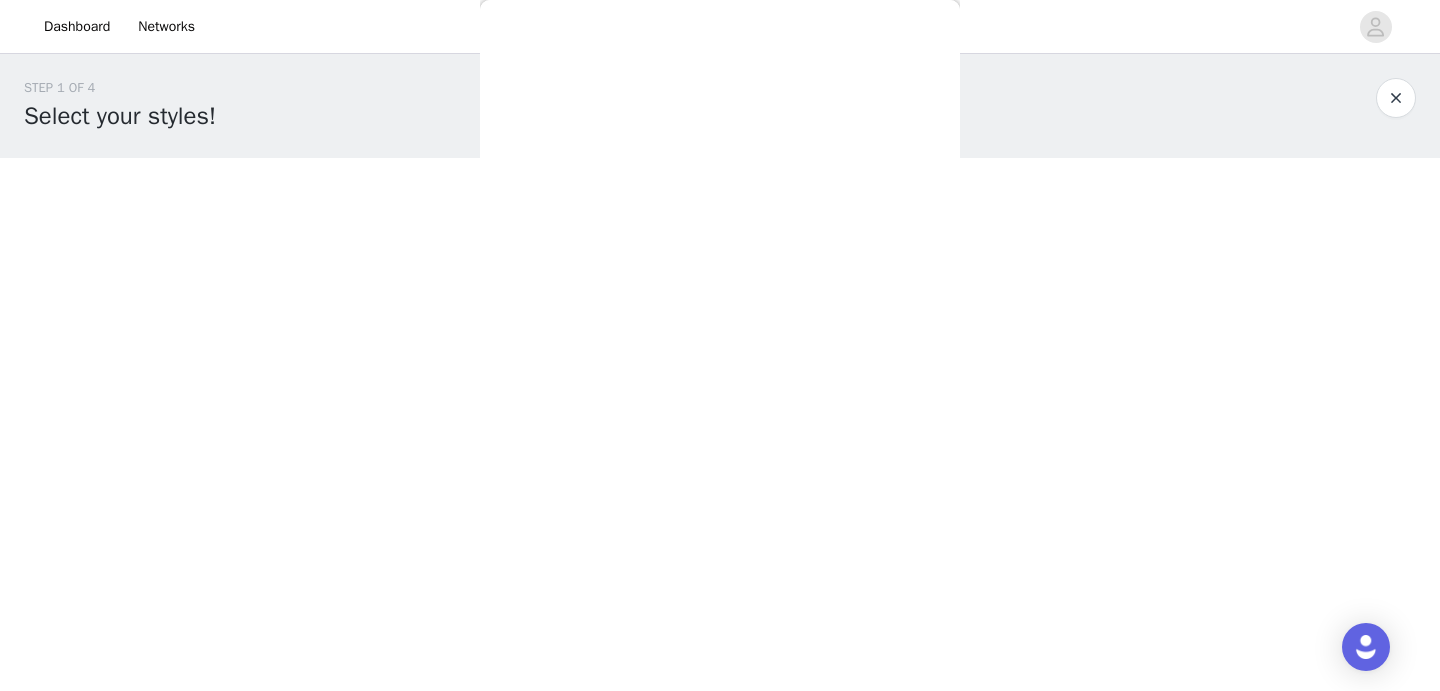 scroll, scrollTop: 341, scrollLeft: 0, axis: vertical 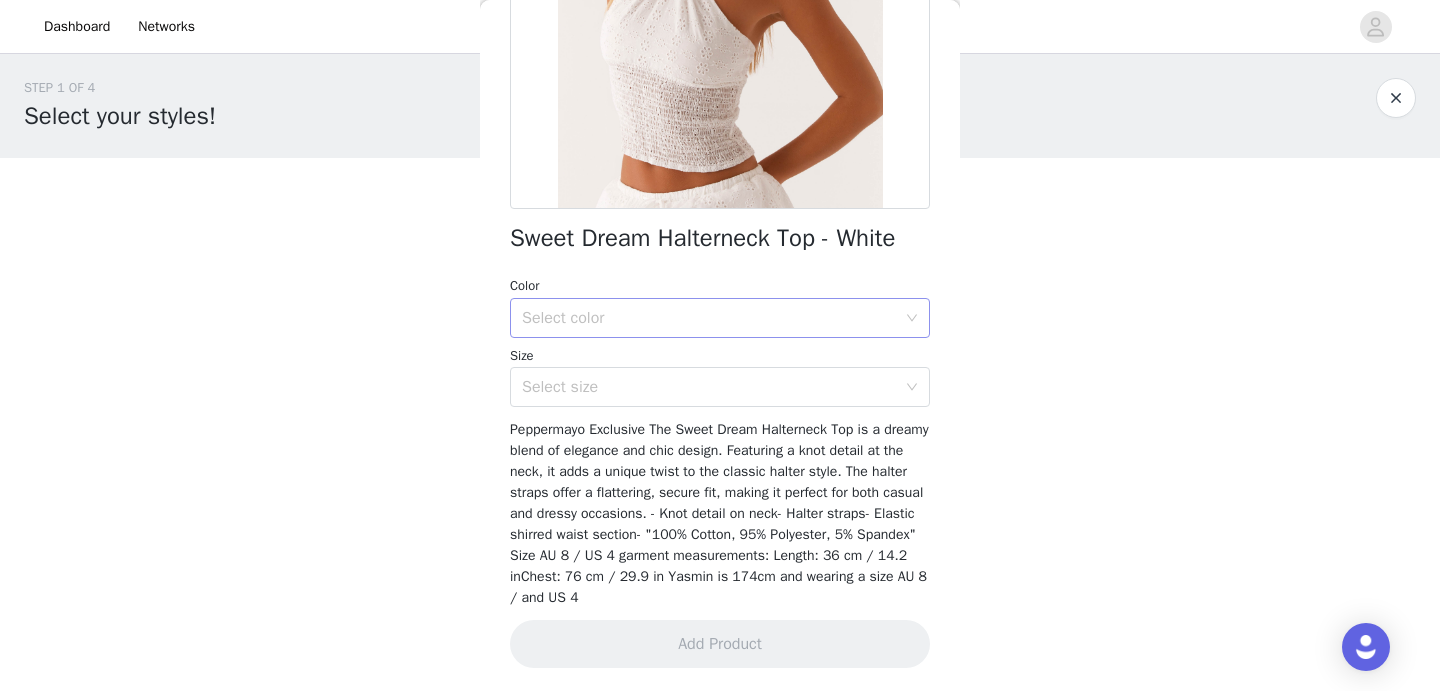 click on "Select color" at bounding box center [709, 318] 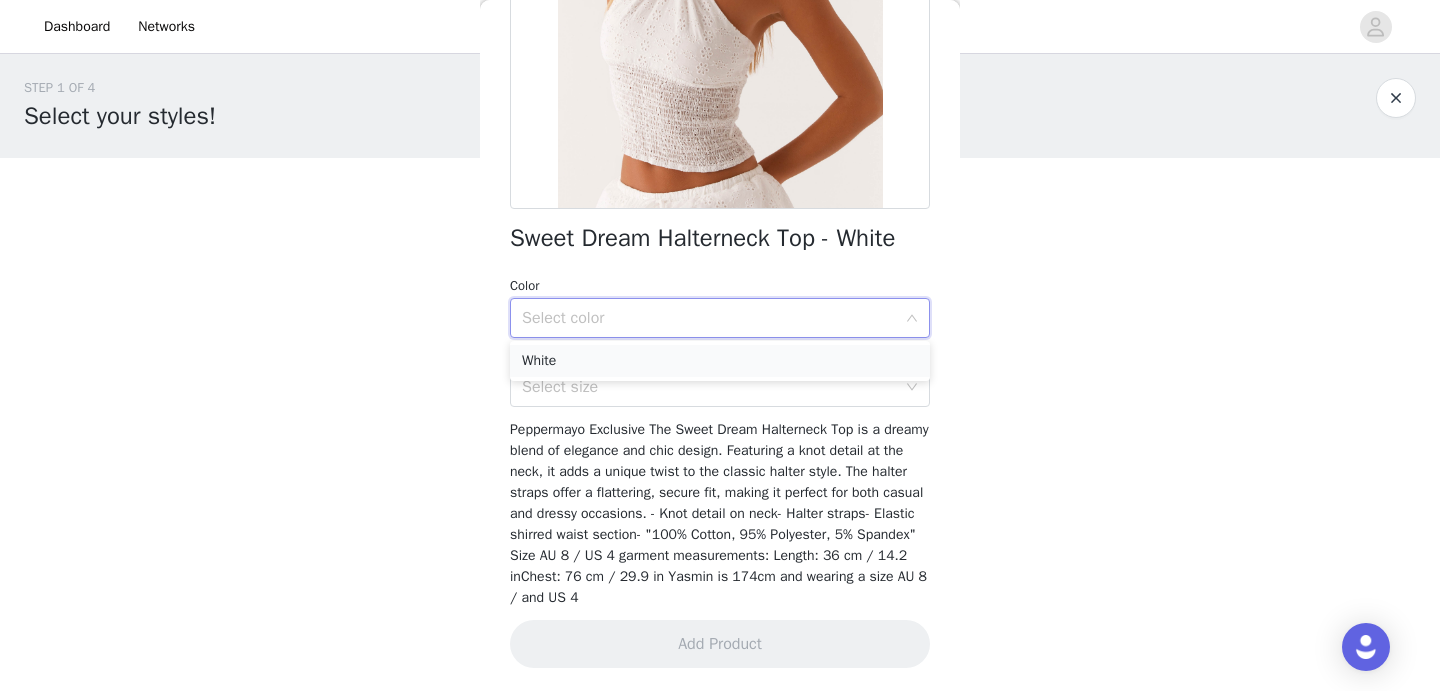 click on "White" at bounding box center [720, 361] 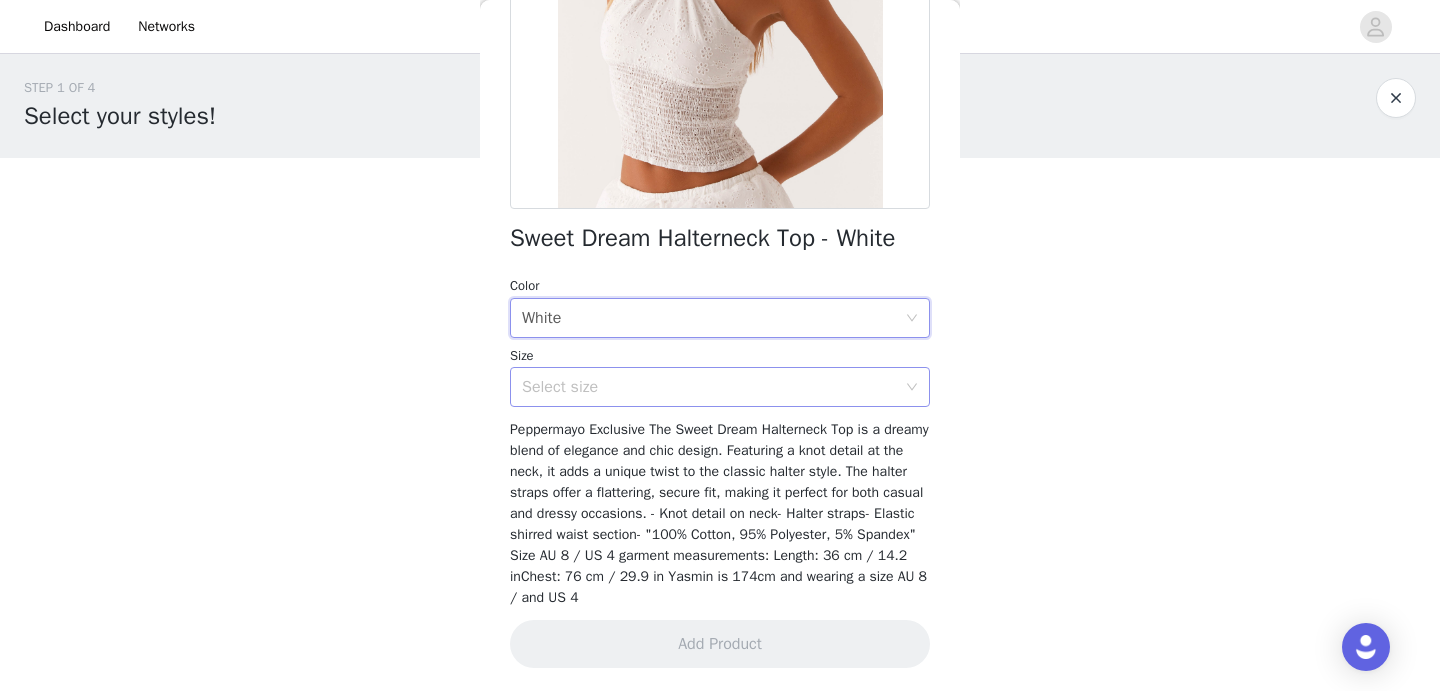 click on "Select size" at bounding box center (709, 387) 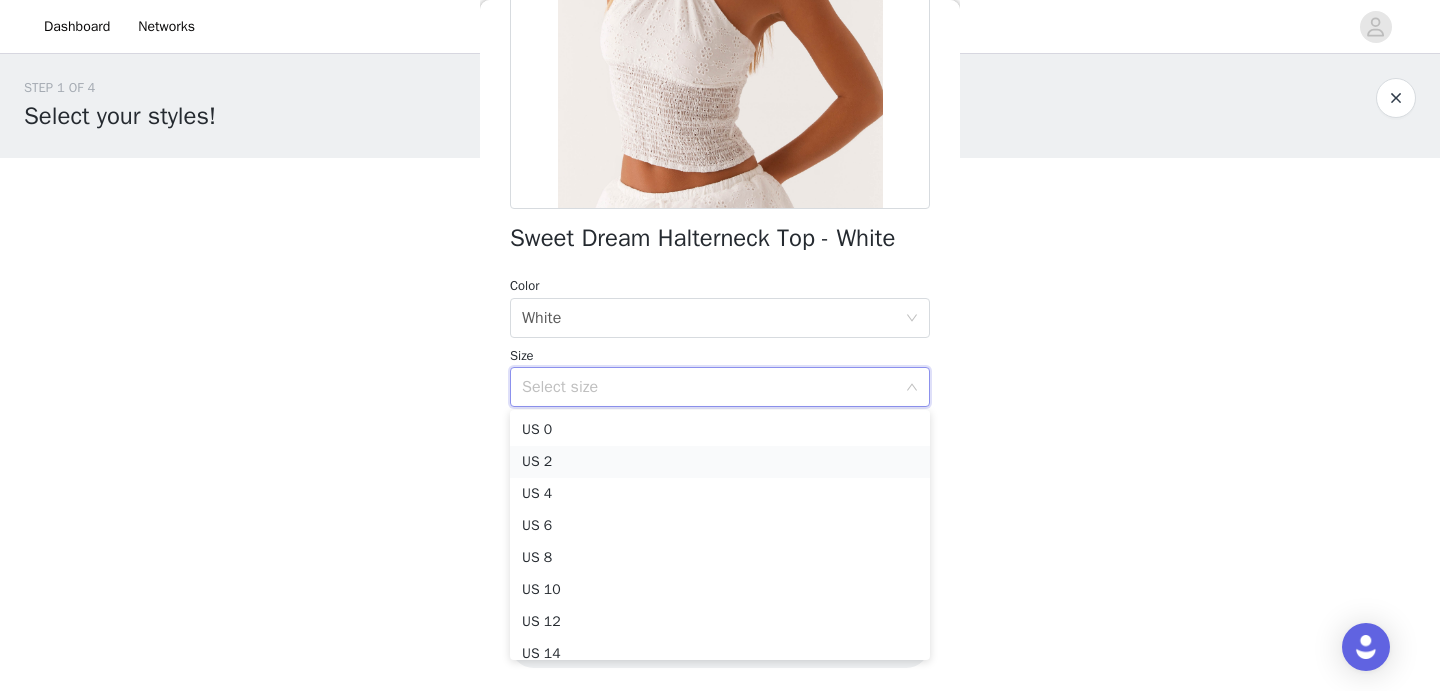 click on "US 2" at bounding box center [720, 462] 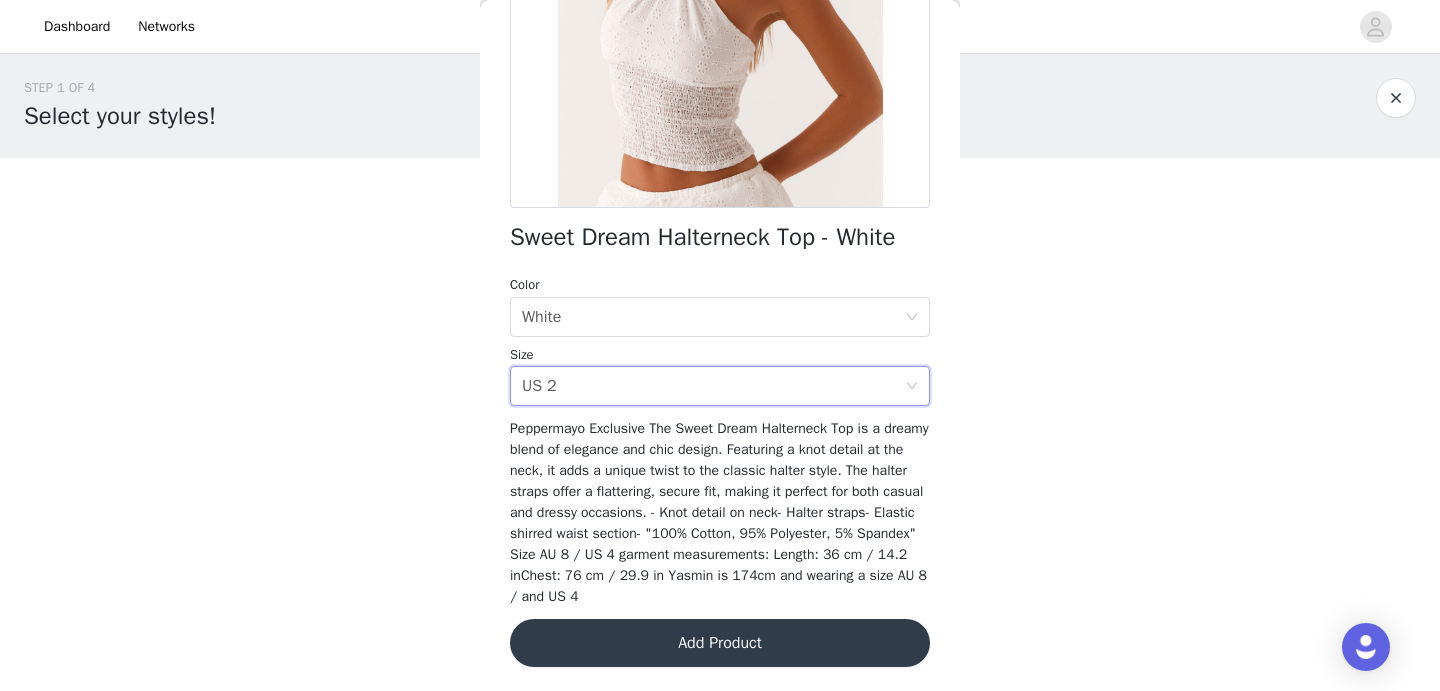 scroll, scrollTop: 341, scrollLeft: 0, axis: vertical 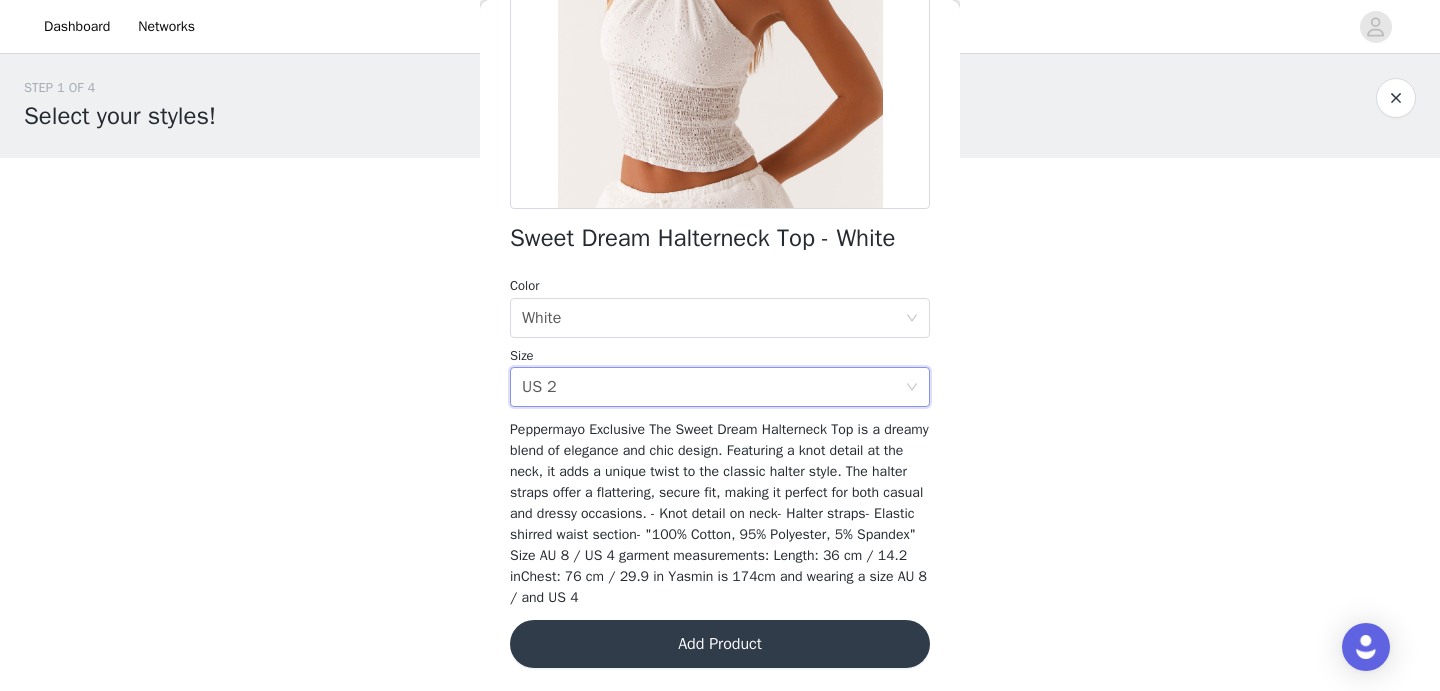 click on "Add Product" at bounding box center [720, 644] 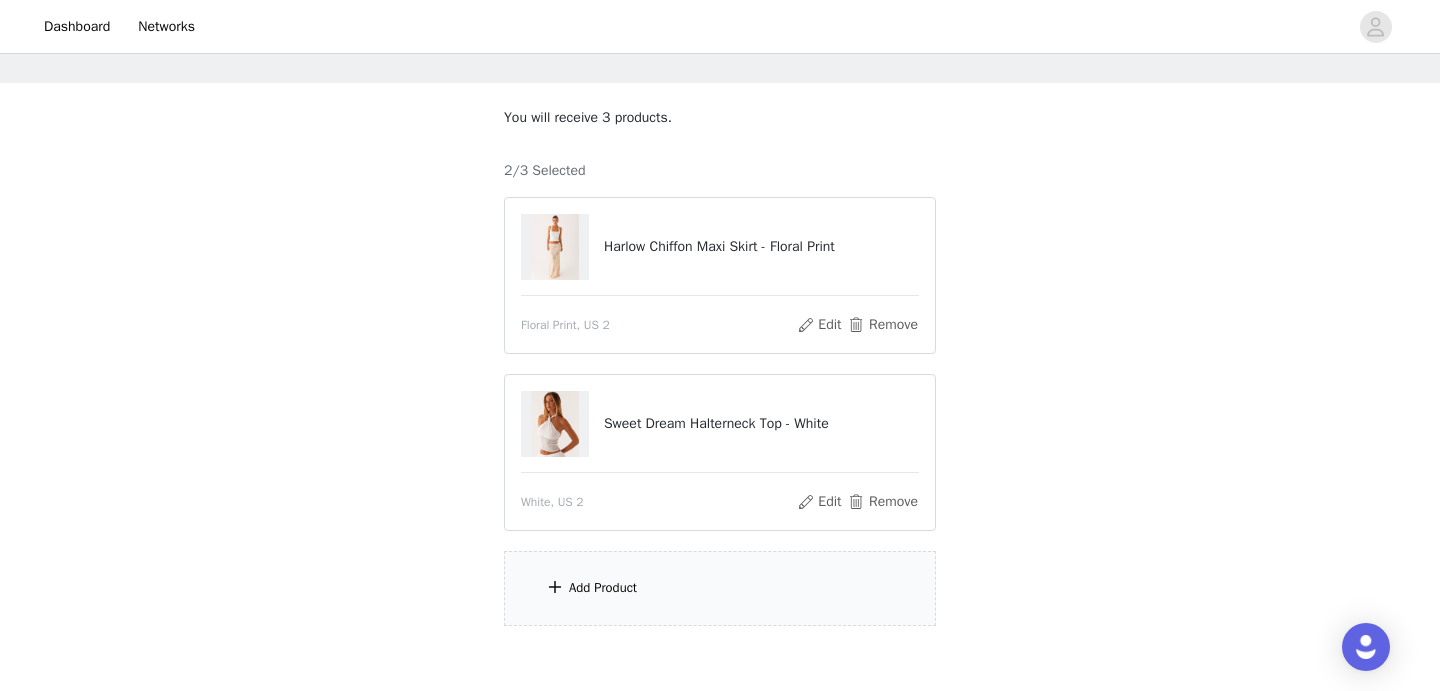scroll, scrollTop: 139, scrollLeft: 0, axis: vertical 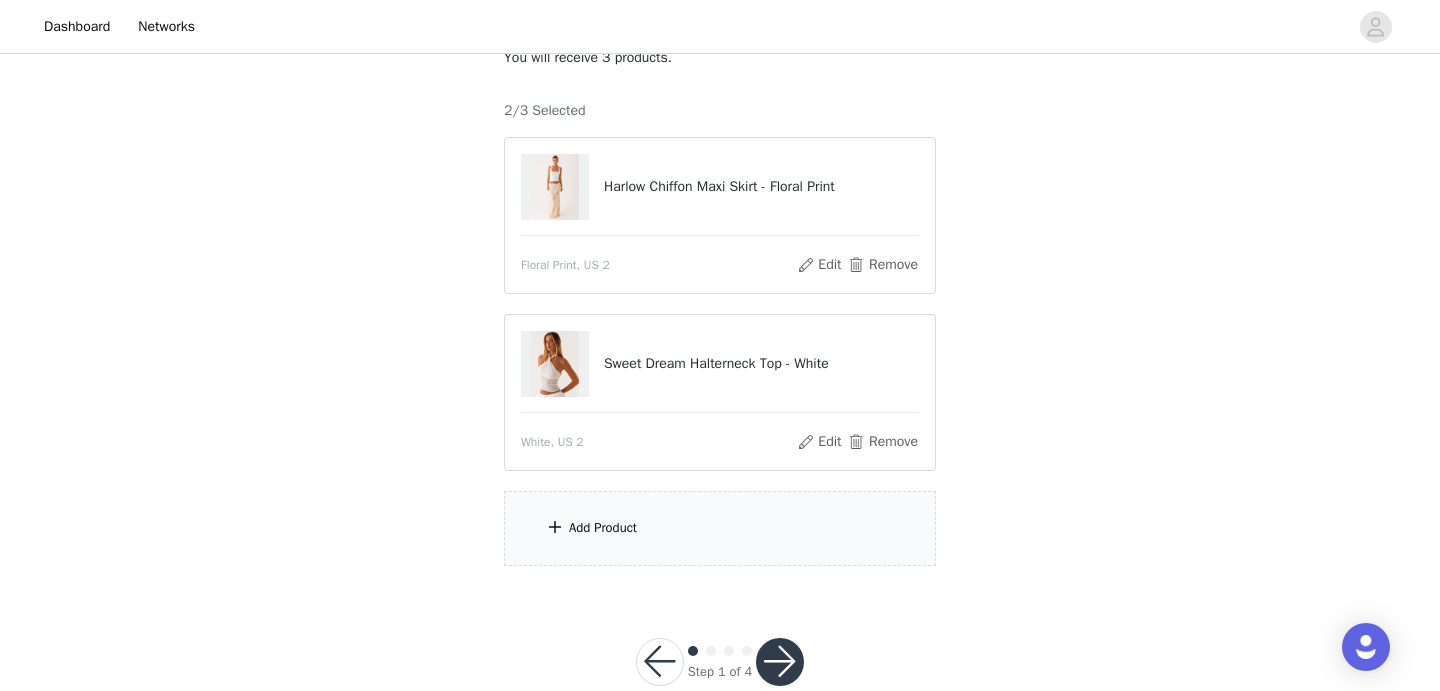 click on "Add Product" at bounding box center [603, 528] 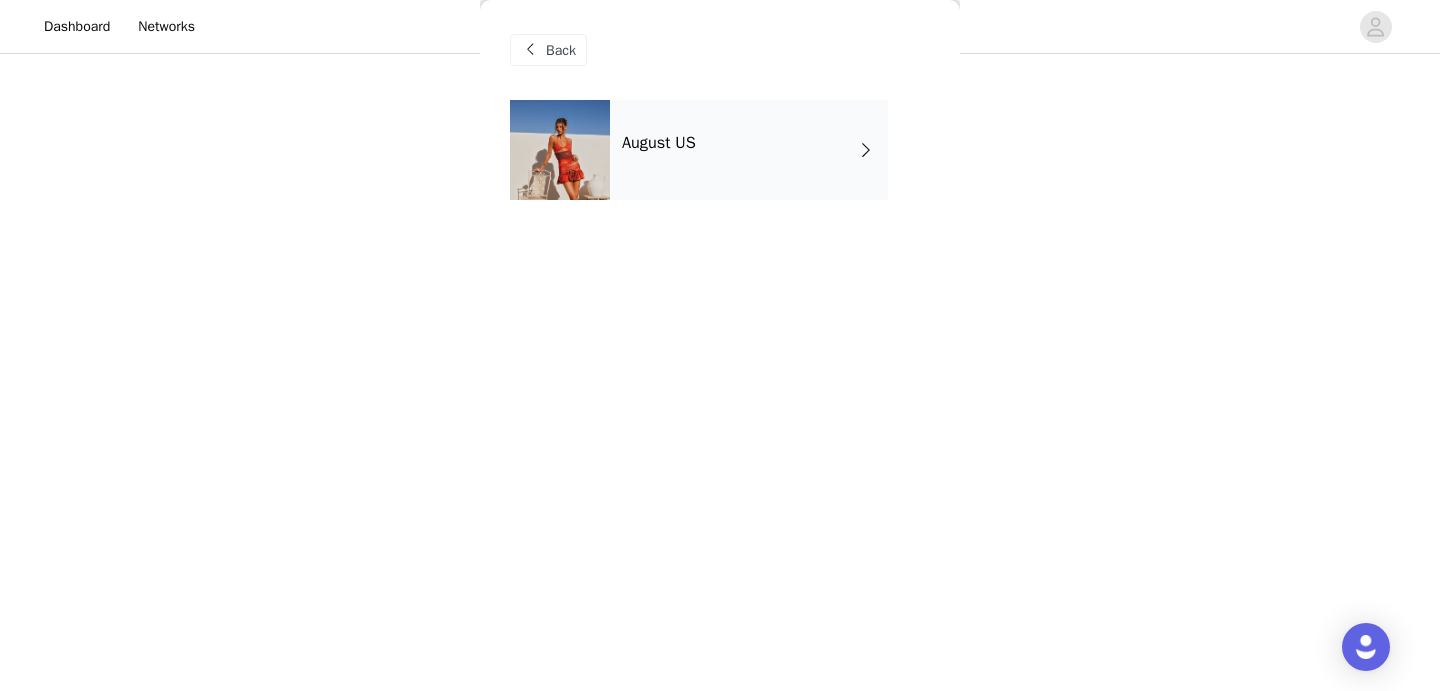 scroll, scrollTop: 181, scrollLeft: 0, axis: vertical 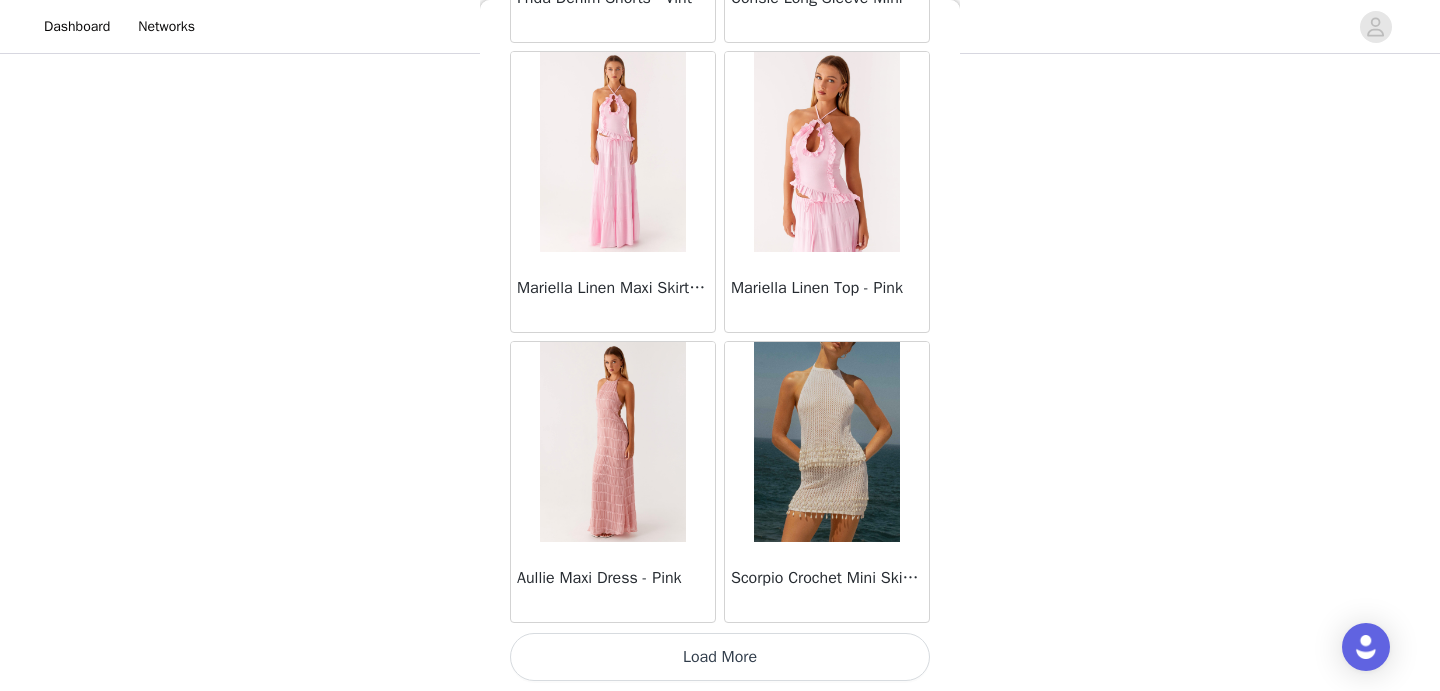 click on "Load More" at bounding box center [720, 657] 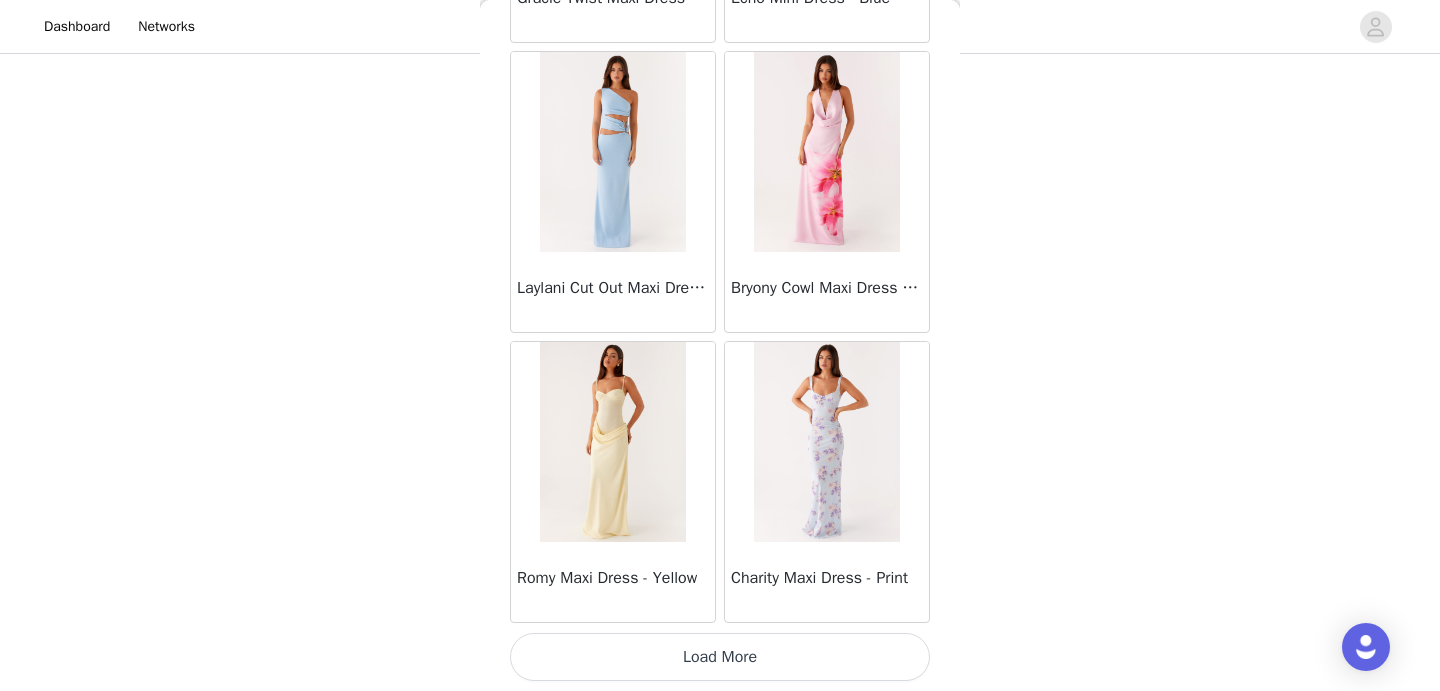 scroll, scrollTop: 5269, scrollLeft: 0, axis: vertical 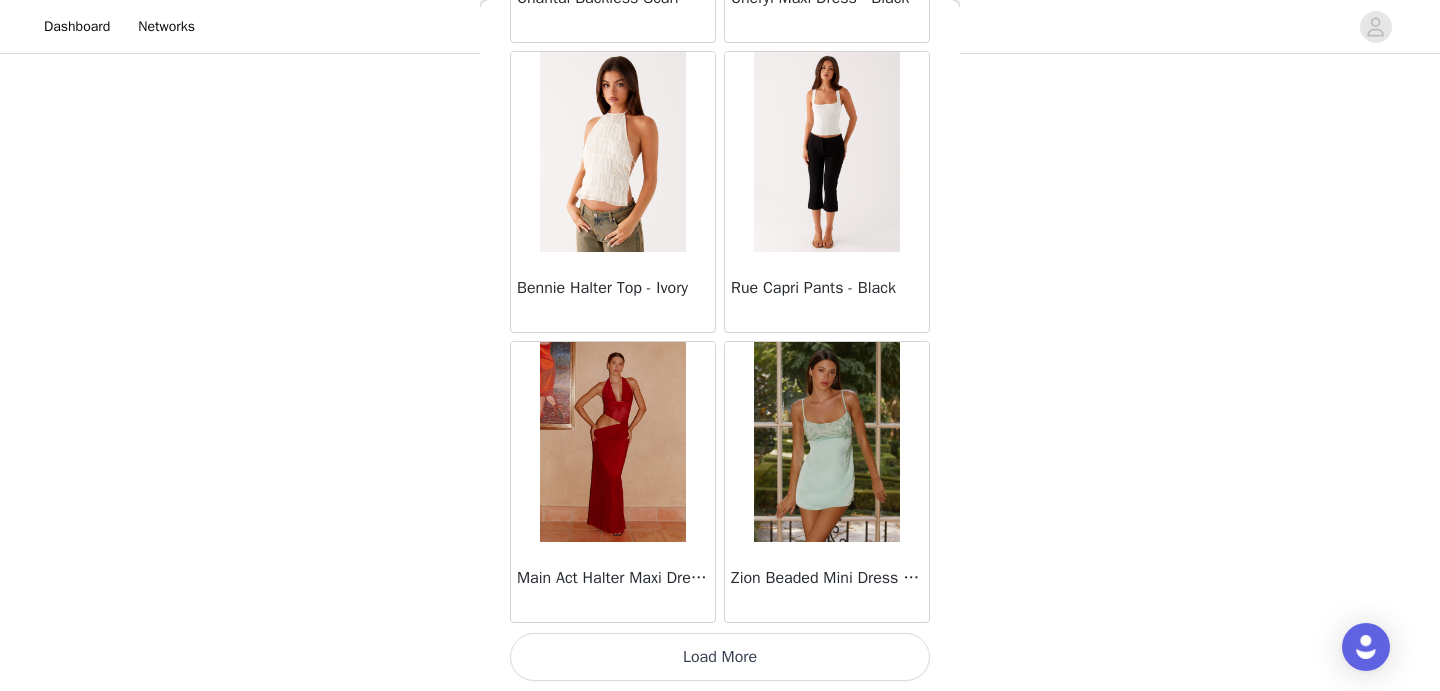 click on "Load More" at bounding box center (720, 657) 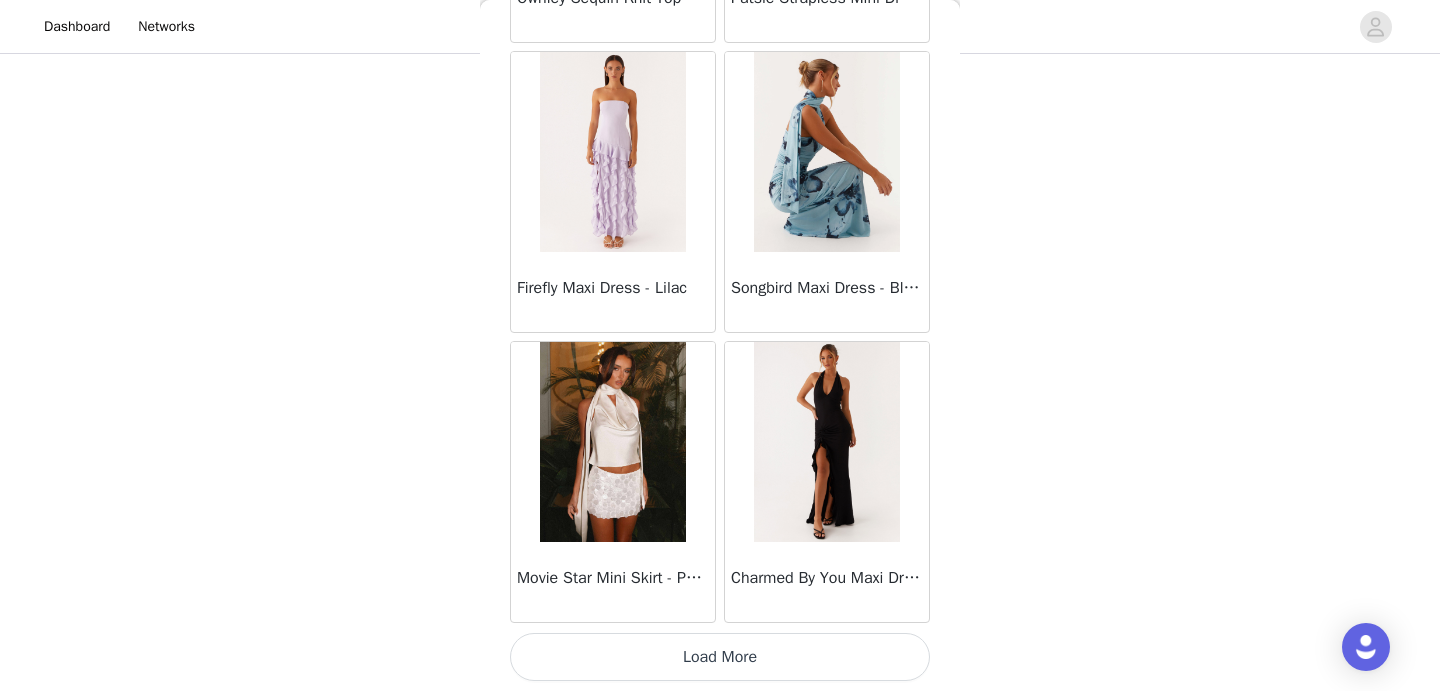 click on "Load More" at bounding box center [720, 657] 